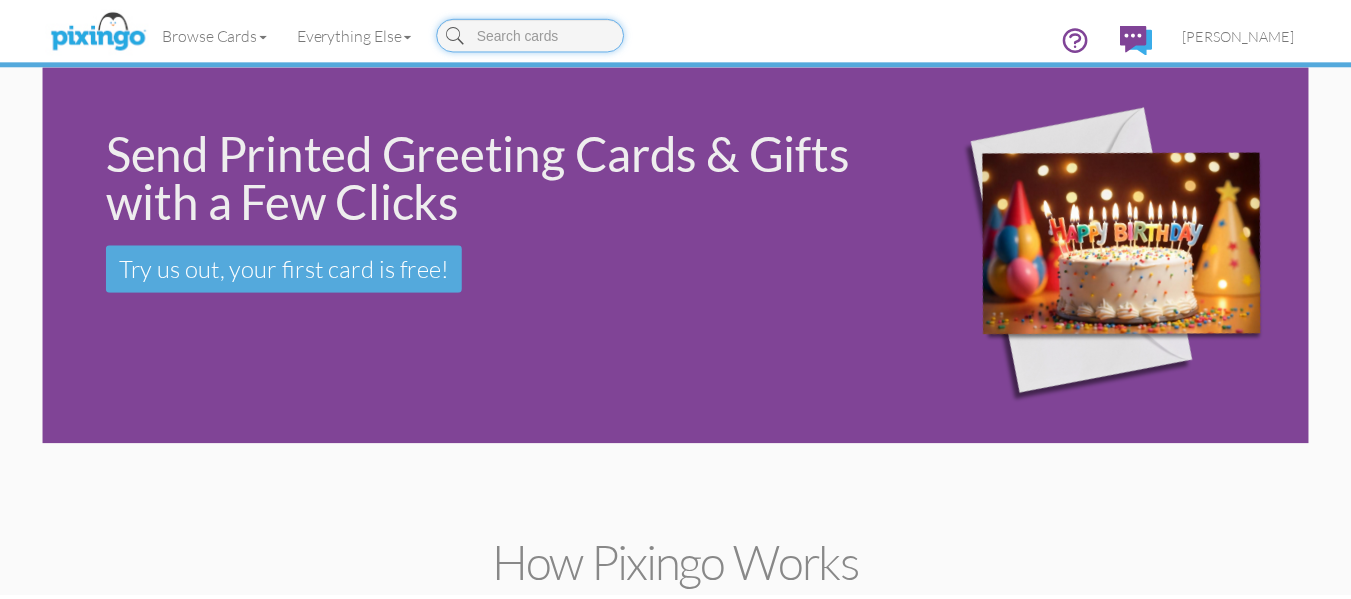 scroll, scrollTop: 0, scrollLeft: 0, axis: both 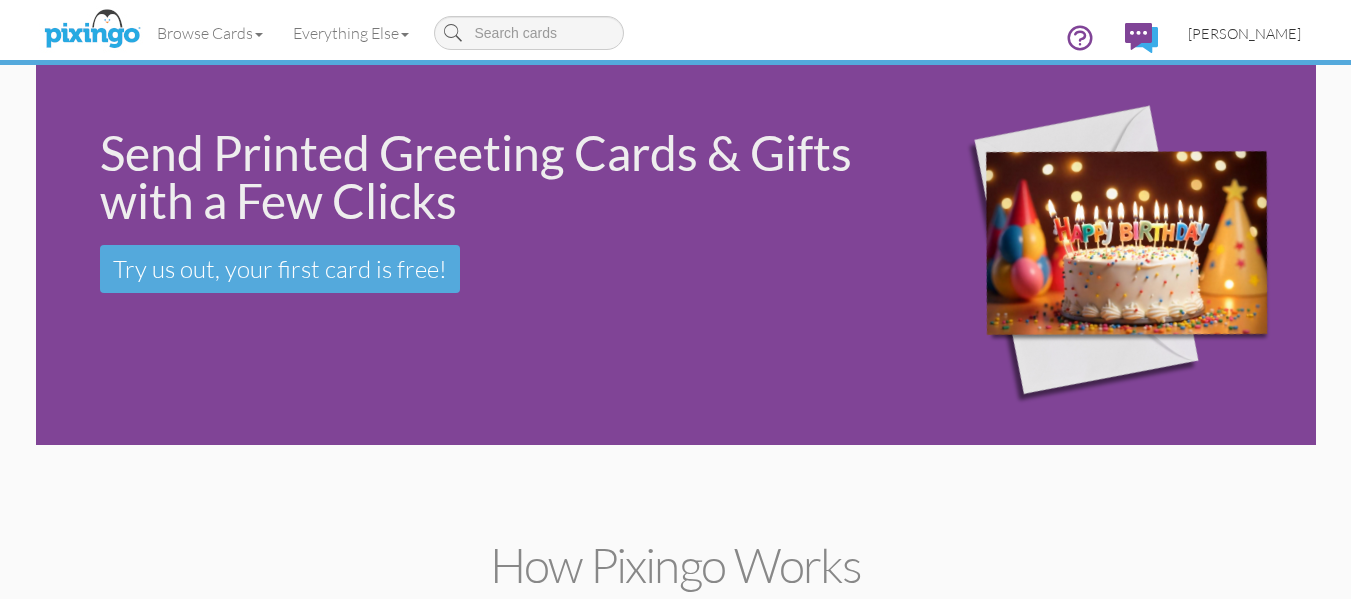 click on "[PERSON_NAME]" at bounding box center (1244, 33) 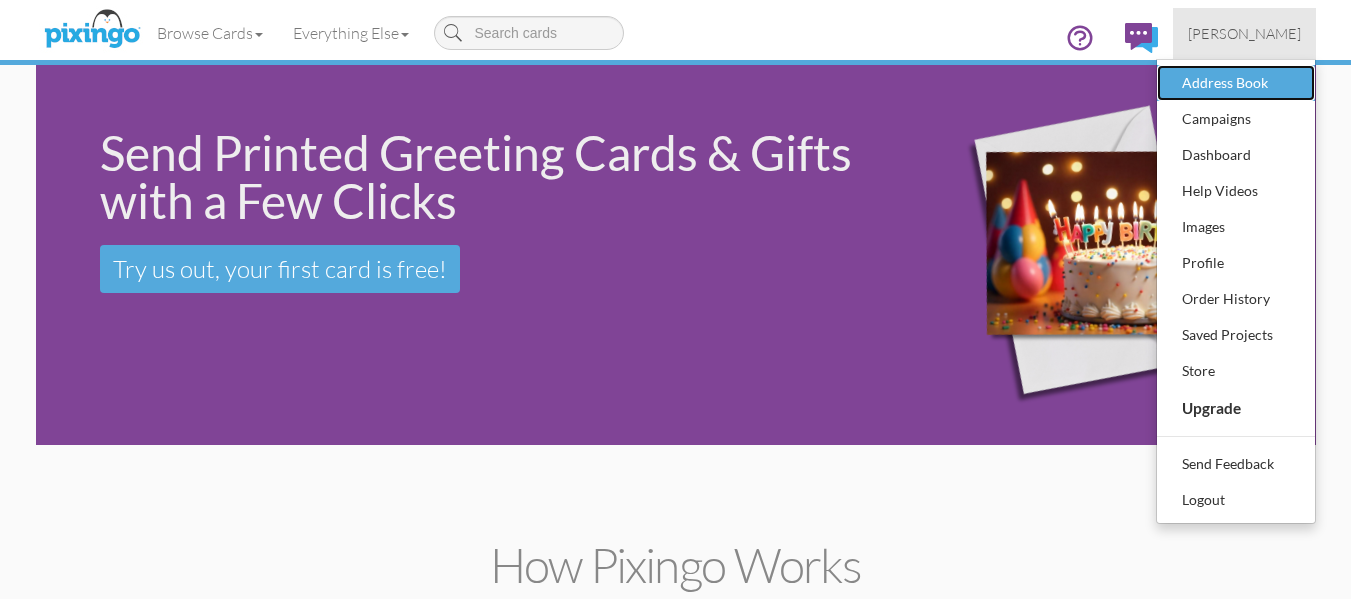 click on "Address Book" at bounding box center [1236, 83] 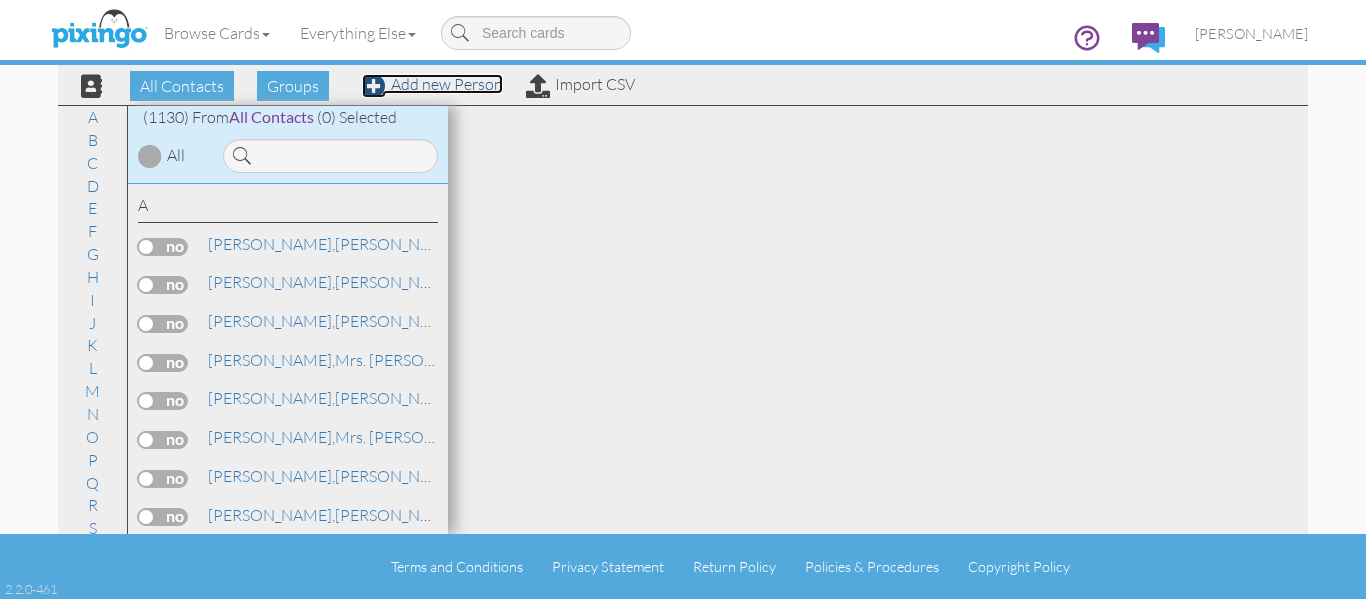 click on "Add new Person" at bounding box center (432, 84) 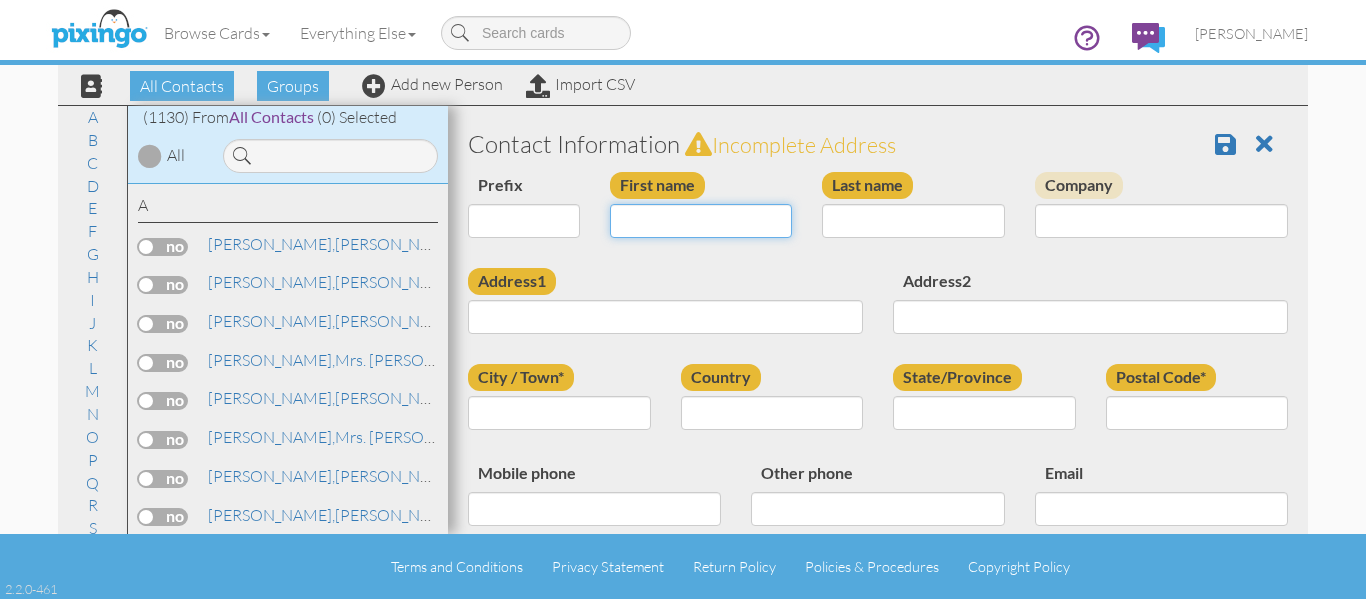 click on "First name" at bounding box center (701, 221) 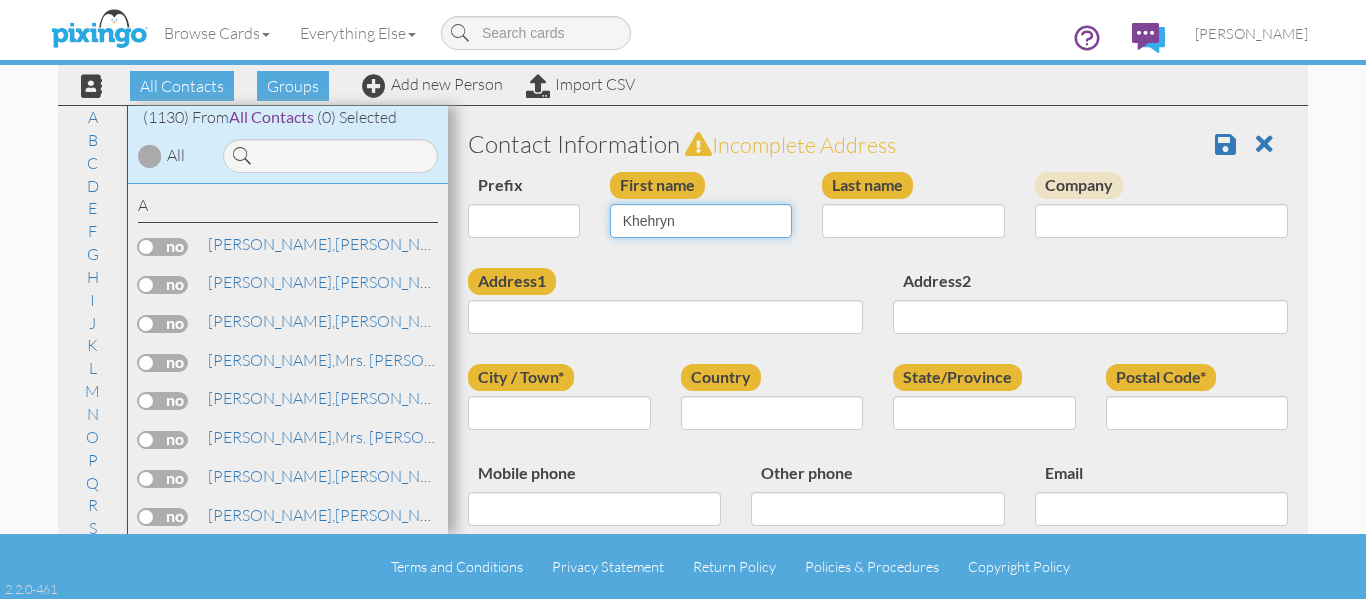 type on "Khehryn" 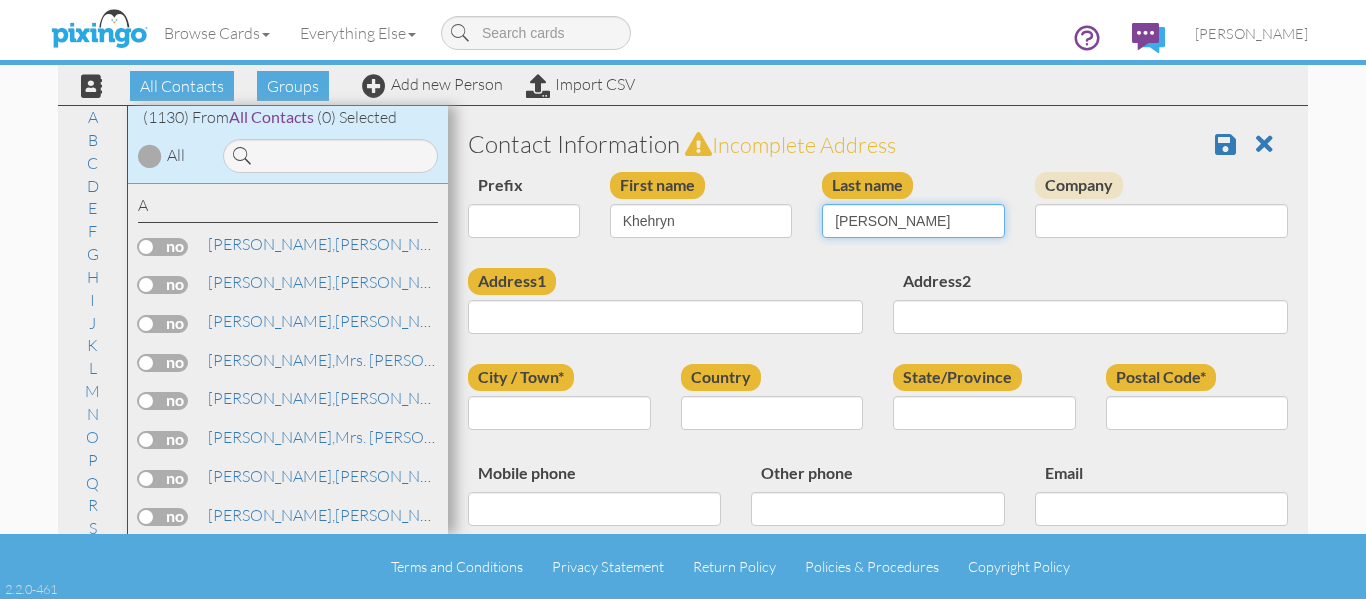 type on "Kronenberger" 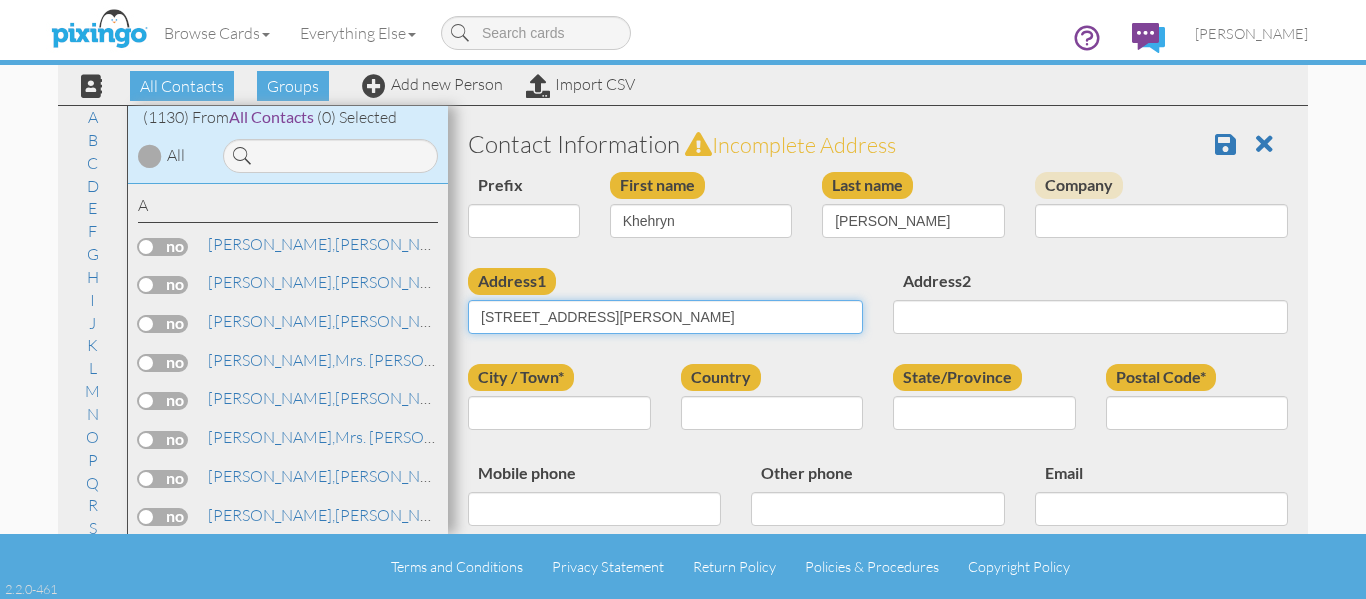 type on "1055 Adams Circle" 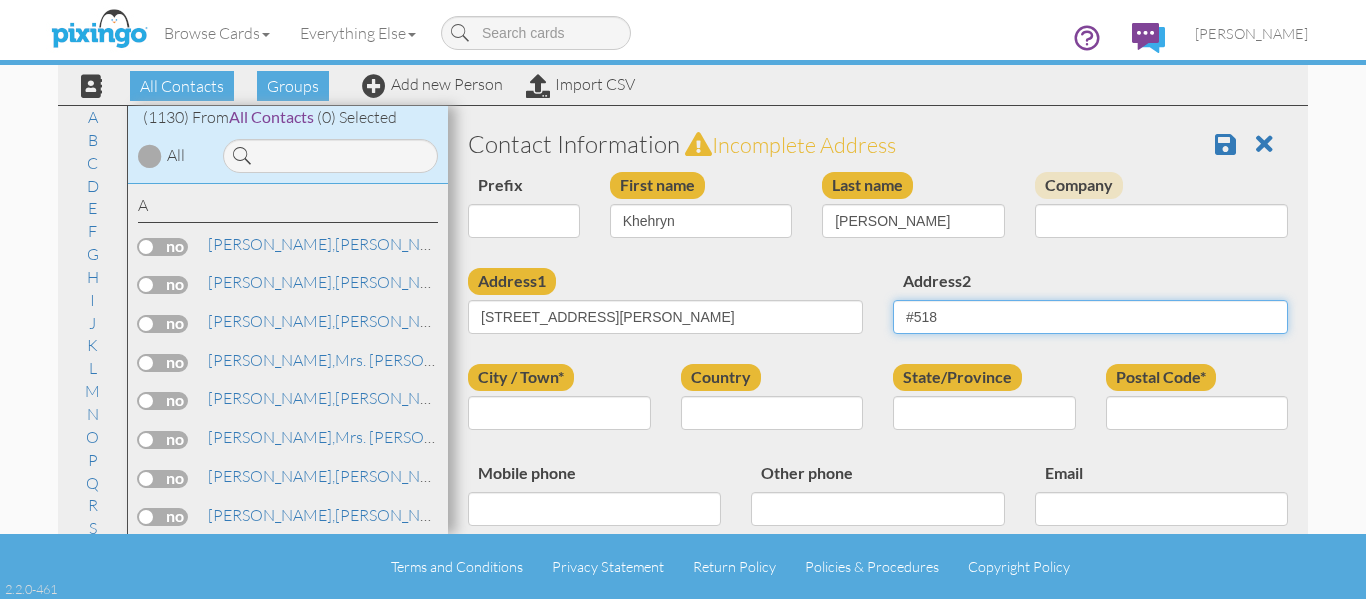 type on "#518" 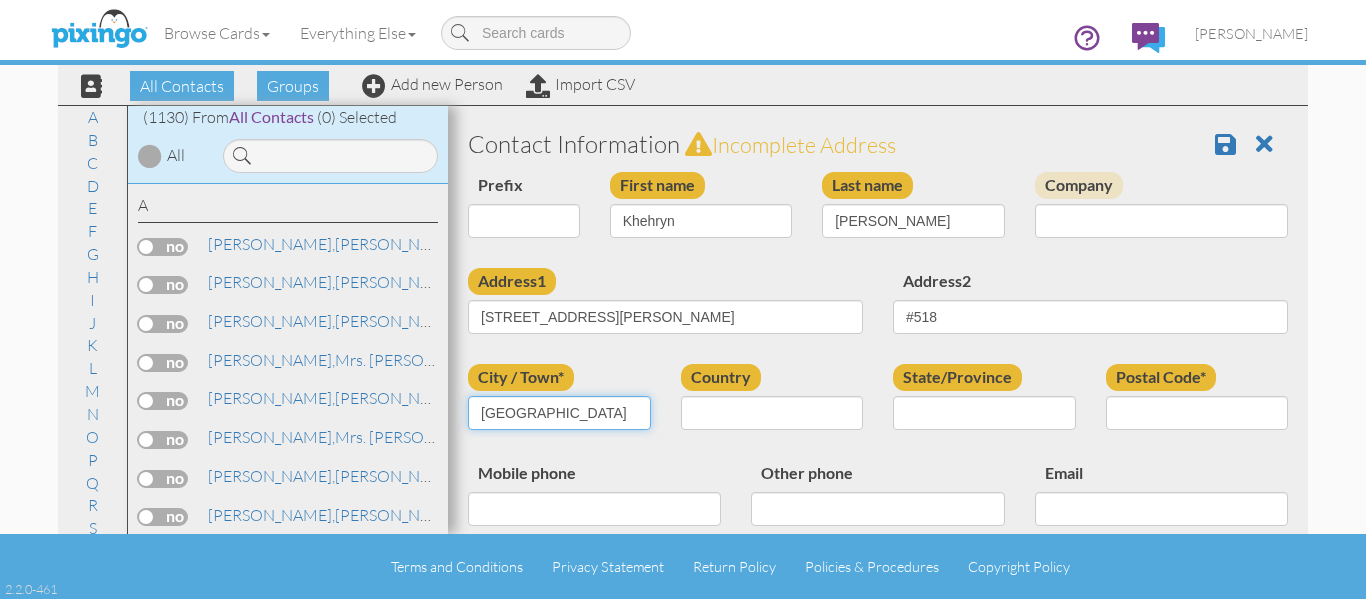 type on "Boulder" 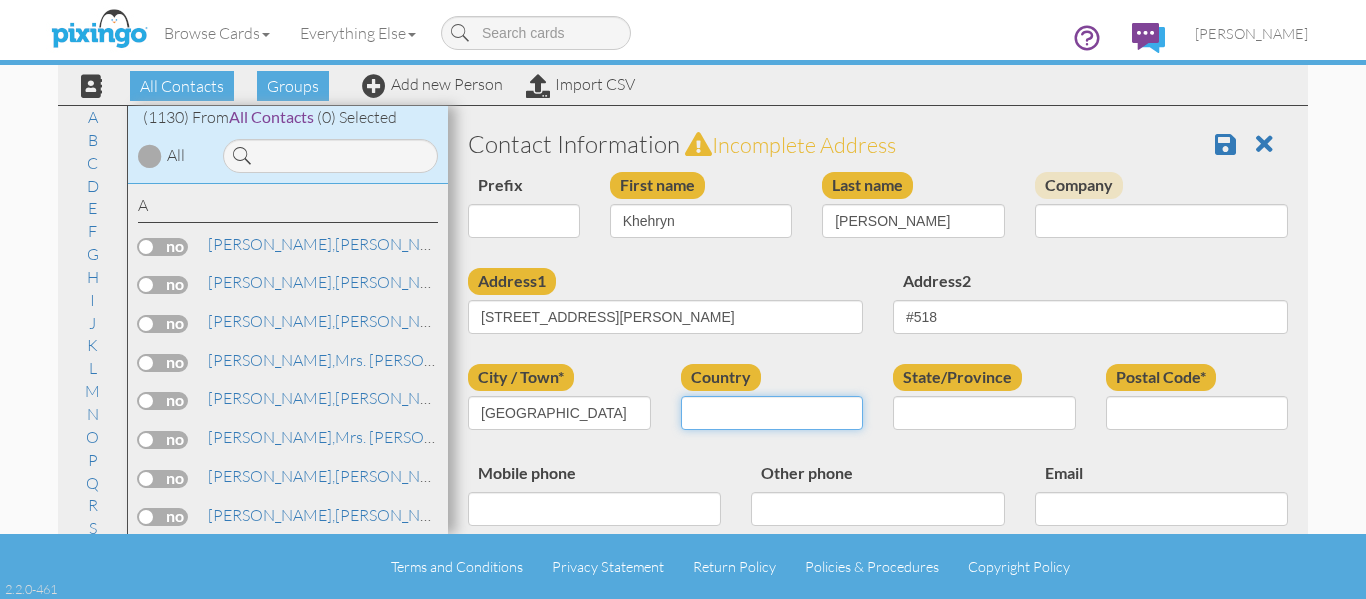select on "object:4014" 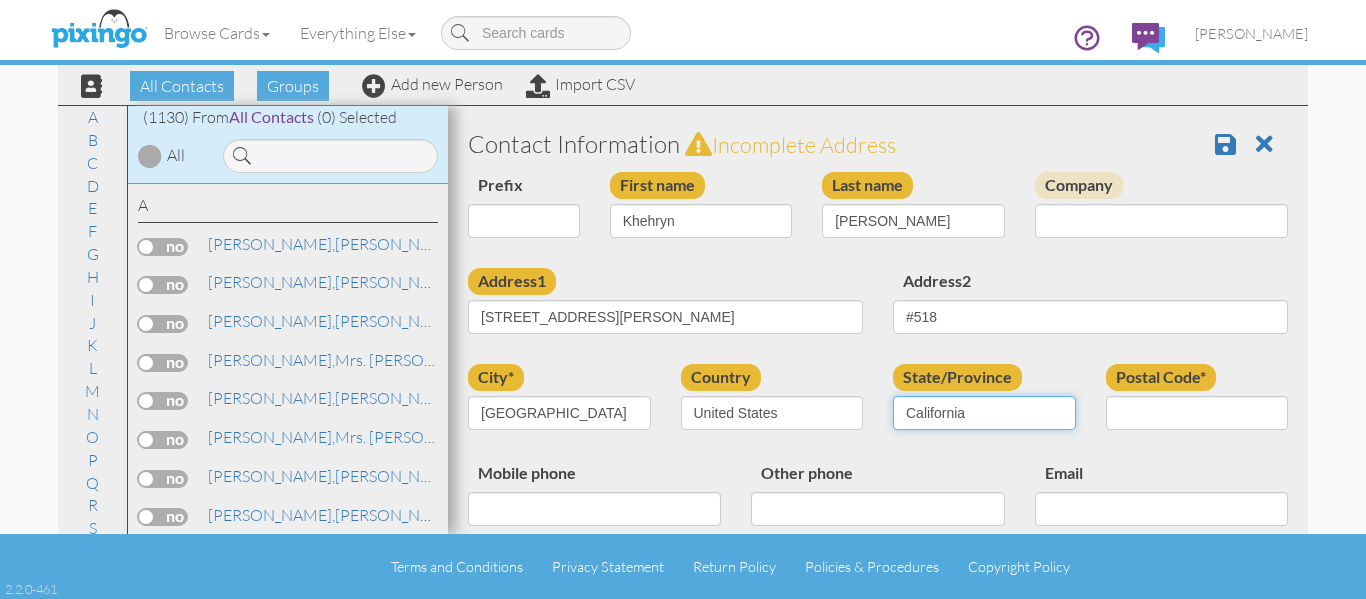 select on "object:4268" 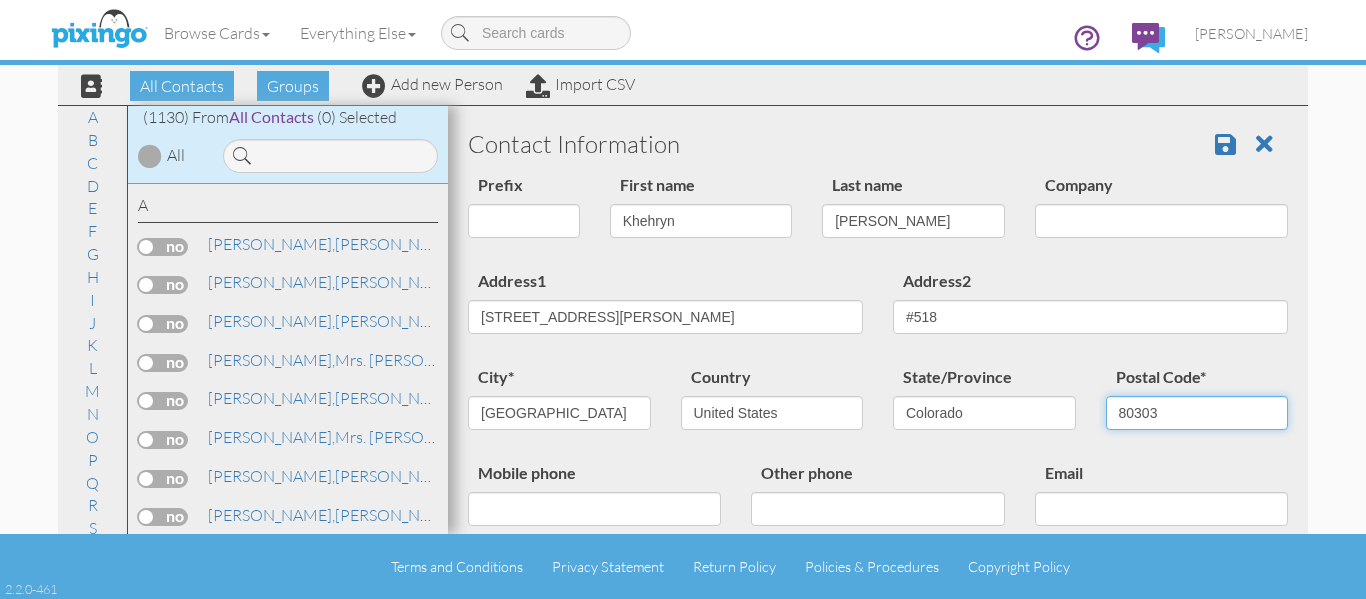 type on "80303" 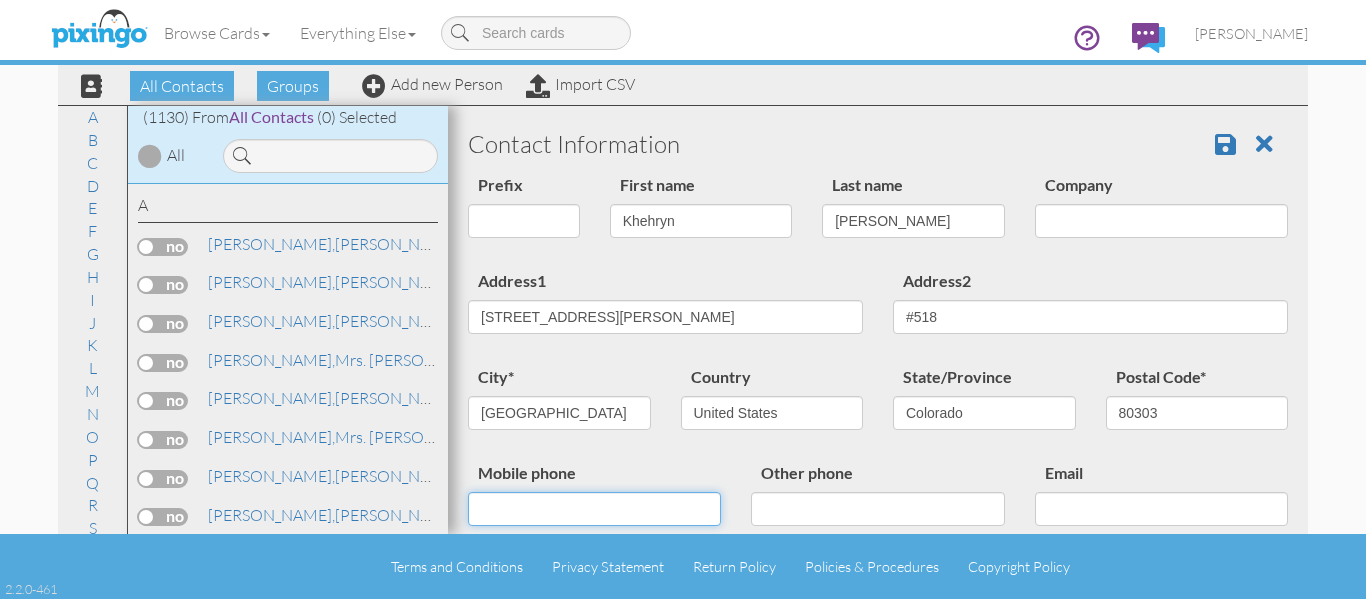 click on "Mobile phone" at bounding box center (594, 509) 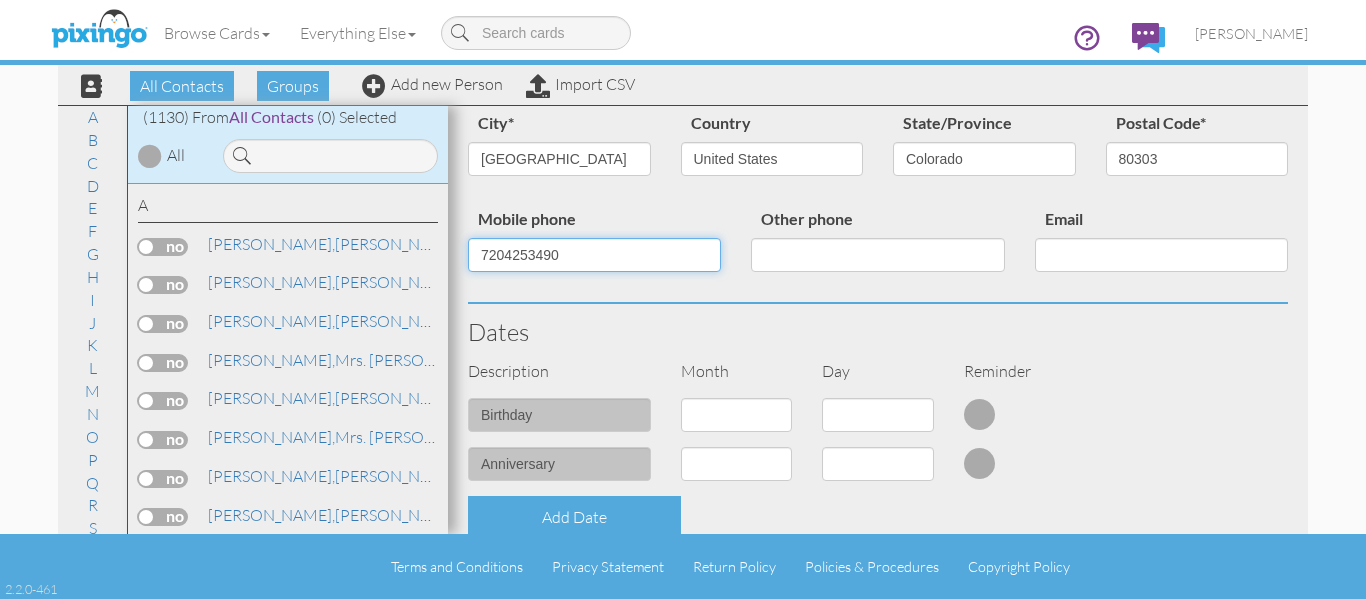scroll, scrollTop: 300, scrollLeft: 0, axis: vertical 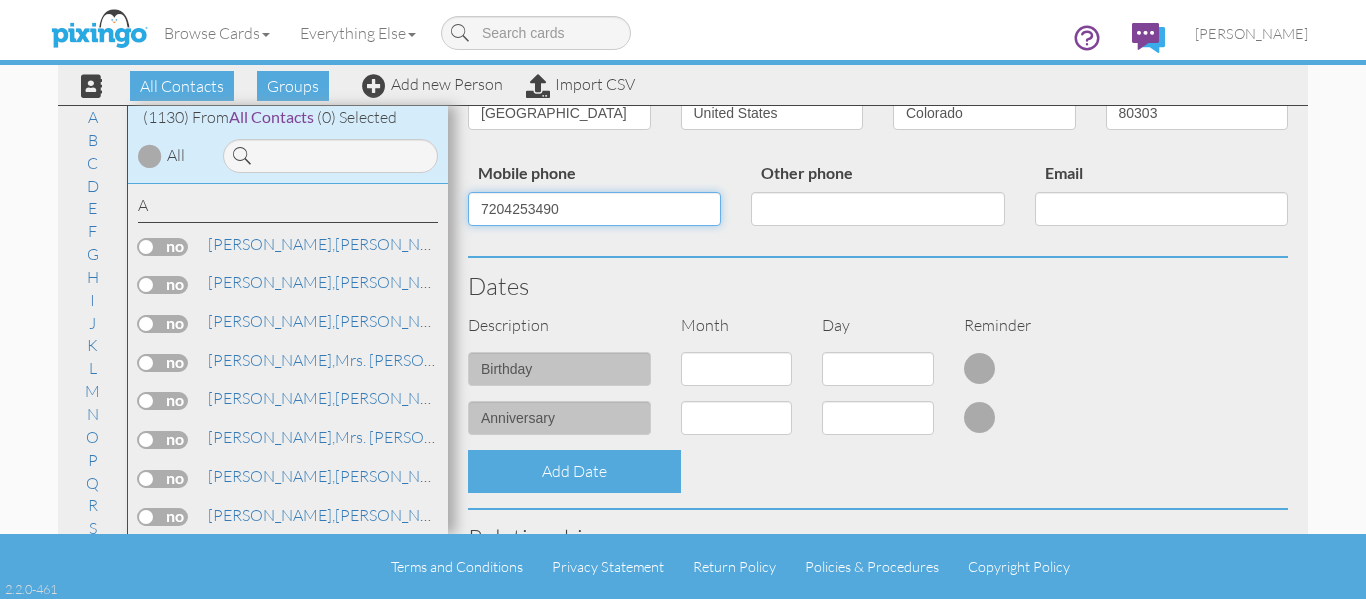 type on "7204253490" 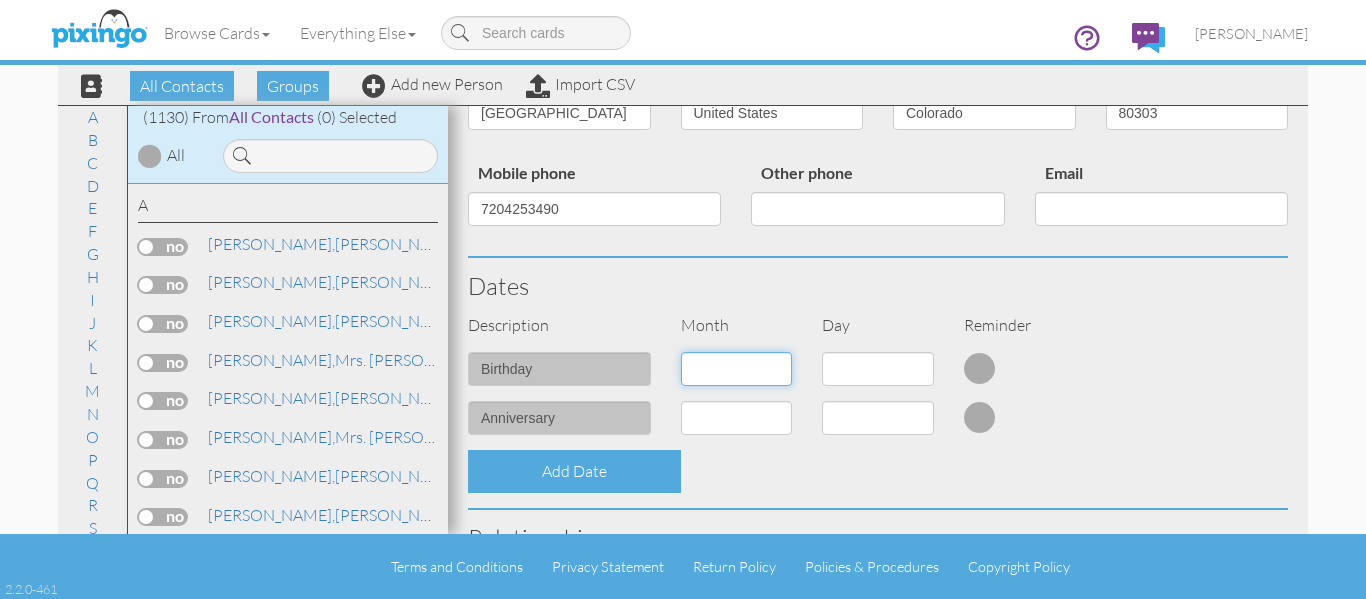click on "1 - [DATE] - [DATE] - [DATE] - [DATE] - [DATE] - [DATE] - [DATE] - [DATE] - [DATE] - [DATE] - [DATE] - Dec" at bounding box center (737, 369) 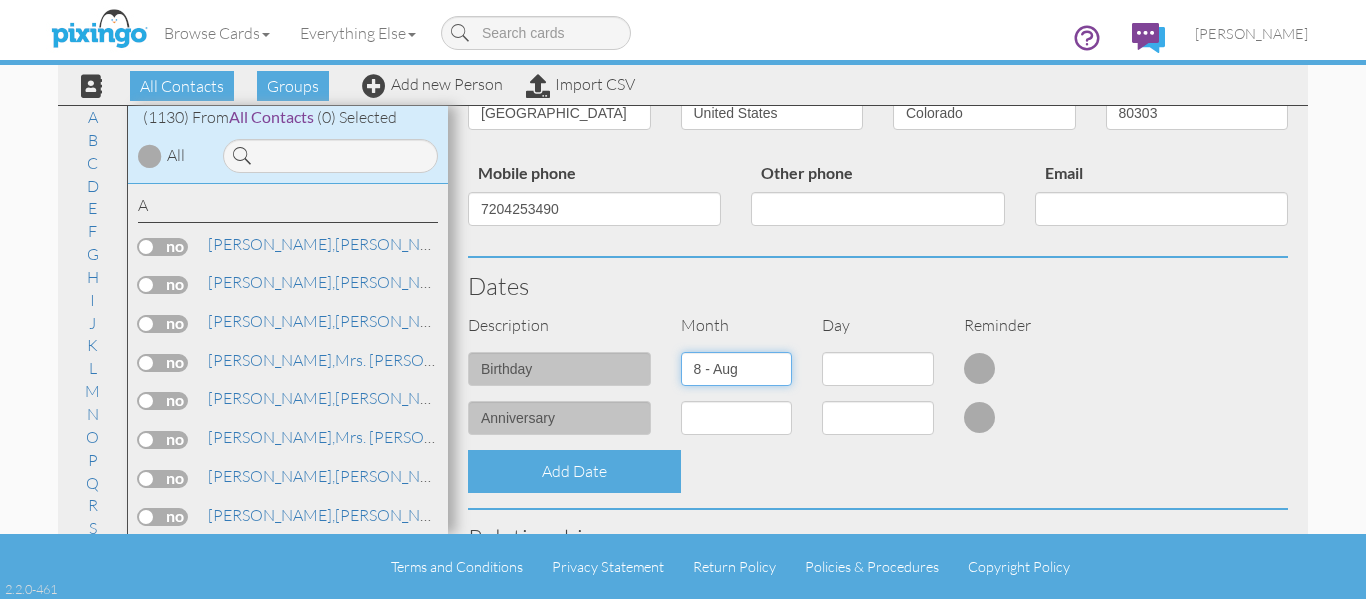 click on "1 - [DATE] - [DATE] - [DATE] - [DATE] - [DATE] - [DATE] - [DATE] - [DATE] - [DATE] - [DATE] - [DATE] - Dec" at bounding box center [737, 369] 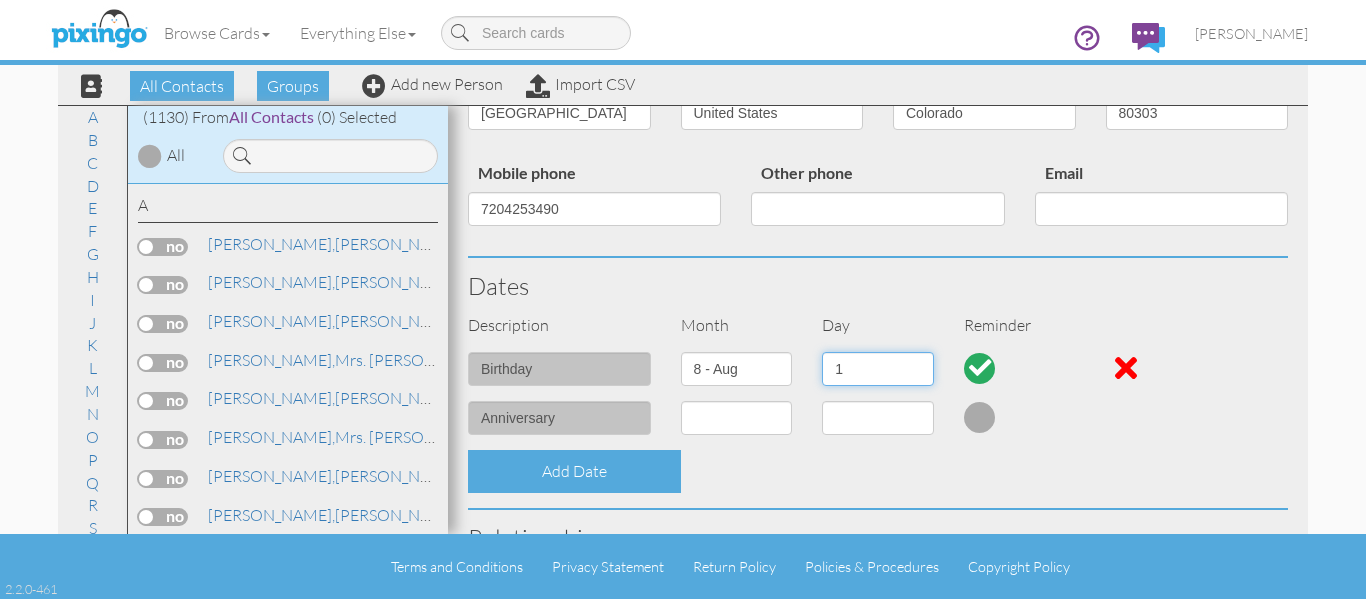 click on "1 2 3 4 5 6 7 8 9 10 11 12 13 14 15 16 17 18 19 20 21 22 23 24 25 26 27 28 29 30 31" at bounding box center (878, 369) 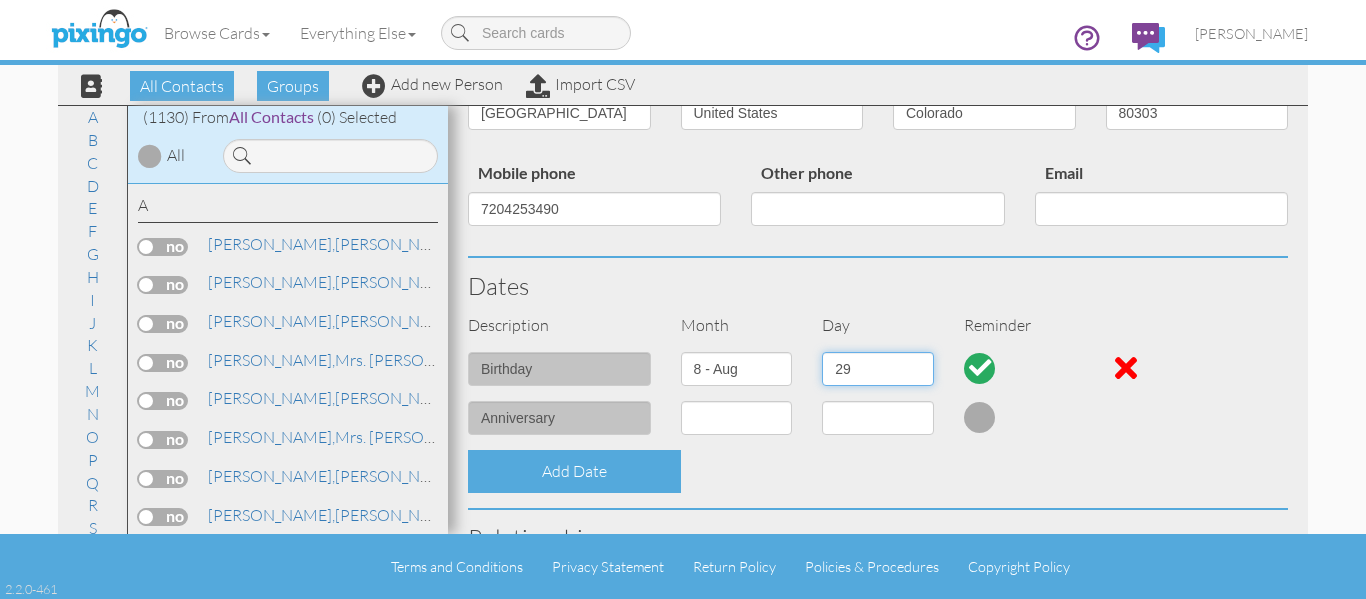 click on "1 2 3 4 5 6 7 8 9 10 11 12 13 14 15 16 17 18 19 20 21 22 23 24 25 26 27 28 29 30 31" at bounding box center (878, 369) 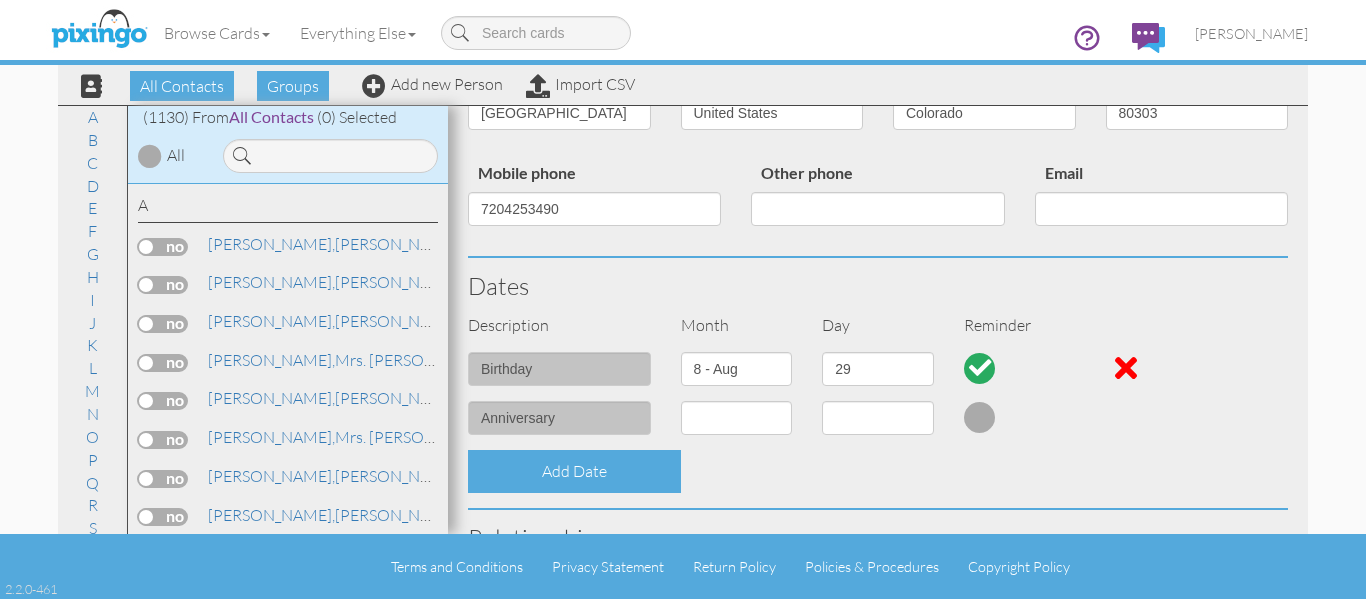 click on "Dates" at bounding box center [878, 286] 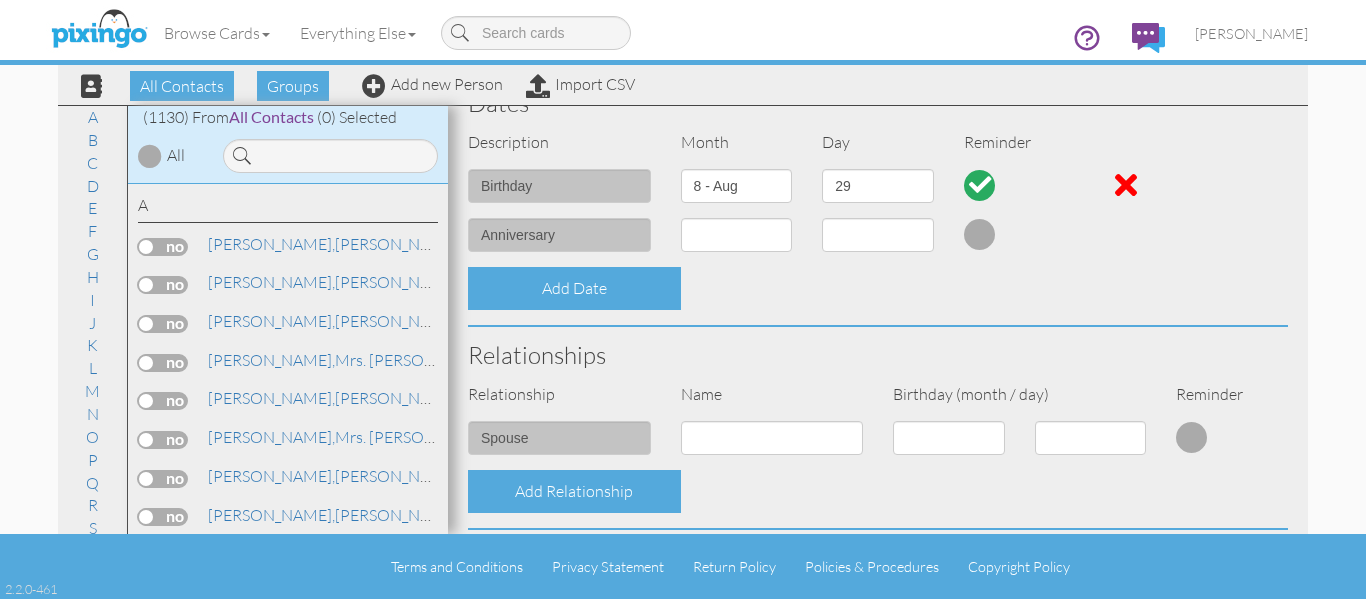 scroll, scrollTop: 806, scrollLeft: 0, axis: vertical 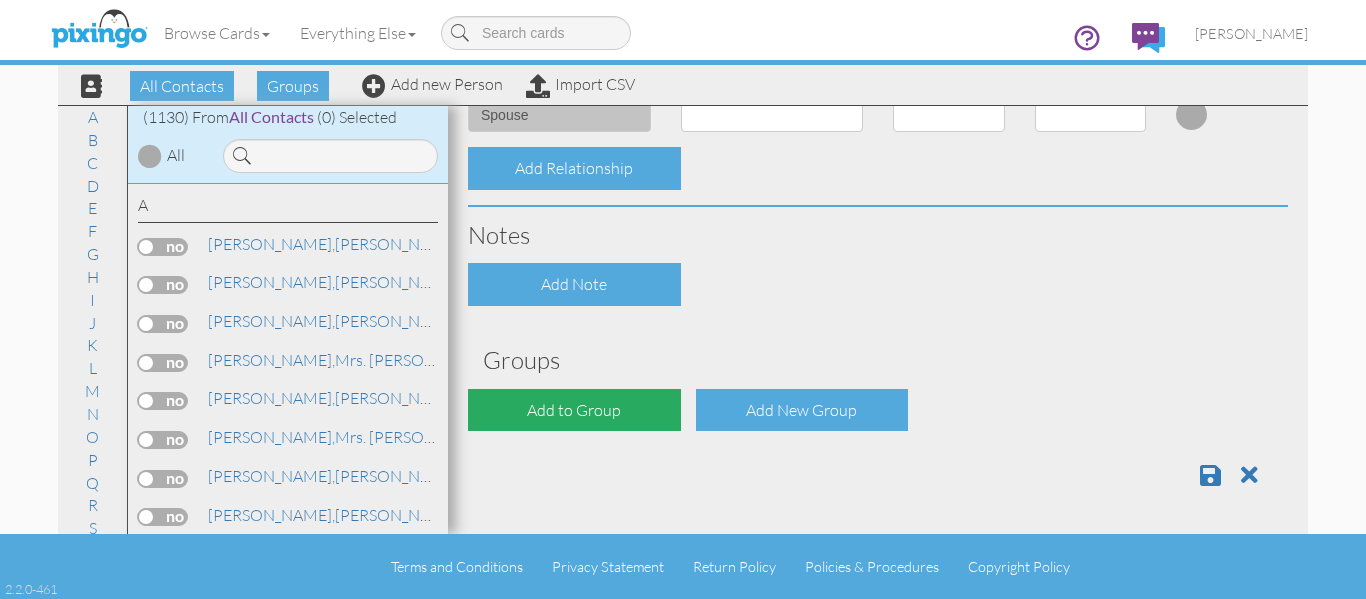 click on "Add to Group" at bounding box center [574, 410] 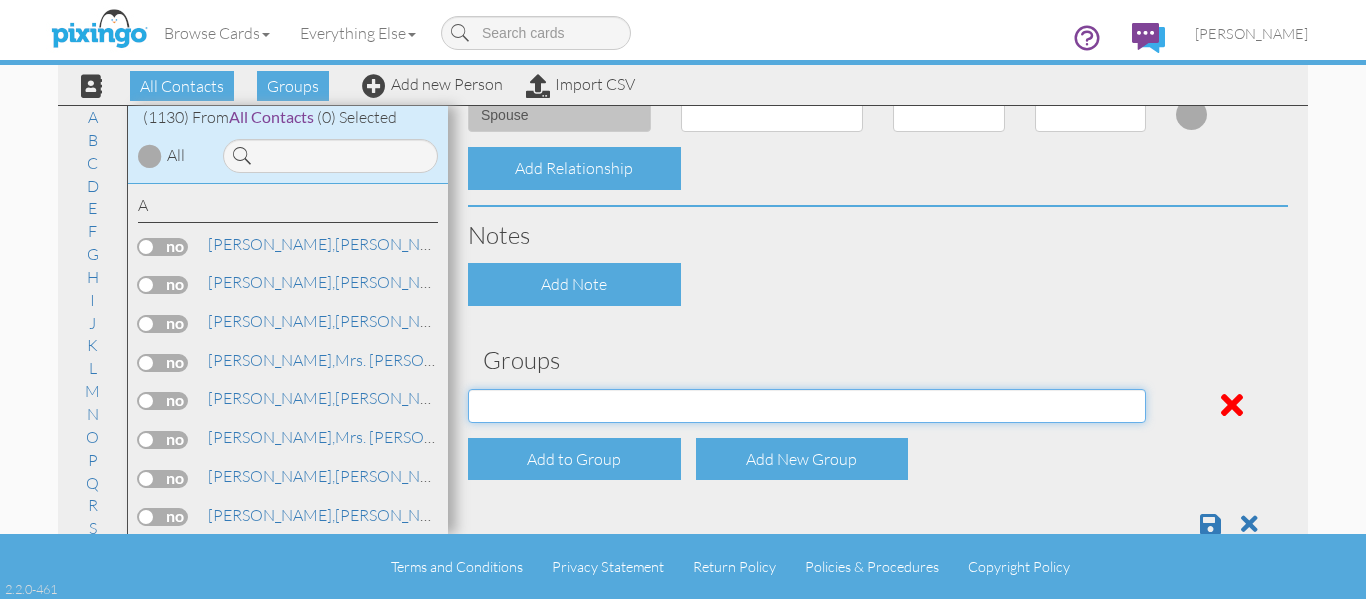 drag, startPoint x: 590, startPoint y: 407, endPoint x: 573, endPoint y: 407, distance: 17 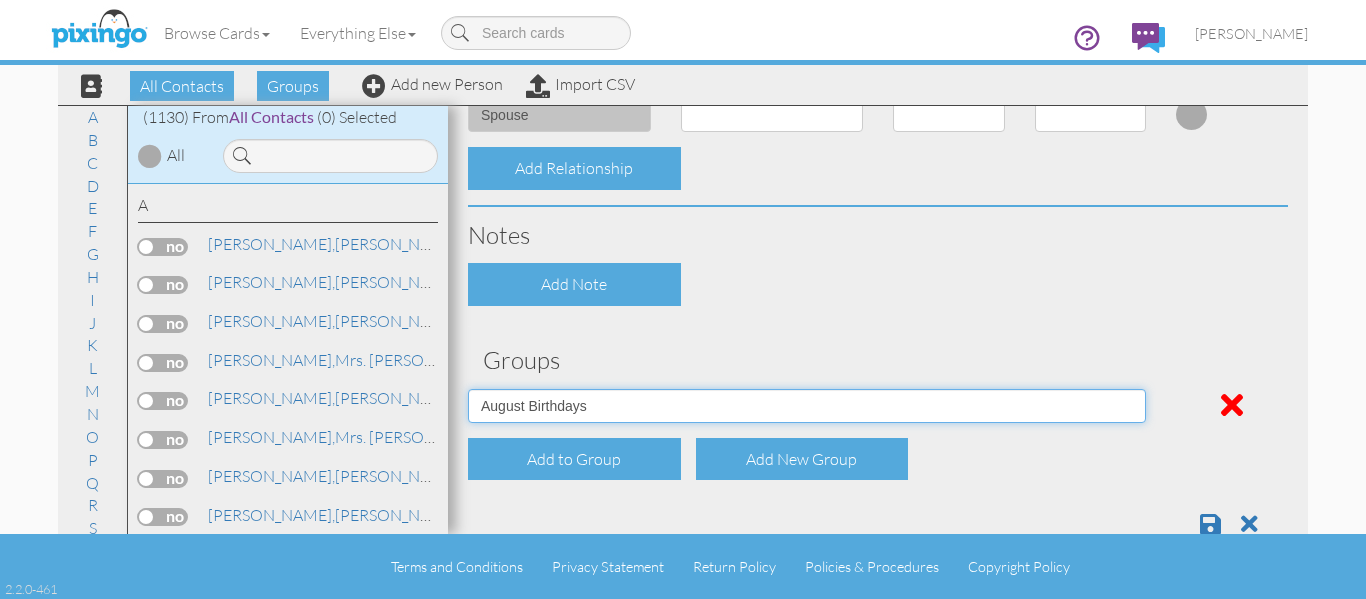 click on "April Birthdays August Birthdays Castlerock/Pine Pot Agents December Birthdays February Birthdays Inactive January Birthdays July Birthdays June Birthdays March Birthdays May Birthdays November Birthdays October Birthdays Prospects September Birthdays" at bounding box center (807, 406) 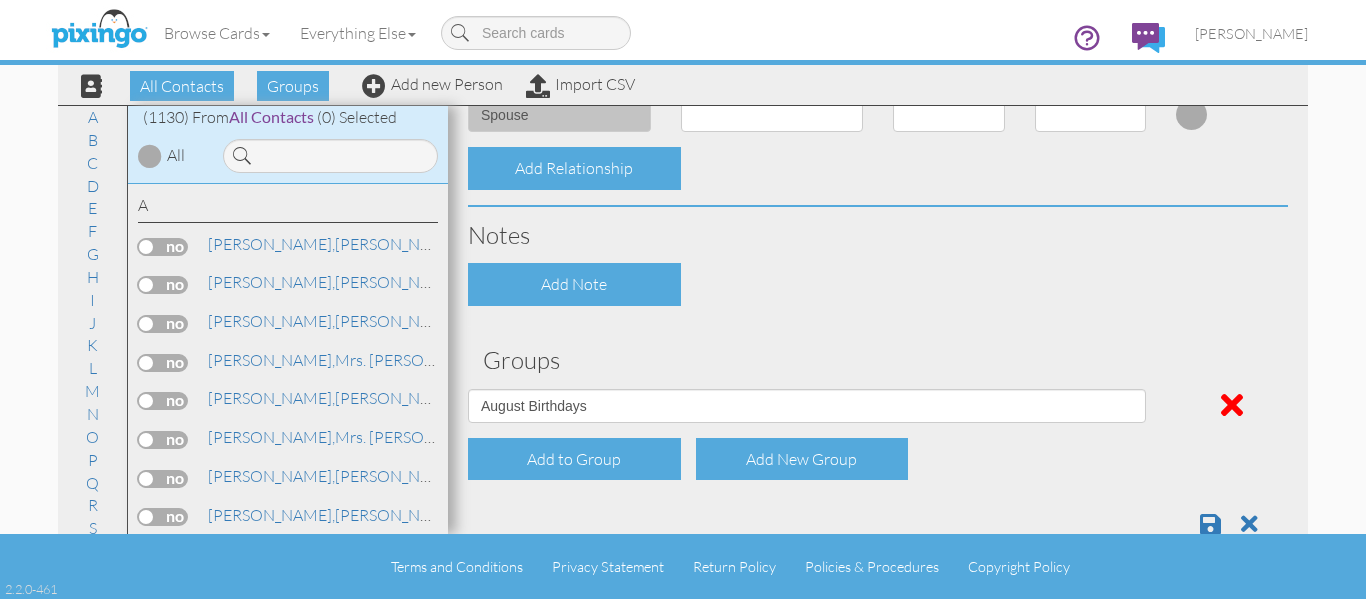 click on "Notes" at bounding box center [878, 235] 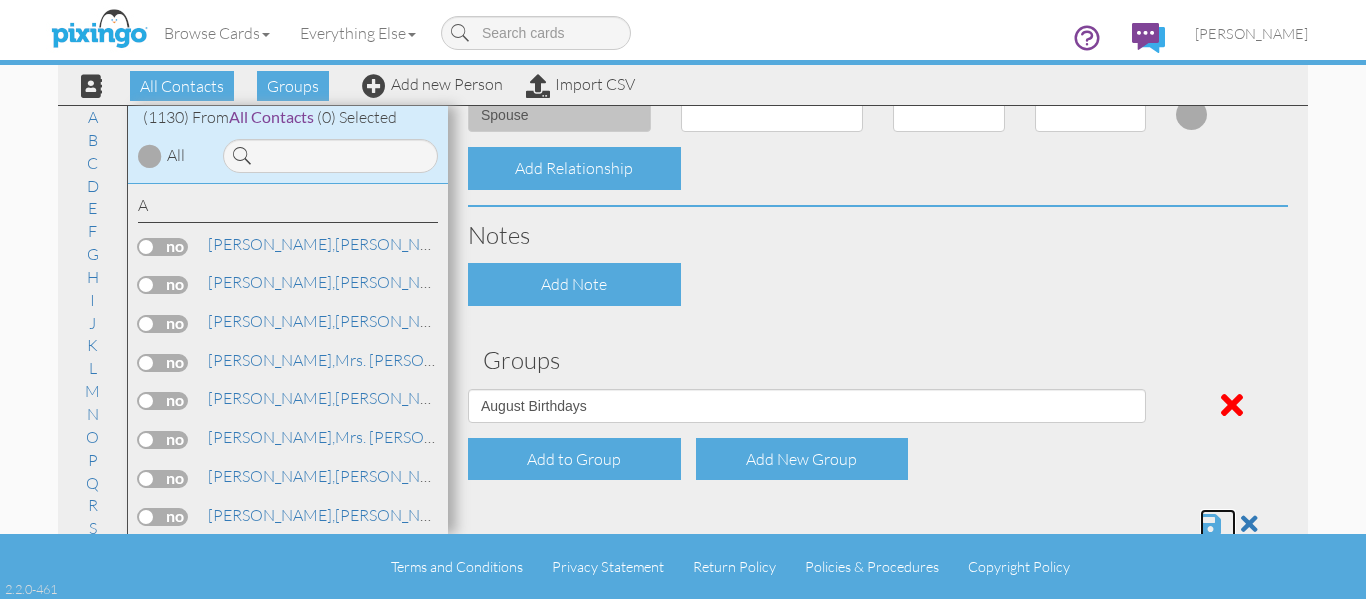 click at bounding box center (1210, 524) 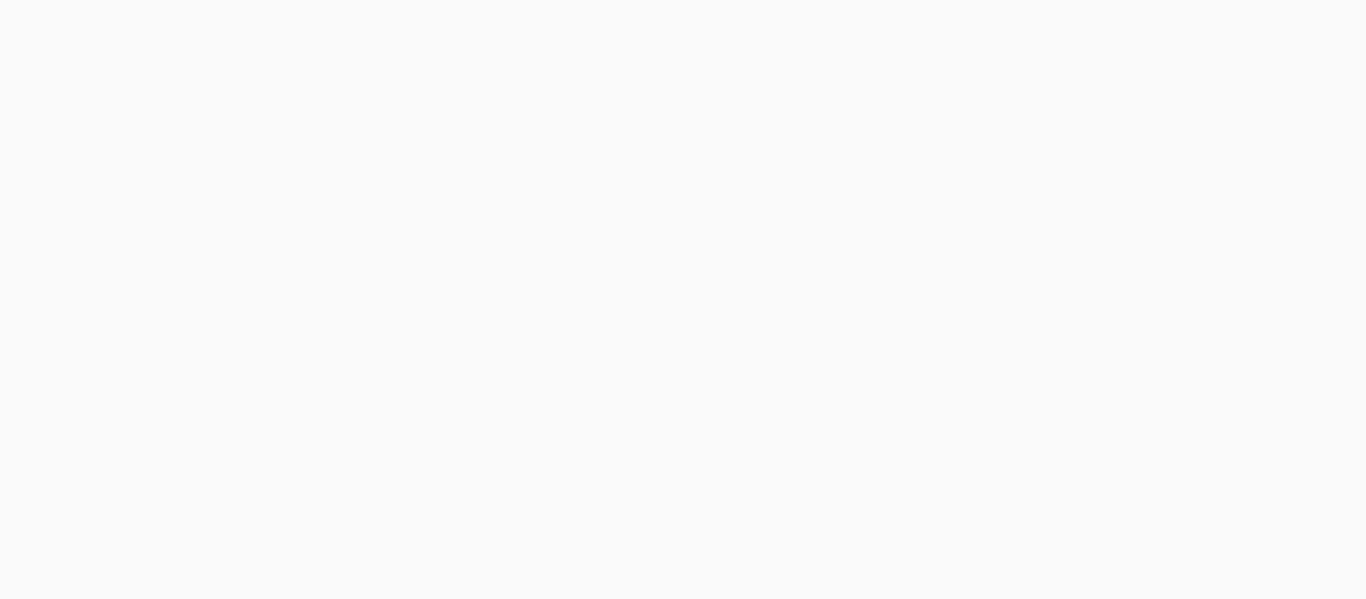 scroll, scrollTop: 0, scrollLeft: 0, axis: both 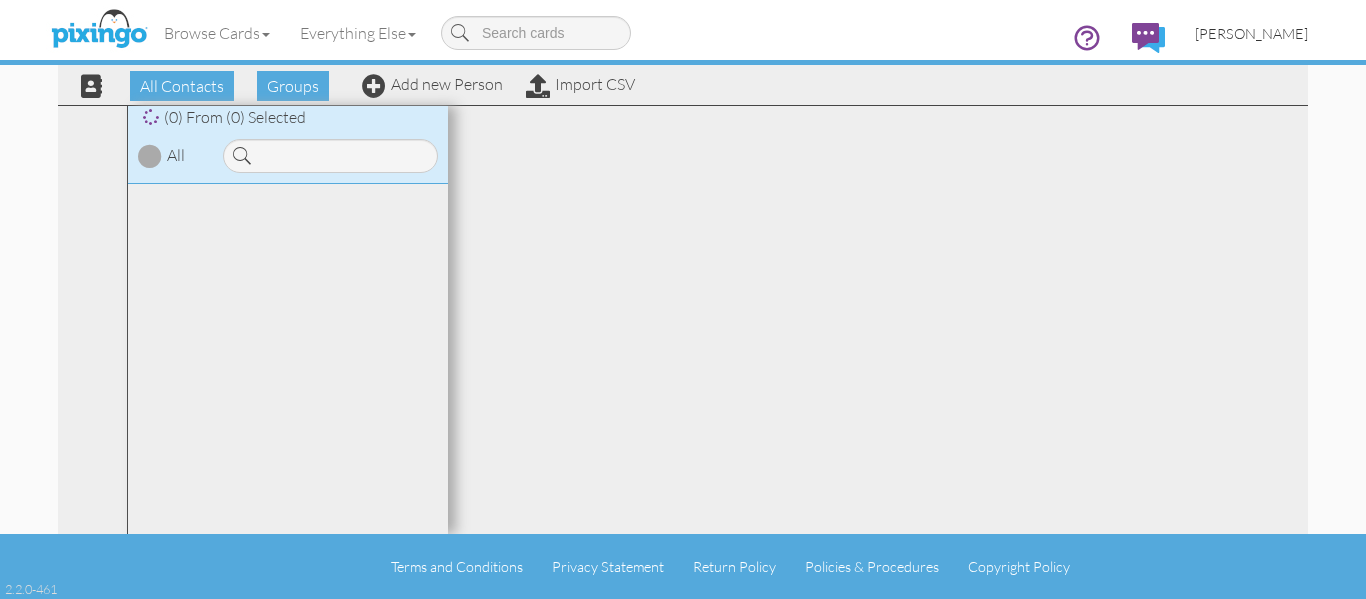 click on "[PERSON_NAME]" at bounding box center (1251, 33) 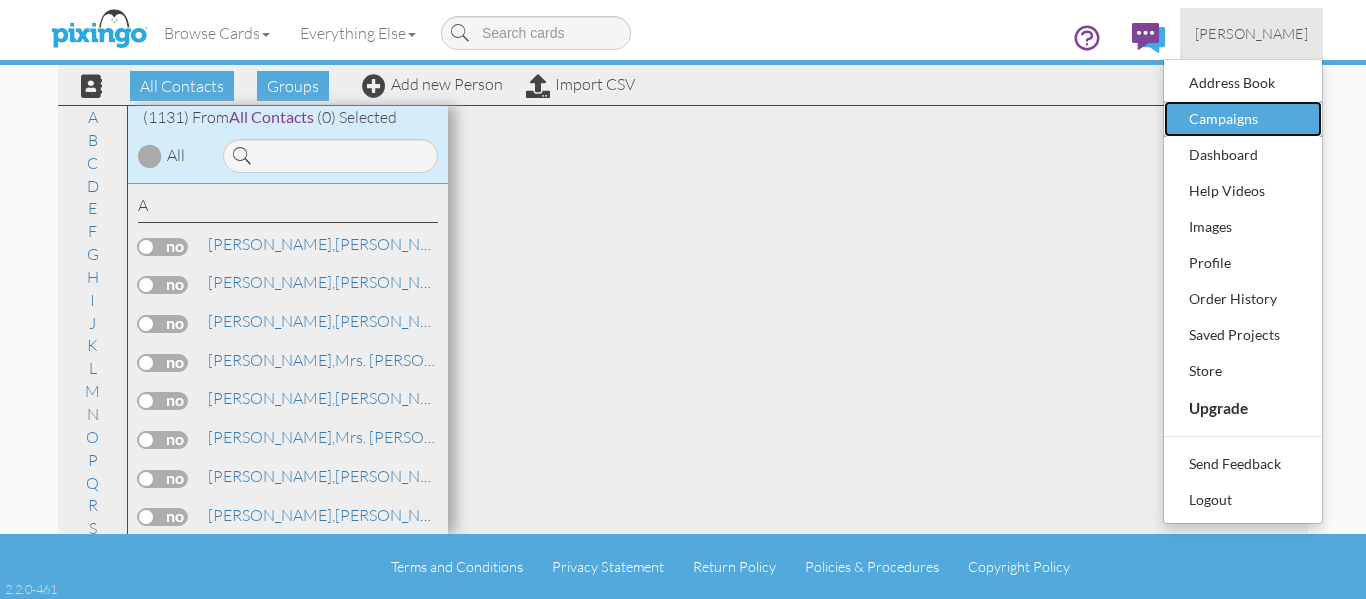 click on "Campaigns" at bounding box center (1243, 119) 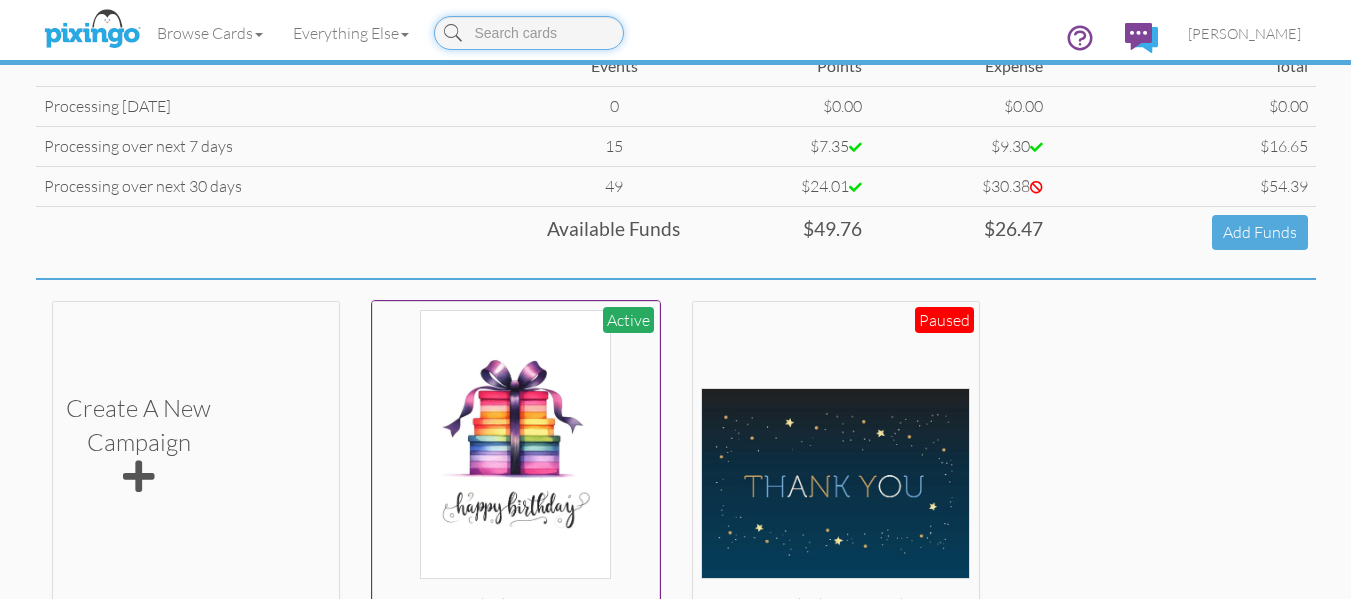 scroll, scrollTop: 200, scrollLeft: 0, axis: vertical 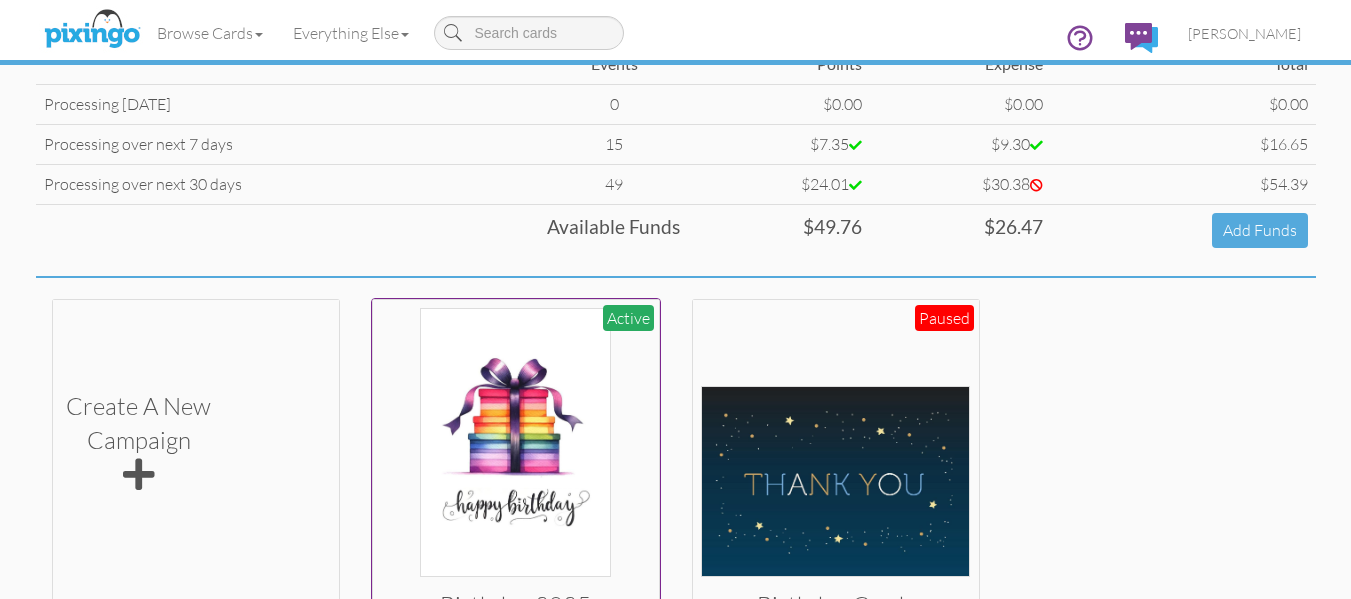 click at bounding box center (515, 442) 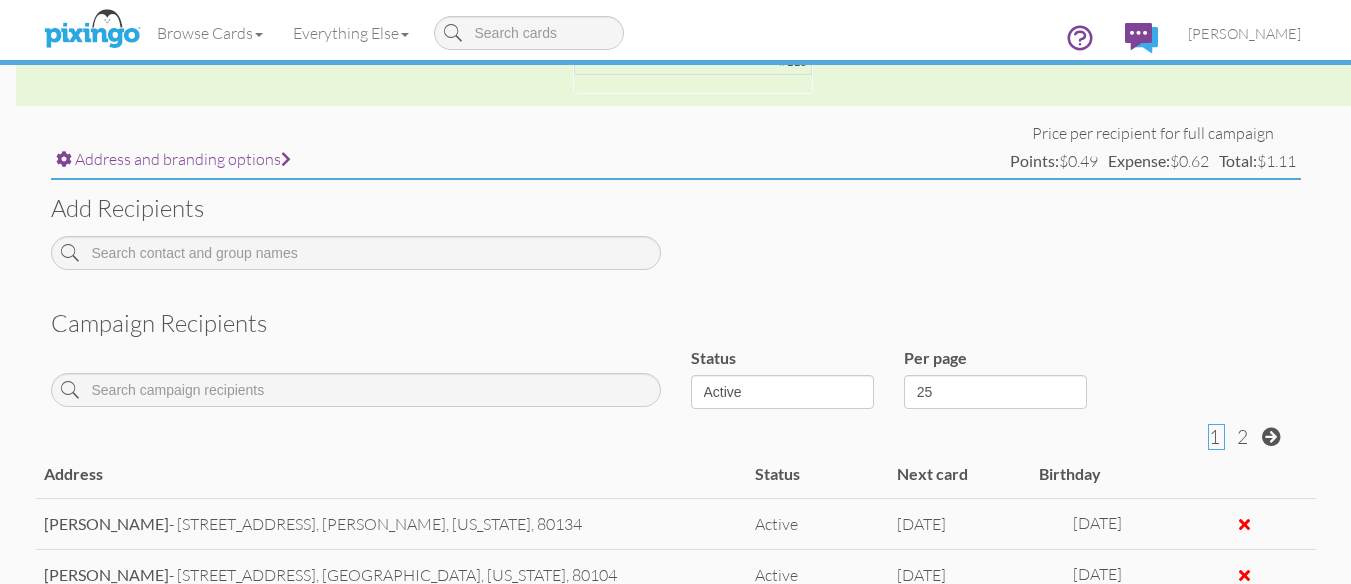 scroll, scrollTop: 658, scrollLeft: 0, axis: vertical 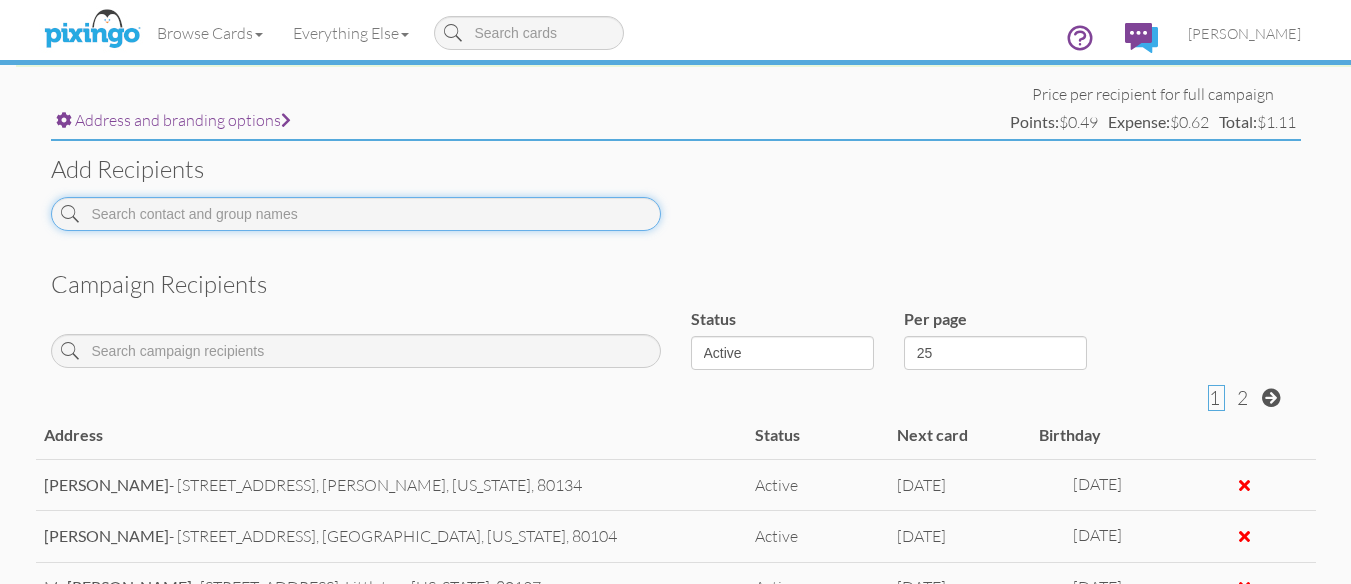 click at bounding box center (356, 214) 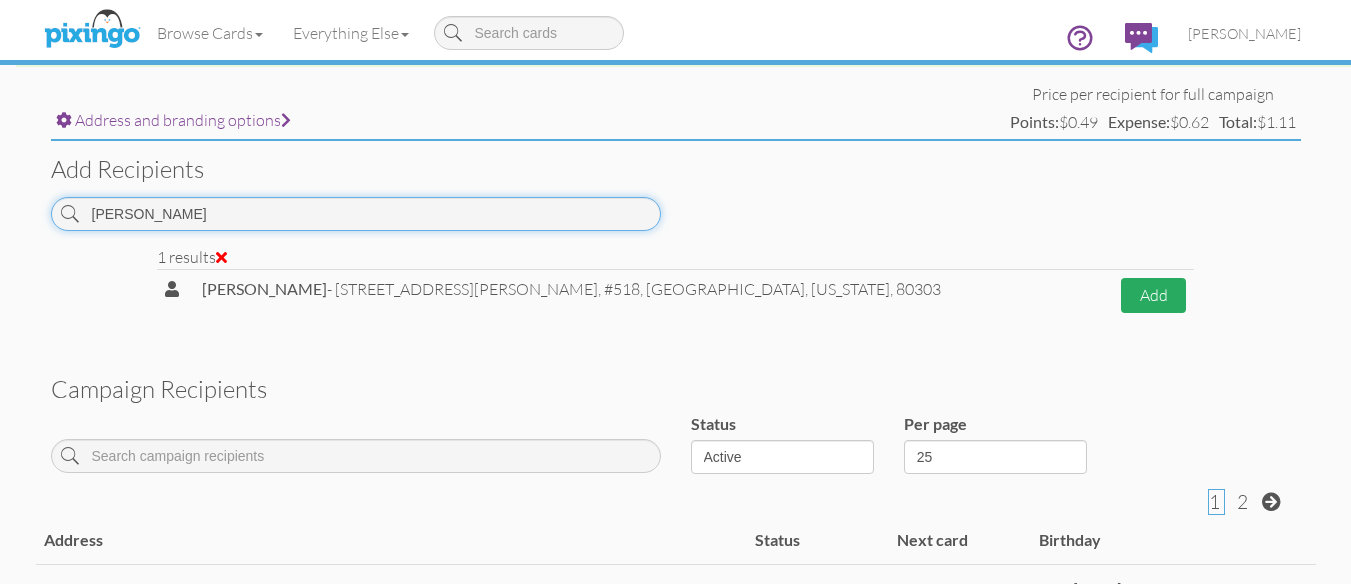 type on "[PERSON_NAME]" 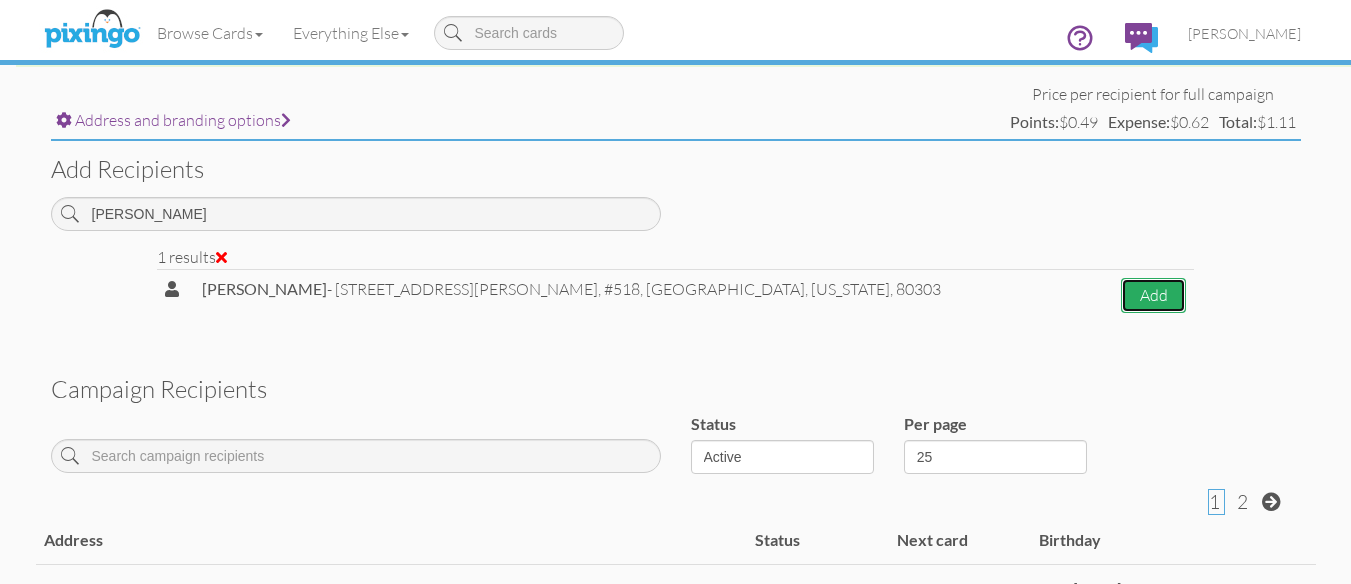 click on "Add" at bounding box center (1153, 295) 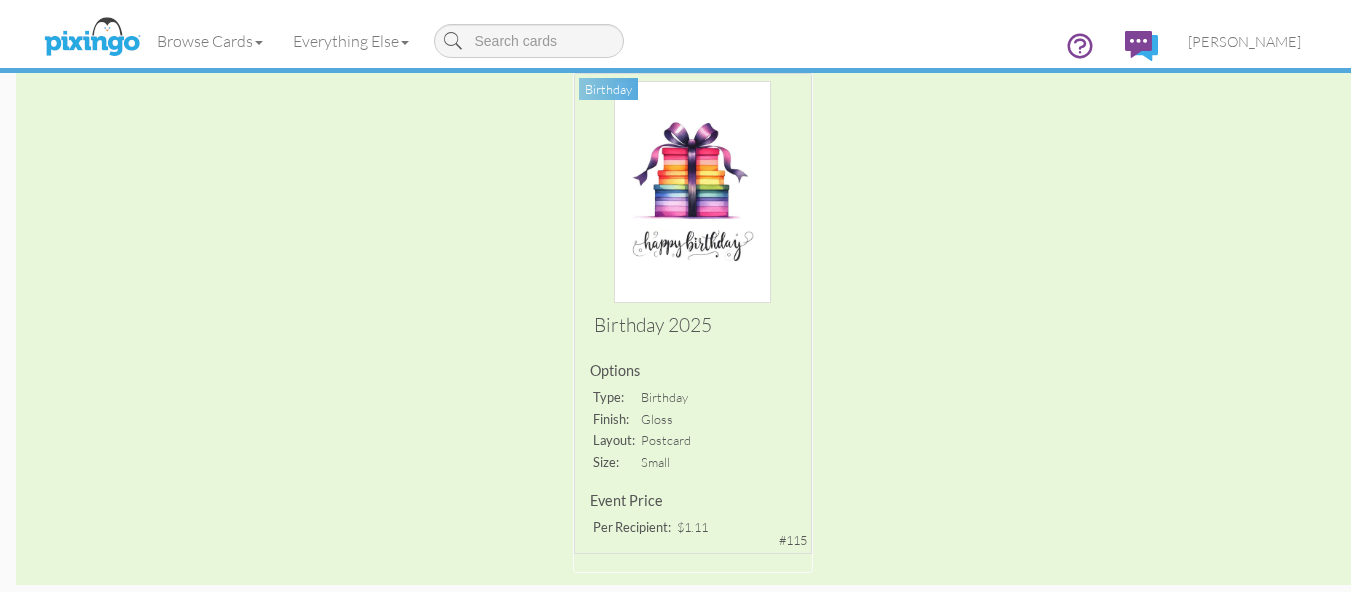 scroll, scrollTop: 0, scrollLeft: 0, axis: both 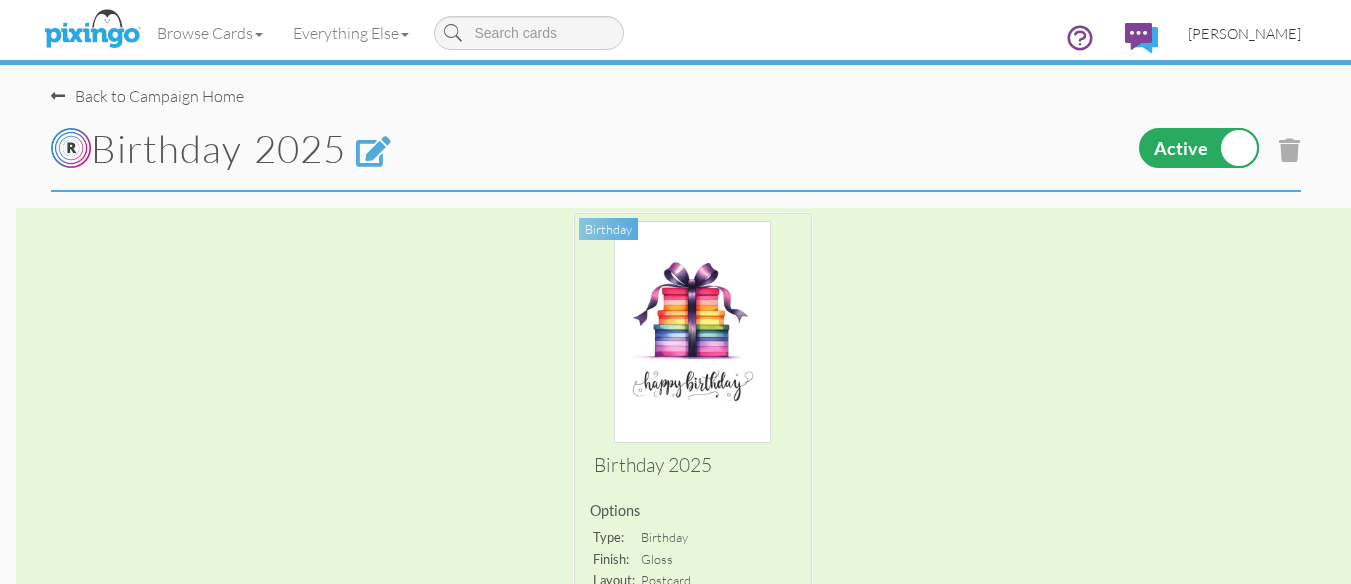 click on "[PERSON_NAME]" at bounding box center [1244, 33] 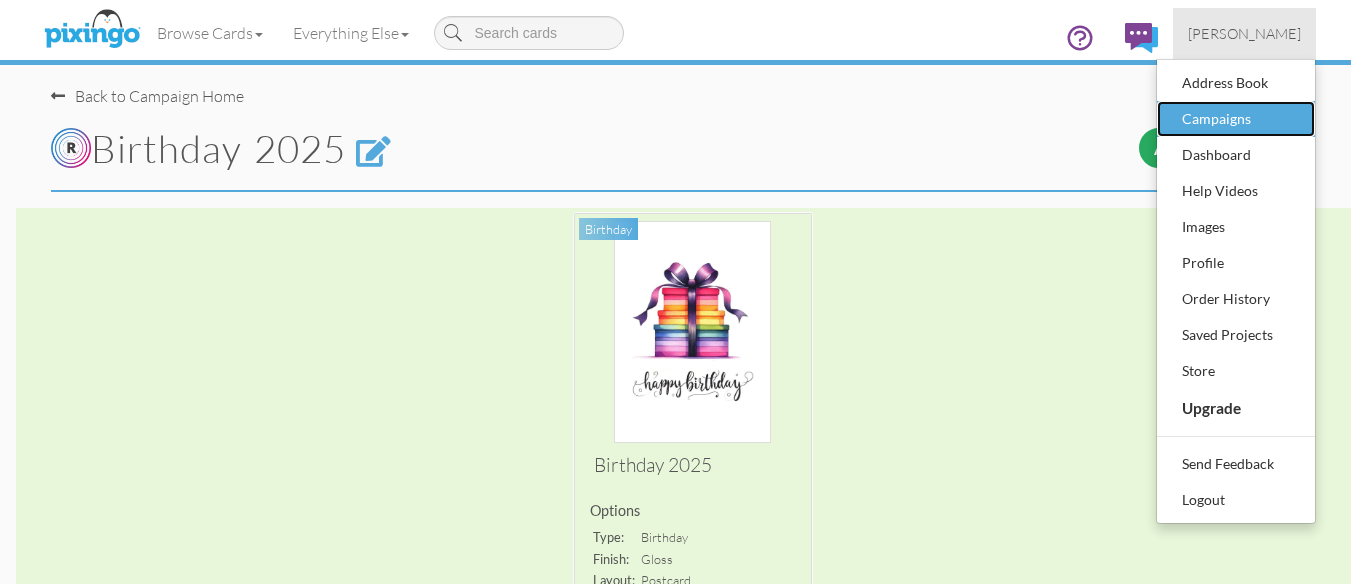 click on "Campaigns" at bounding box center [1236, 119] 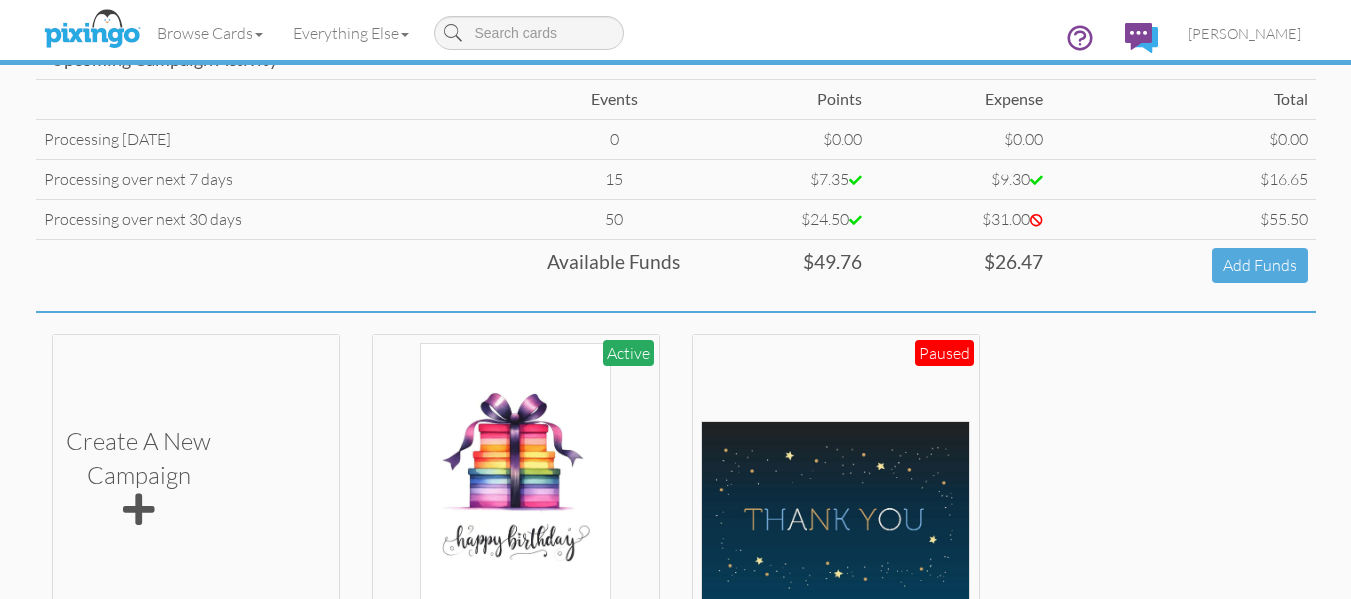 scroll, scrollTop: 200, scrollLeft: 0, axis: vertical 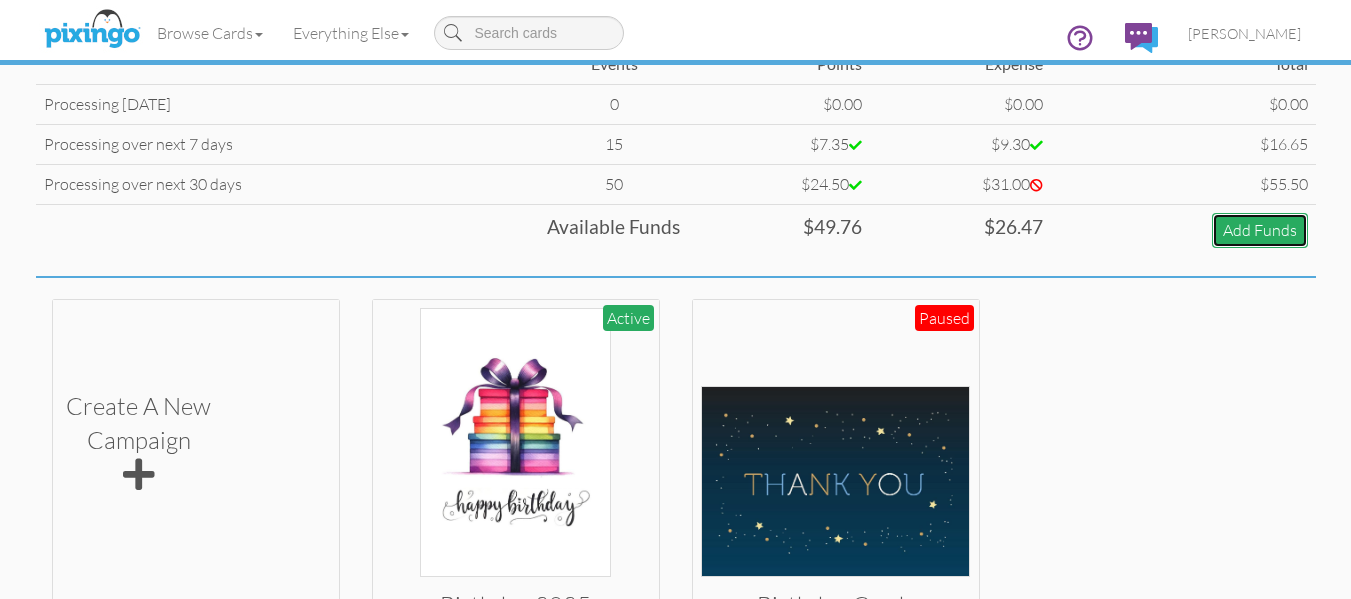 click on "Add Funds" at bounding box center (1260, 230) 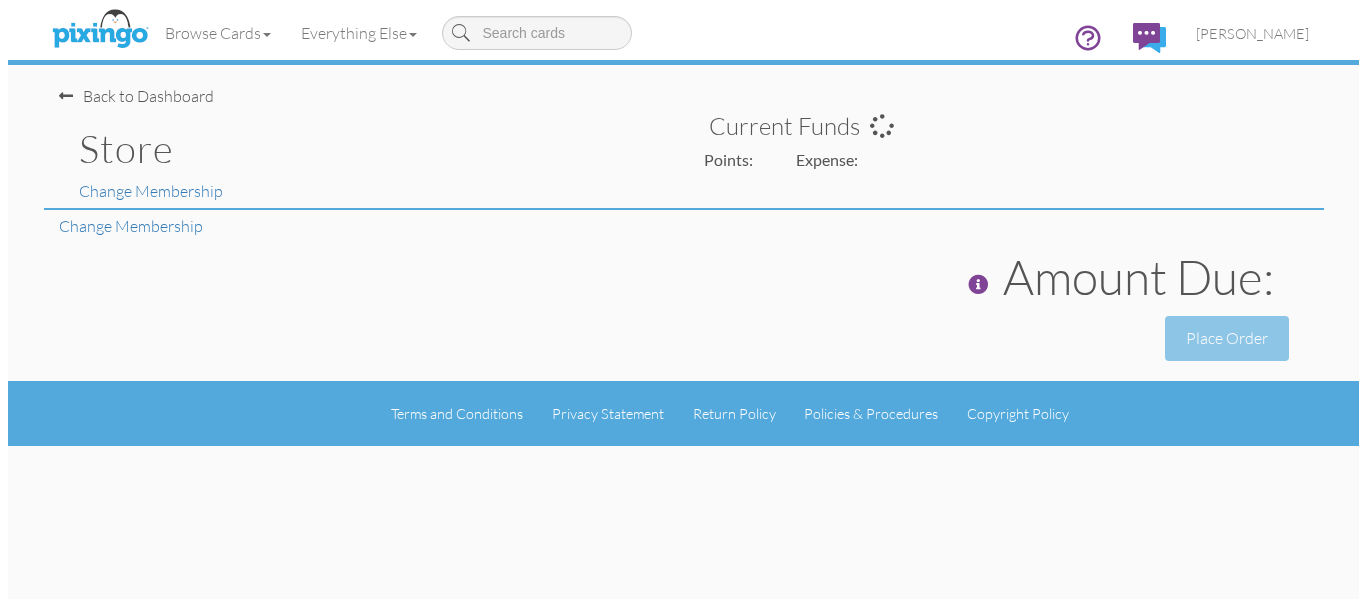 scroll, scrollTop: 0, scrollLeft: 0, axis: both 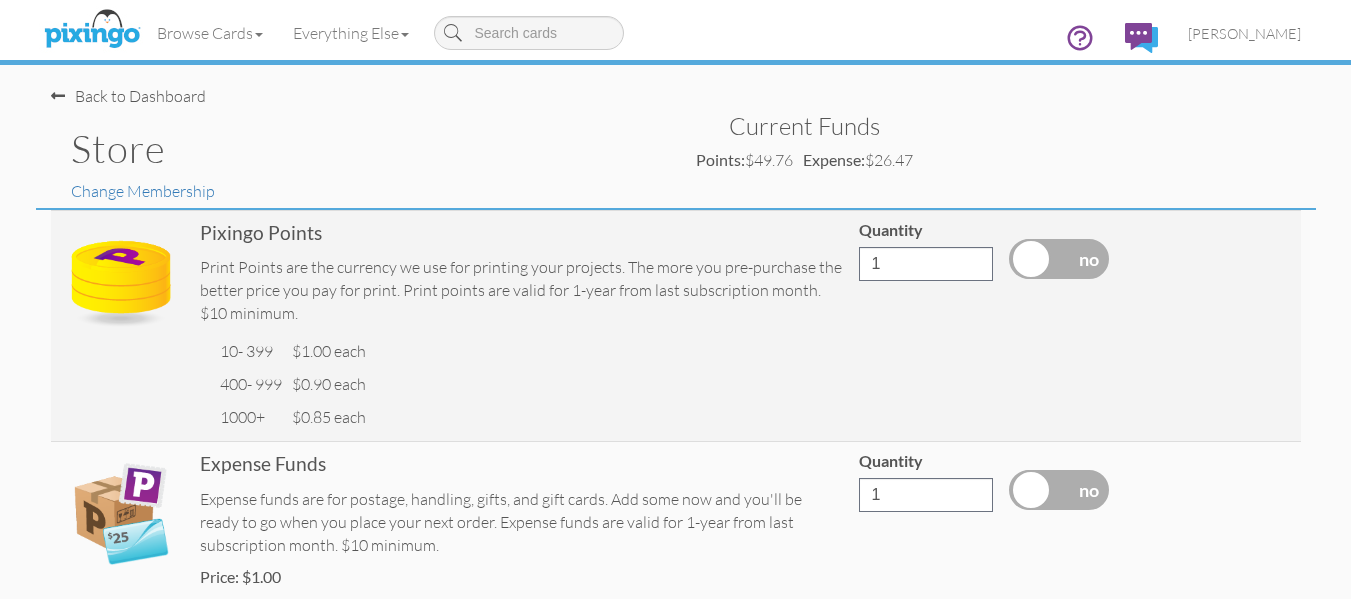 click at bounding box center (58, 96) 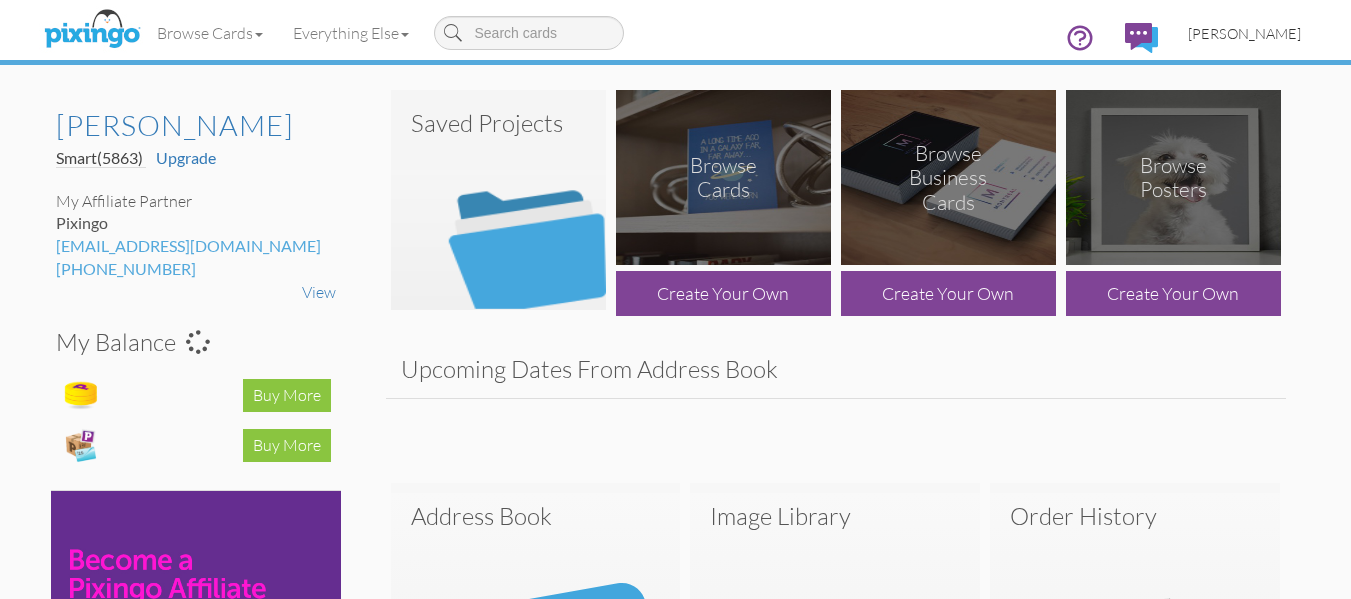 drag, startPoint x: 1239, startPoint y: 26, endPoint x: 1251, endPoint y: 50, distance: 26.832815 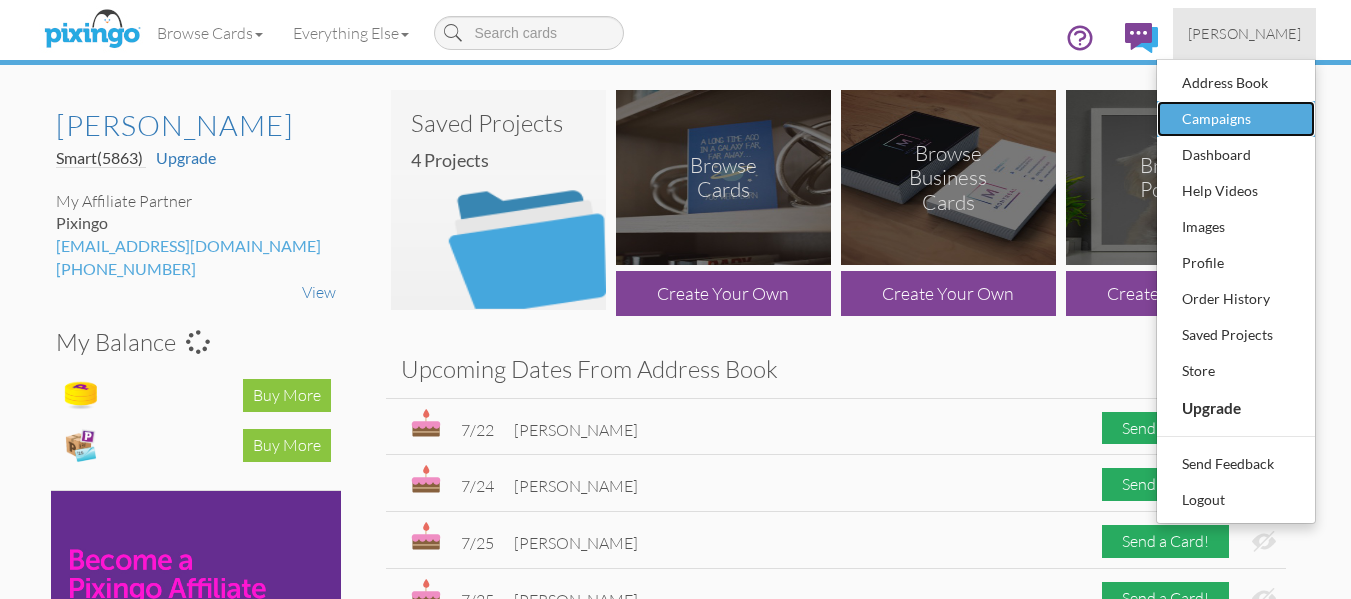 click on "Campaigns" at bounding box center [1236, 119] 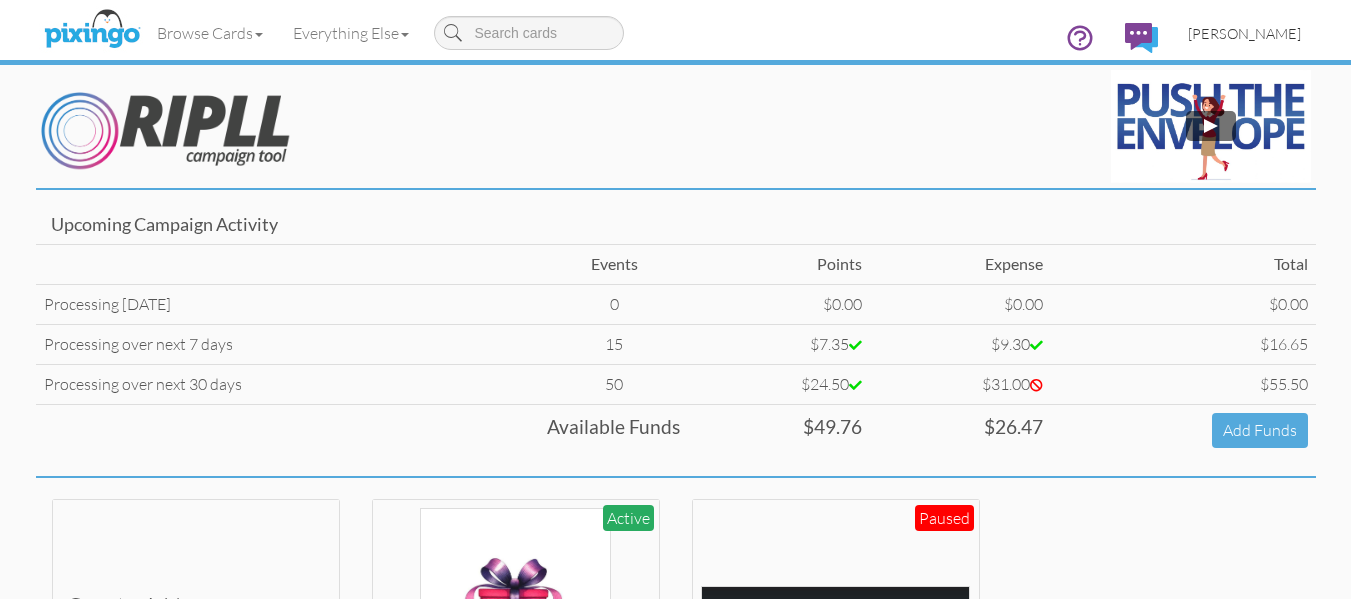 click on "[PERSON_NAME]" at bounding box center [1244, 33] 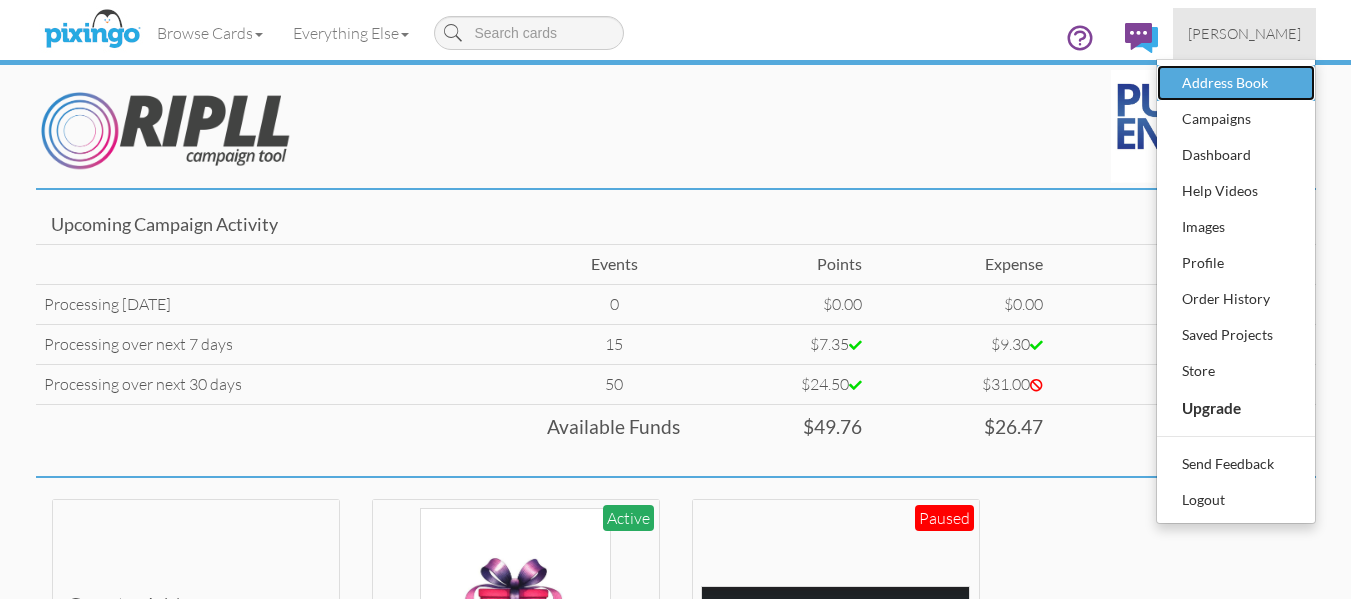 click on "Address Book" at bounding box center (1236, 83) 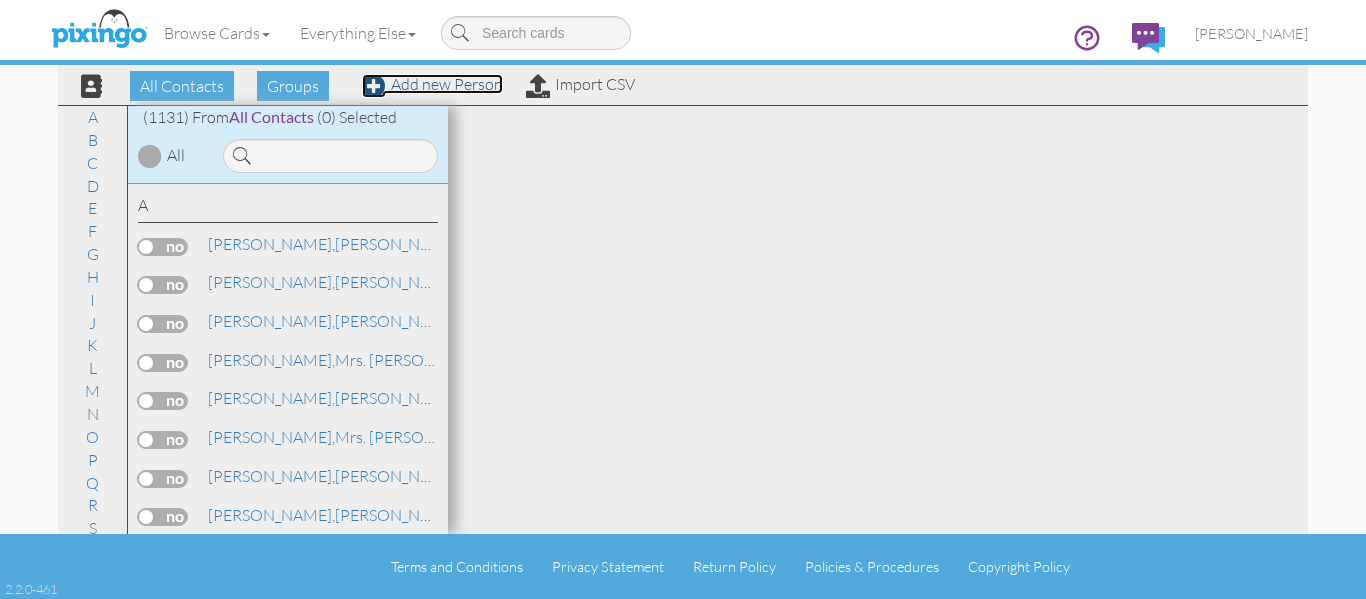click on "Add new Person" at bounding box center [432, 84] 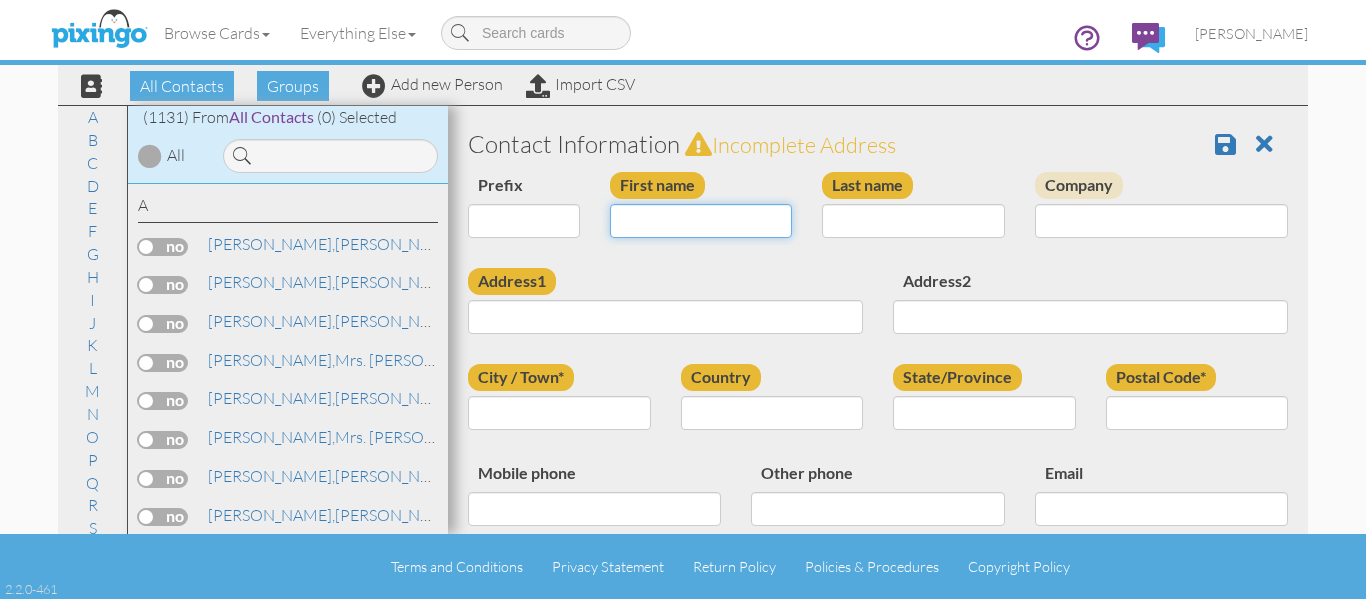 click on "First name" at bounding box center [701, 221] 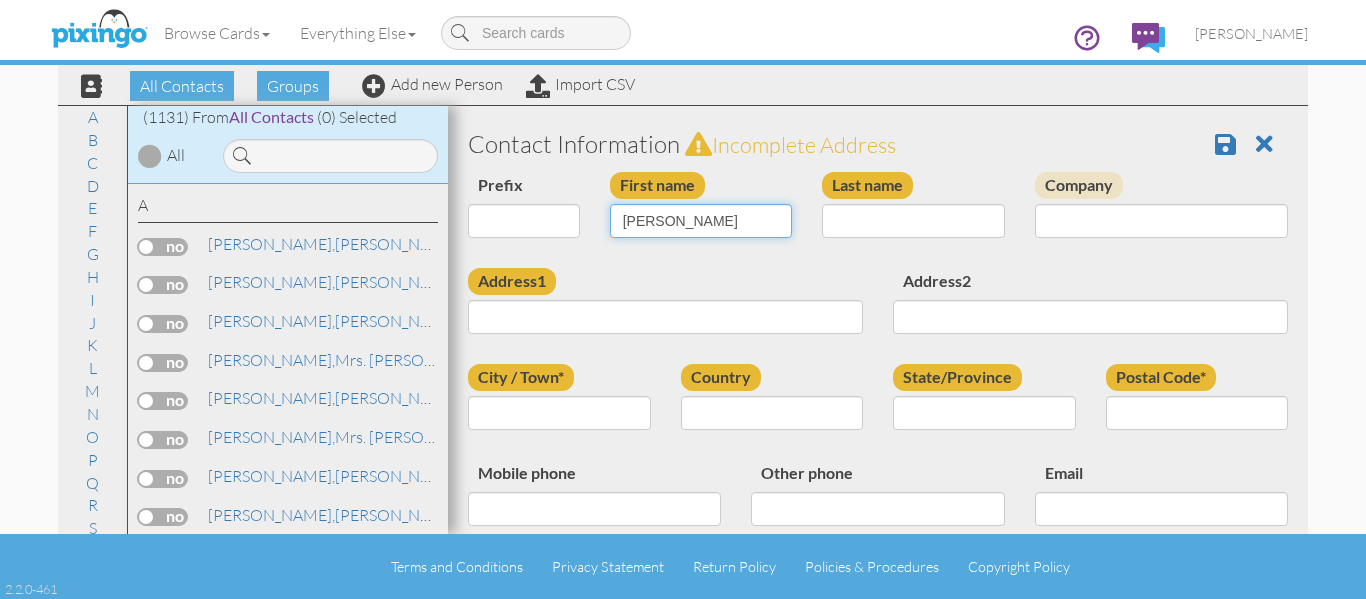 type on "[PERSON_NAME]" 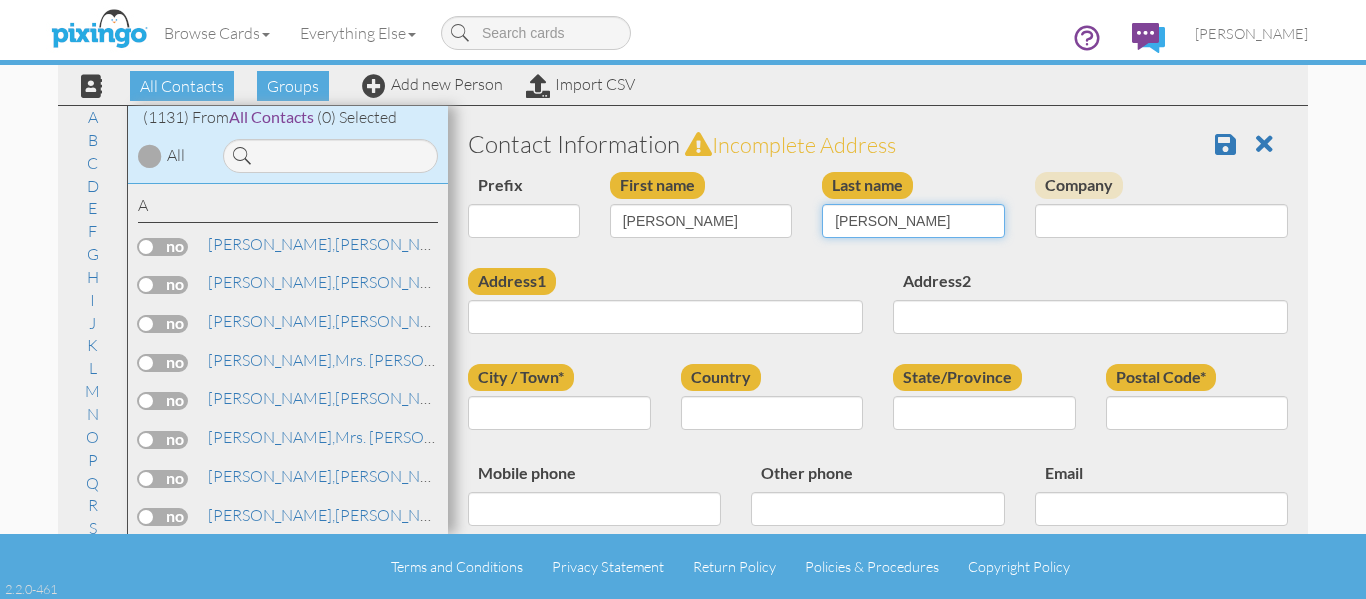 type on "[PERSON_NAME]" 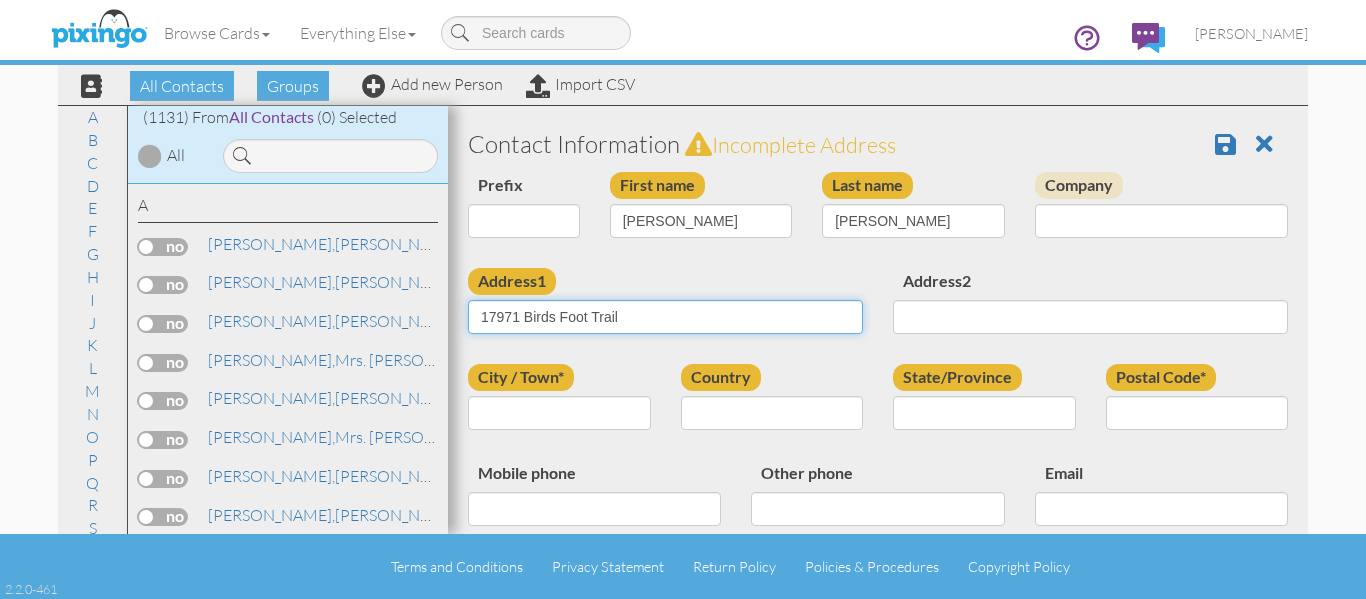 type on "17971 Birds Foot Trail" 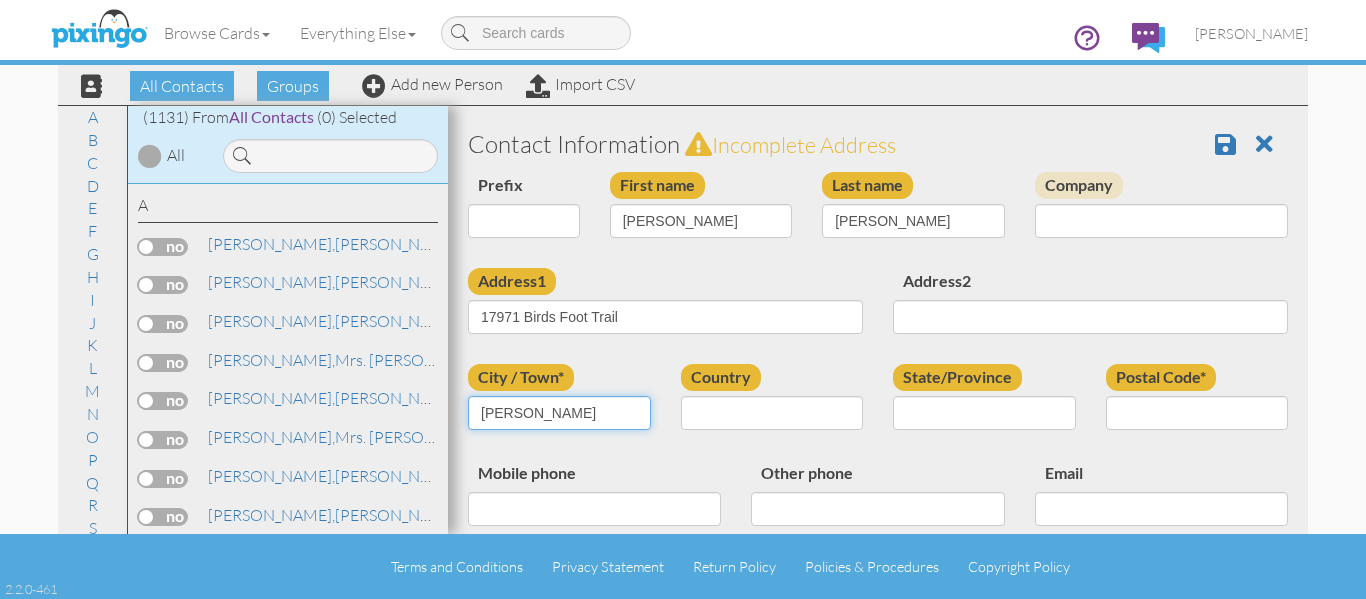 type on "Parker" 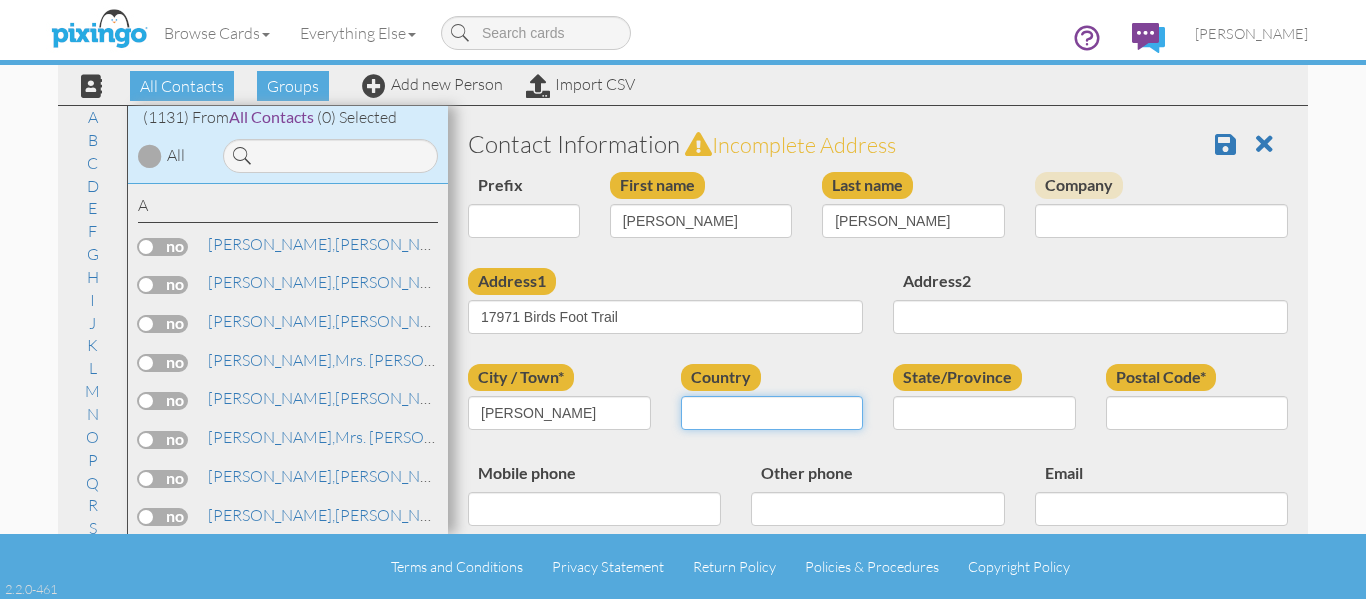 select on "object:9184" 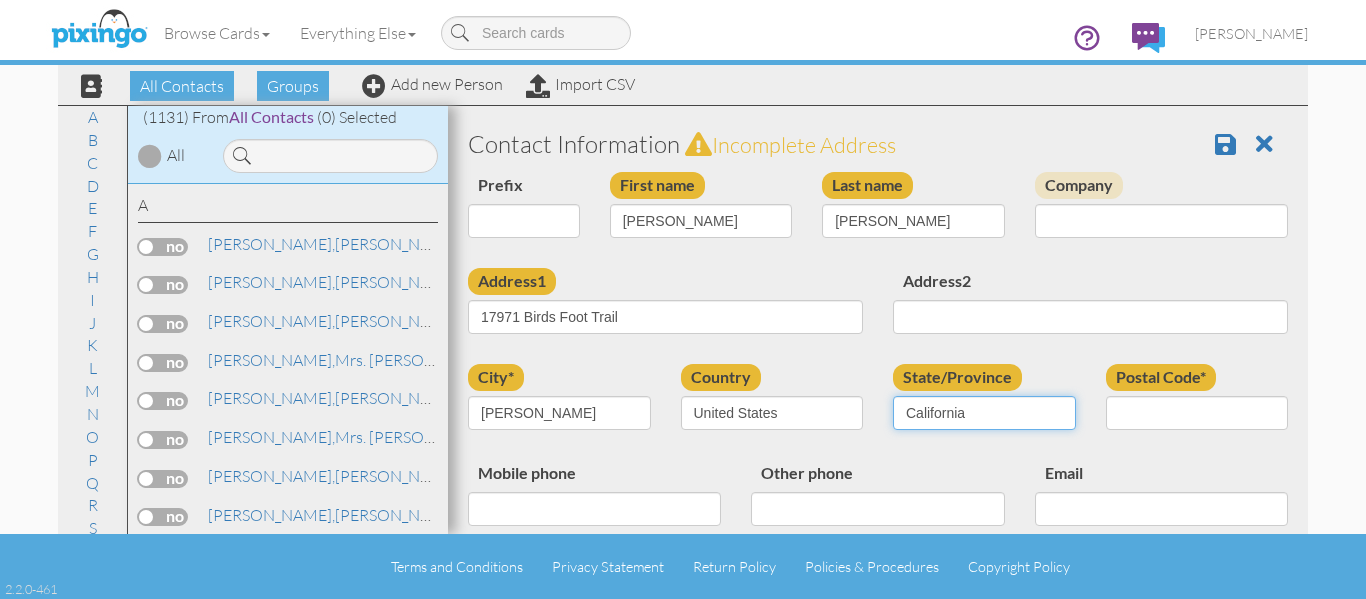 select on "object:9438" 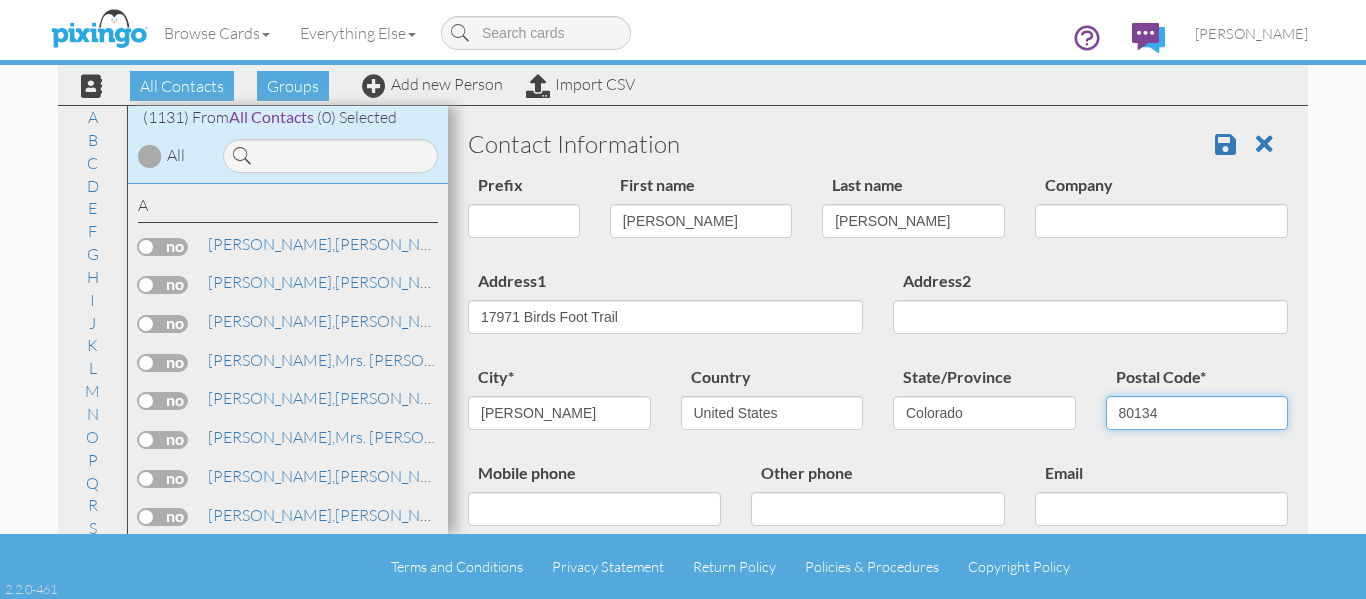 type on "80134" 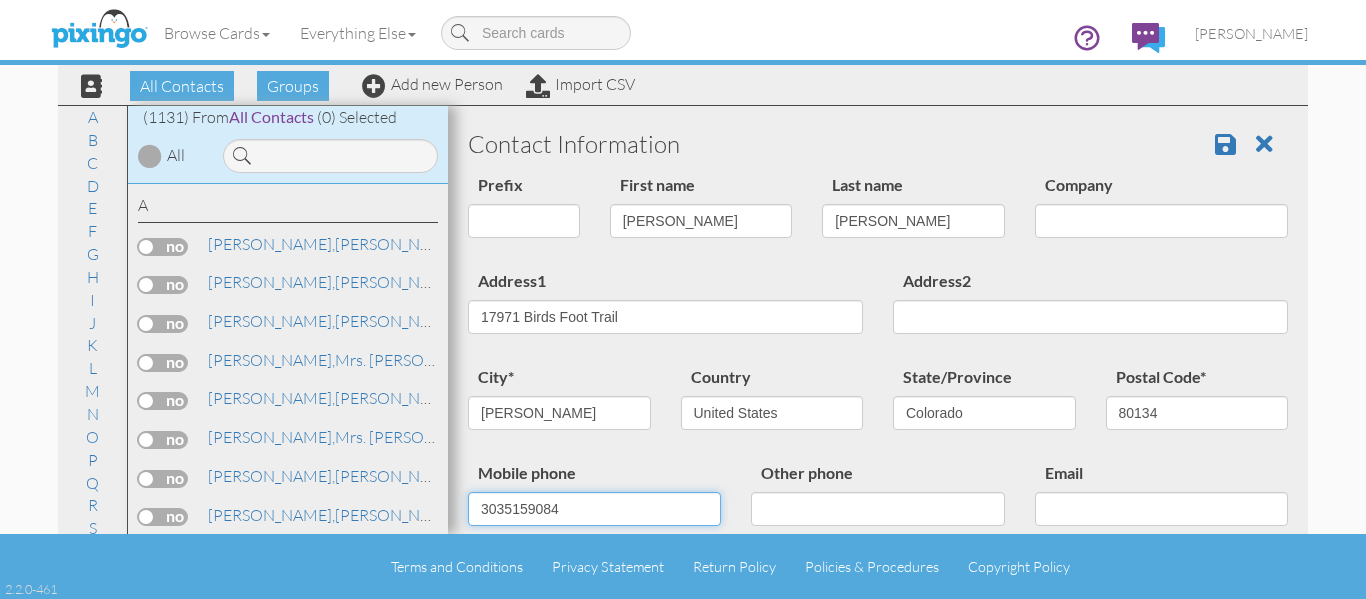 type on "3035159084" 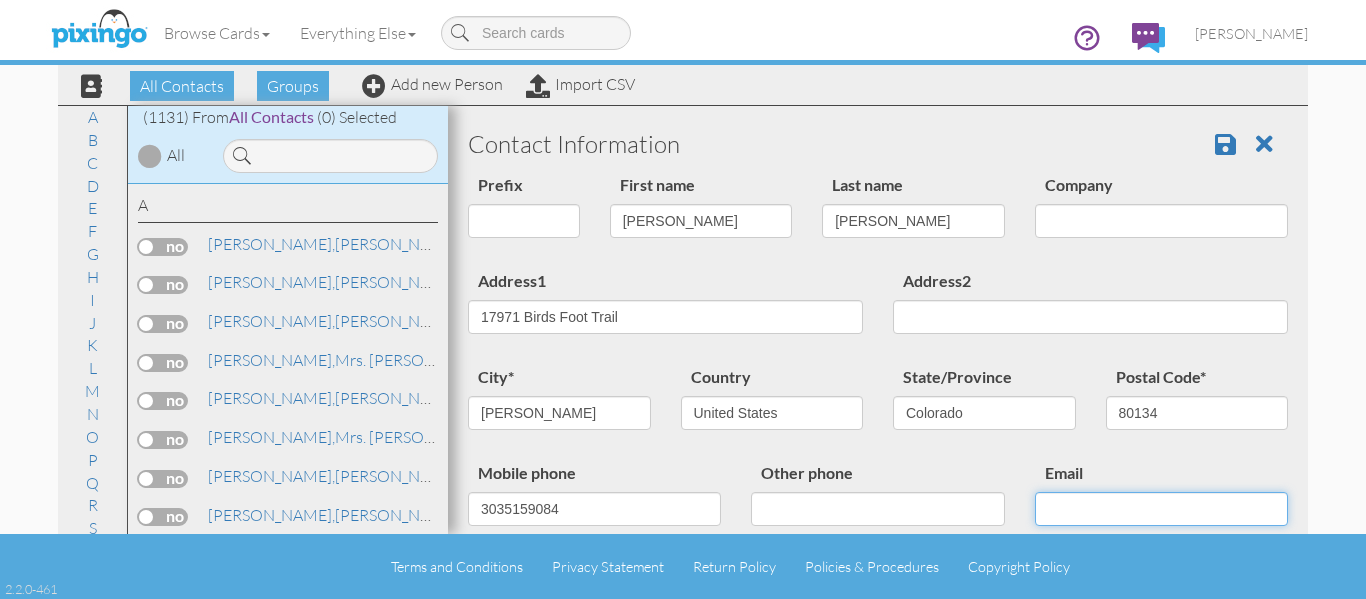 paste on "Dear Jay, I am sorry you were unable to make it to my Medicare class today. I would love to have you attend one of my upcoming classes! Here are the dates, times, and locations for my classes in July, August and September, all starting at 10:30am:   Lone Tree Library:  Saturday, 7/26   Highlands Ranch Library:  Saturday, 8/16 Saturday, 8/30  Castle Rock Library:  Saturday, 9/20 Saturday, 9/27 Please let me know if any of these dates work for you and I can transfer your information to the new class date. I look forward to hearing from you!" 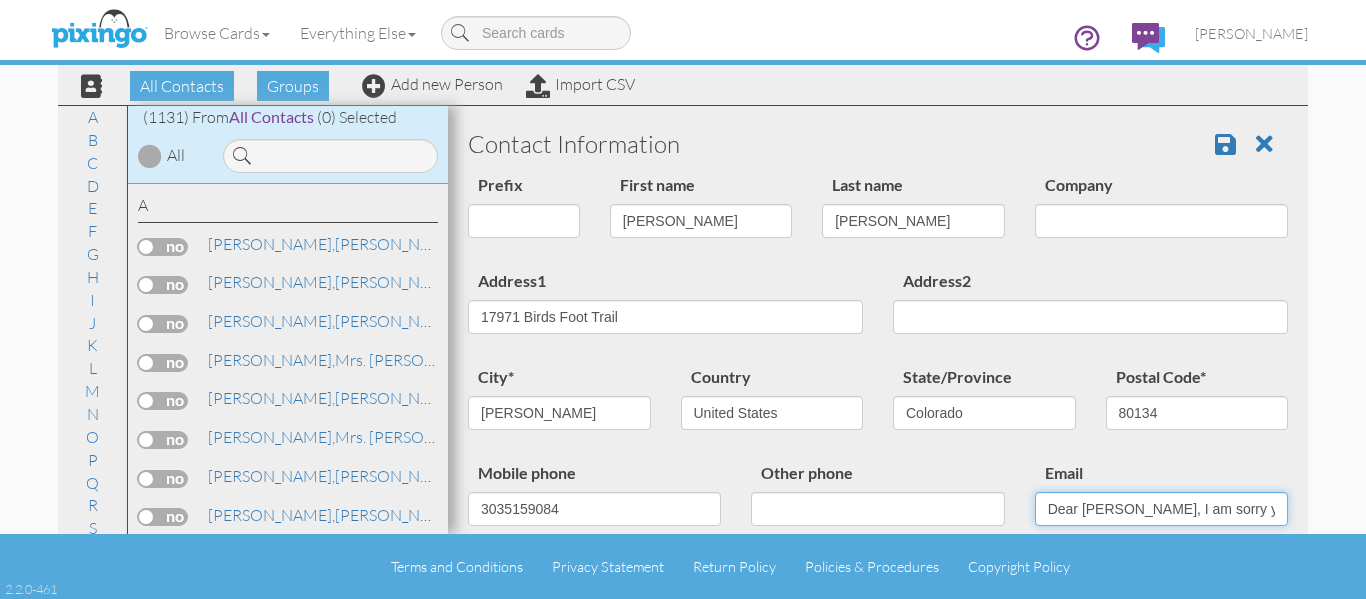 scroll, scrollTop: 0, scrollLeft: 3134, axis: horizontal 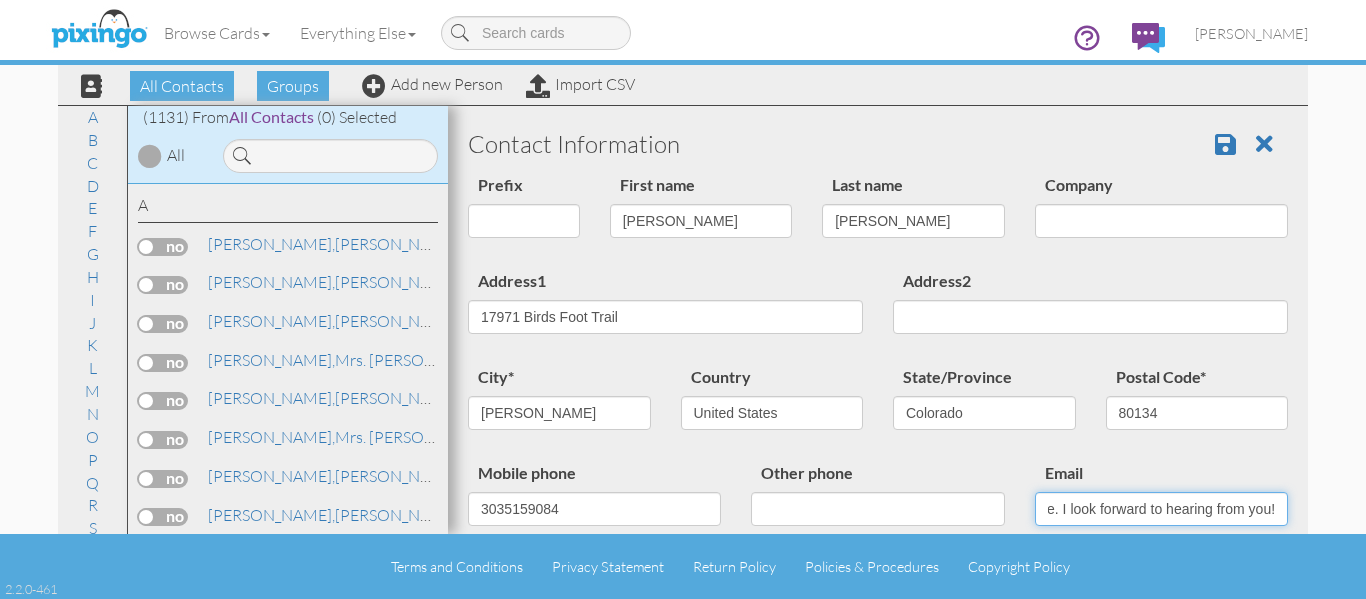 click on "Dear Jay, I am sorry you were unable to make it to my Medicare class today. I would love to have you attend one of my upcoming classes! Here are the dates, times, and locations for my classes in July, August and September, all starting at 10:30am:   Lone Tree Library:  Saturday, 7/26   Highlands Ranch Library:  Saturday, 8/16 Saturday, 8/30  Castle Rock Library:  Saturday, 9/20 Saturday, 9/27 Please let me know if any of these dates work for you and I can transfer your information to the new class date. I look forward to hearing from you!" at bounding box center [1161, 509] 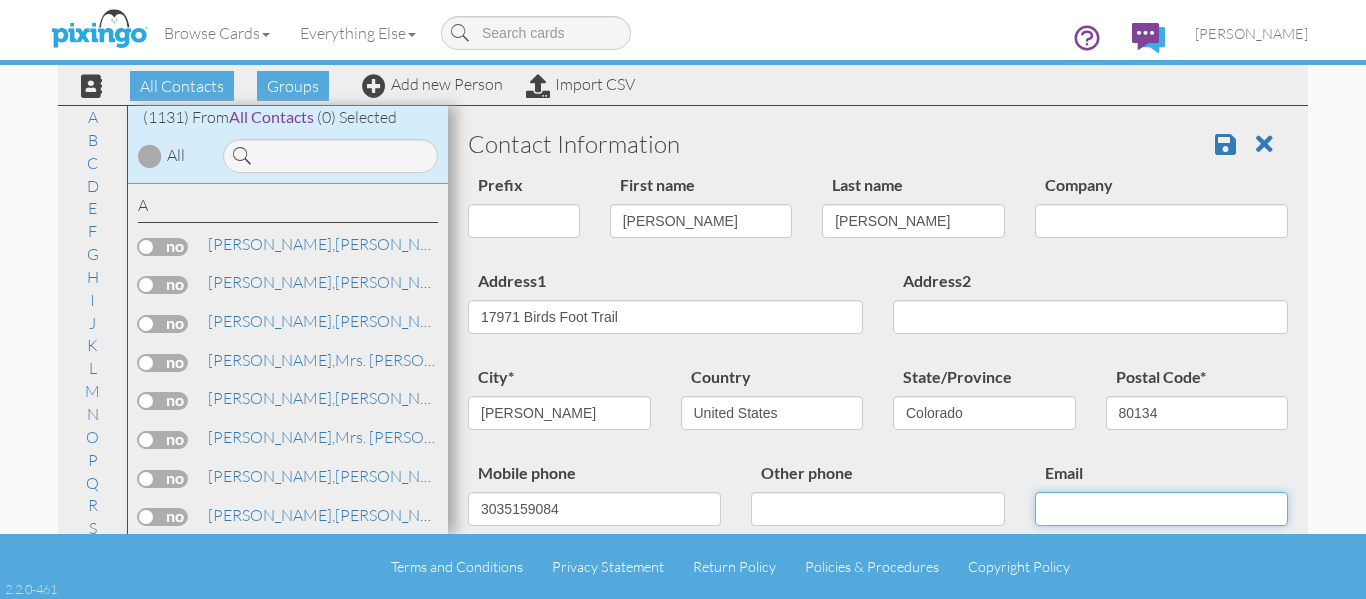 scroll, scrollTop: 0, scrollLeft: 0, axis: both 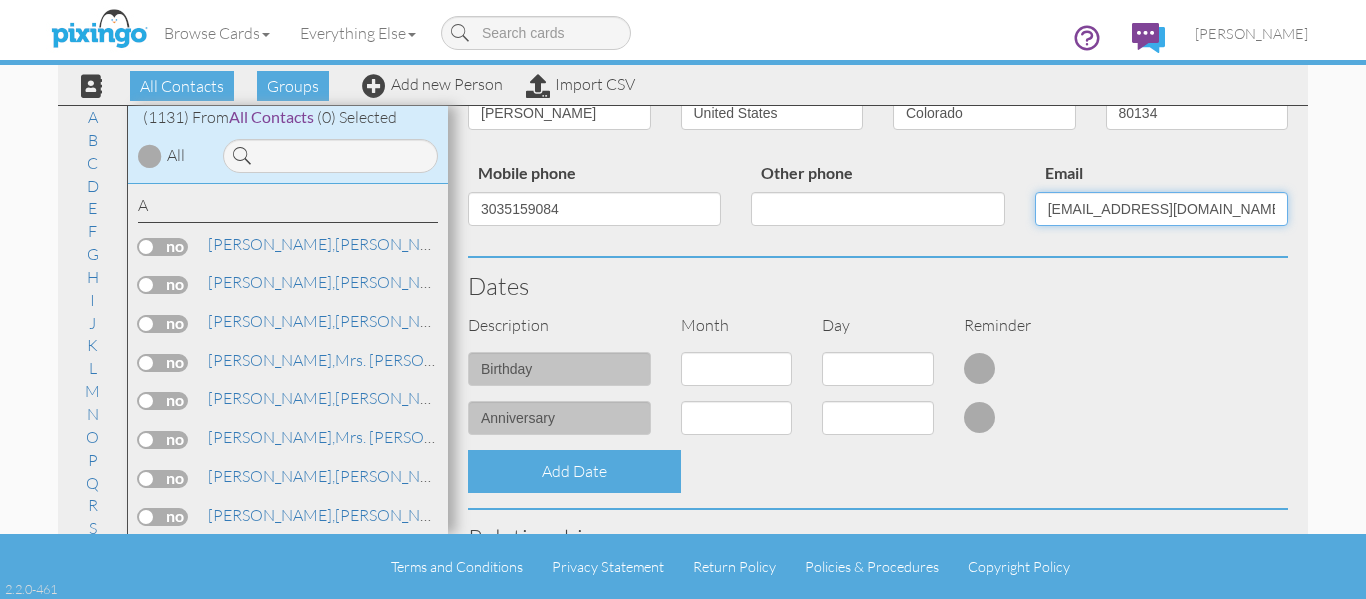 type on "vegtam123@hotmail.com" 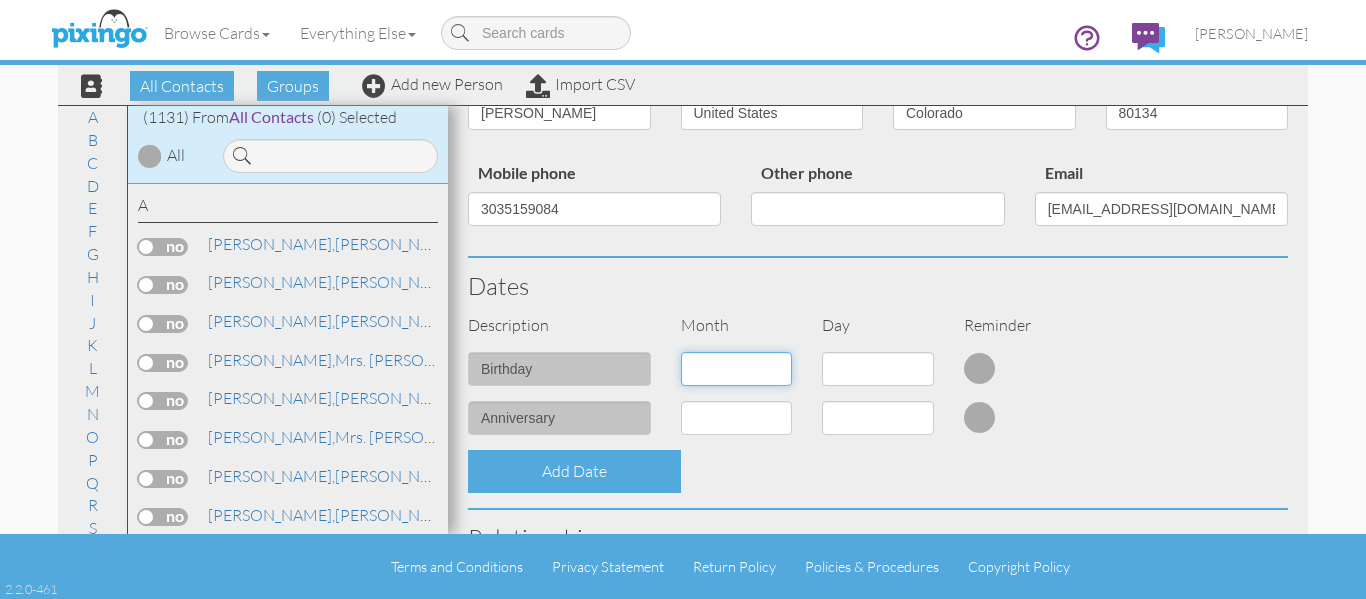 click on "1 - Jan 2 - Feb 3 - Mar 4 - Apr 5 - May 6 - Jun 7 - Jul 8 - Aug 9 - Sep 10 - Oct 11 - Nov 12 - Dec" at bounding box center (737, 369) 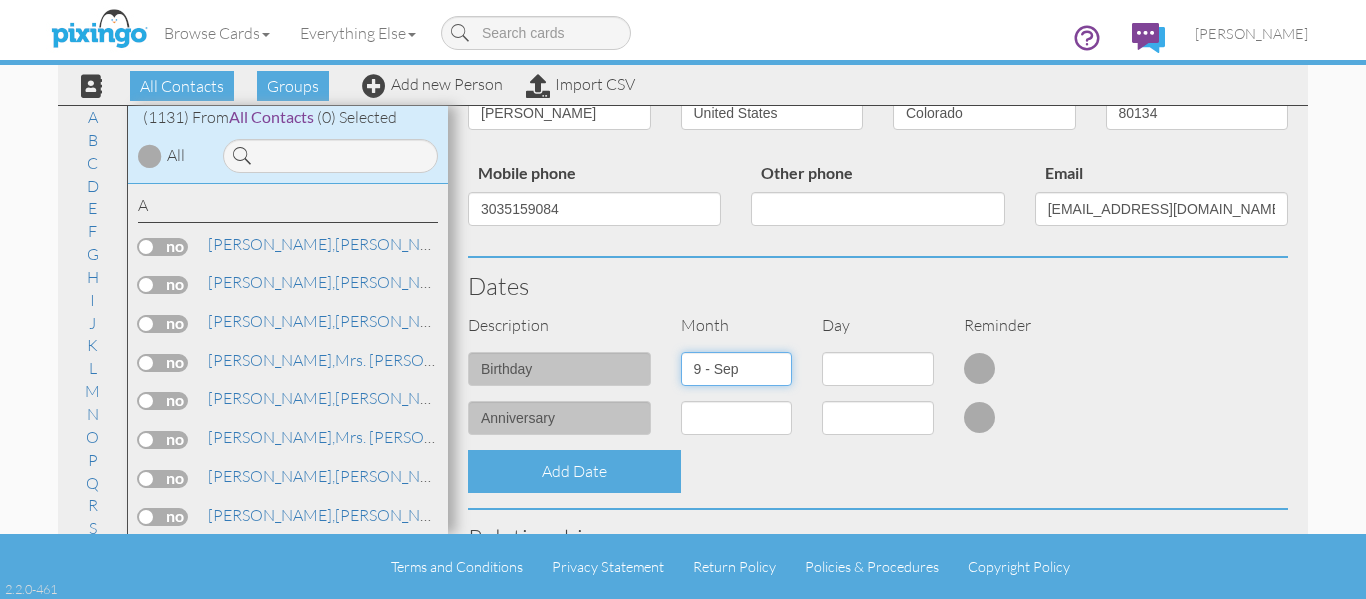 click on "1 - Jan 2 - Feb 3 - Mar 4 - Apr 5 - May 6 - Jun 7 - Jul 8 - Aug 9 - Sep 10 - Oct 11 - Nov 12 - Dec" at bounding box center [737, 369] 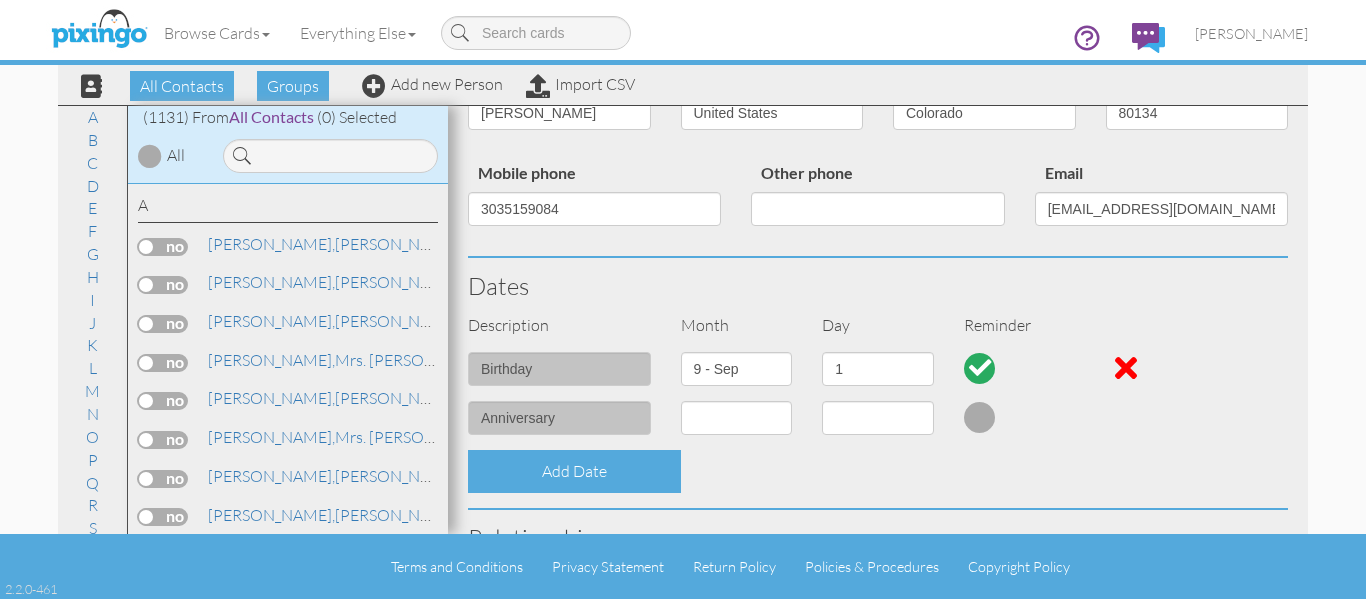 click on "1 2 3 4 5 6 7 8 9 10 11 12 13 14 15 16 17 18 19 20 21 22 23 24 25 26 27 28 29 30" at bounding box center (878, 376) 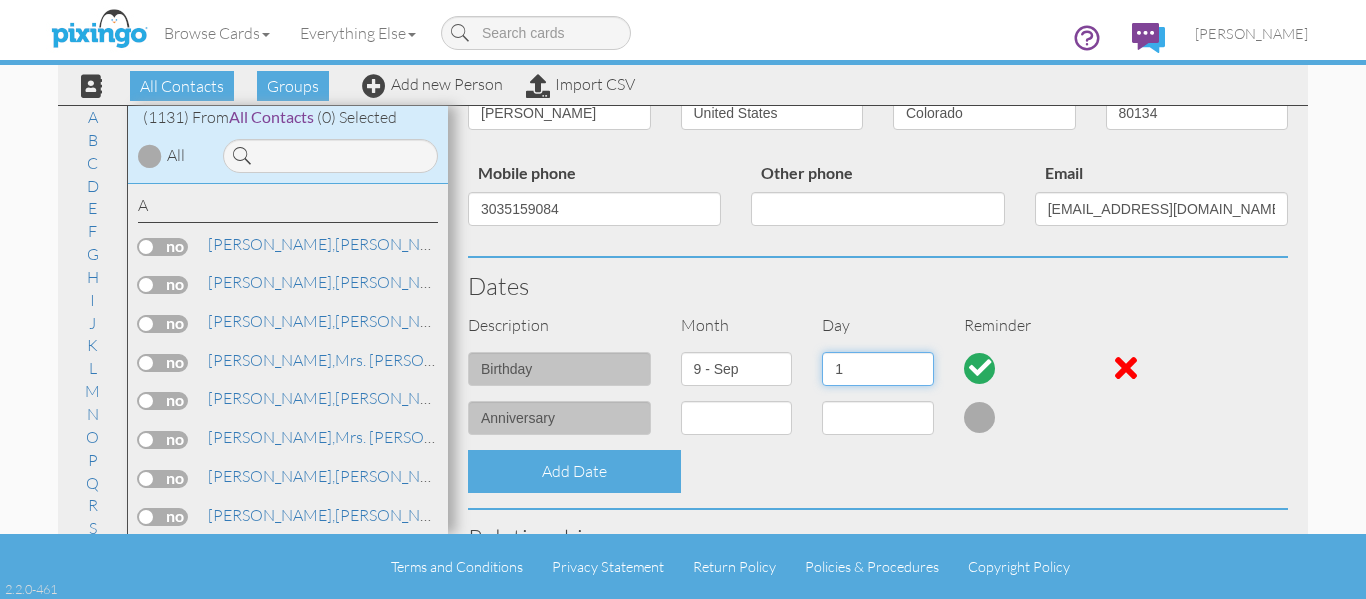 click on "1 2 3 4 5 6 7 8 9 10 11 12 13 14 15 16 17 18 19 20 21 22 23 24 25 26 27 28 29 30" at bounding box center [878, 369] 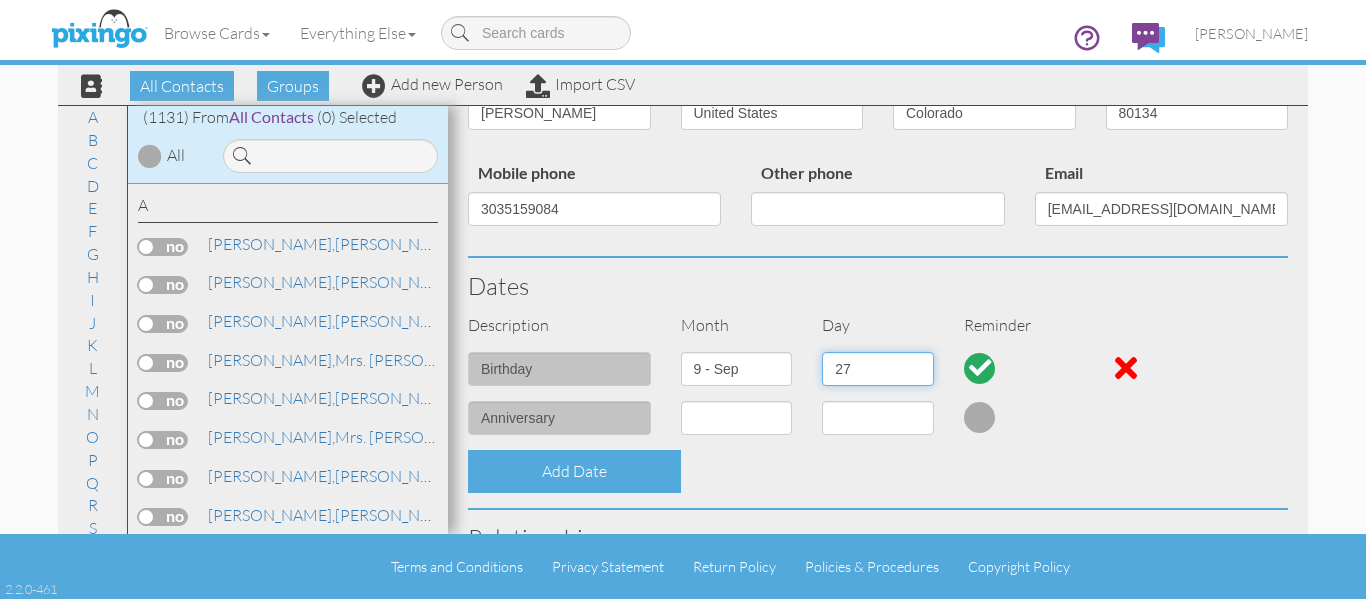 click on "1 2 3 4 5 6 7 8 9 10 11 12 13 14 15 16 17 18 19 20 21 22 23 24 25 26 27 28 29 30" at bounding box center [878, 369] 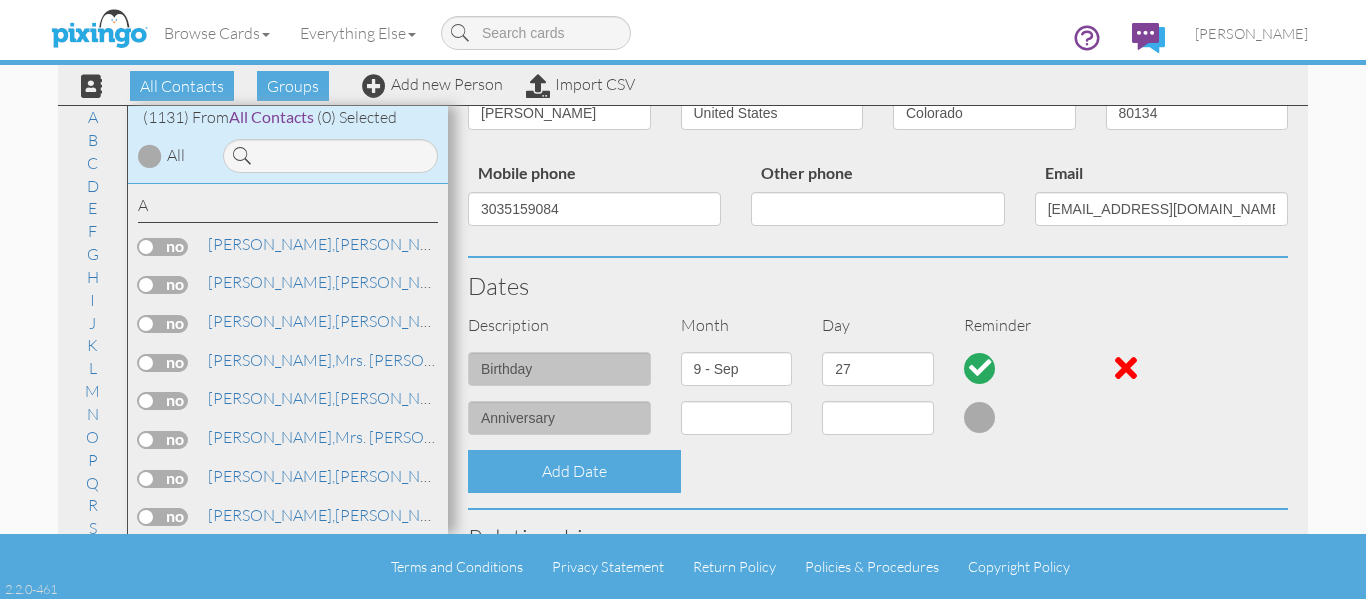 click on "Dates" at bounding box center (878, 286) 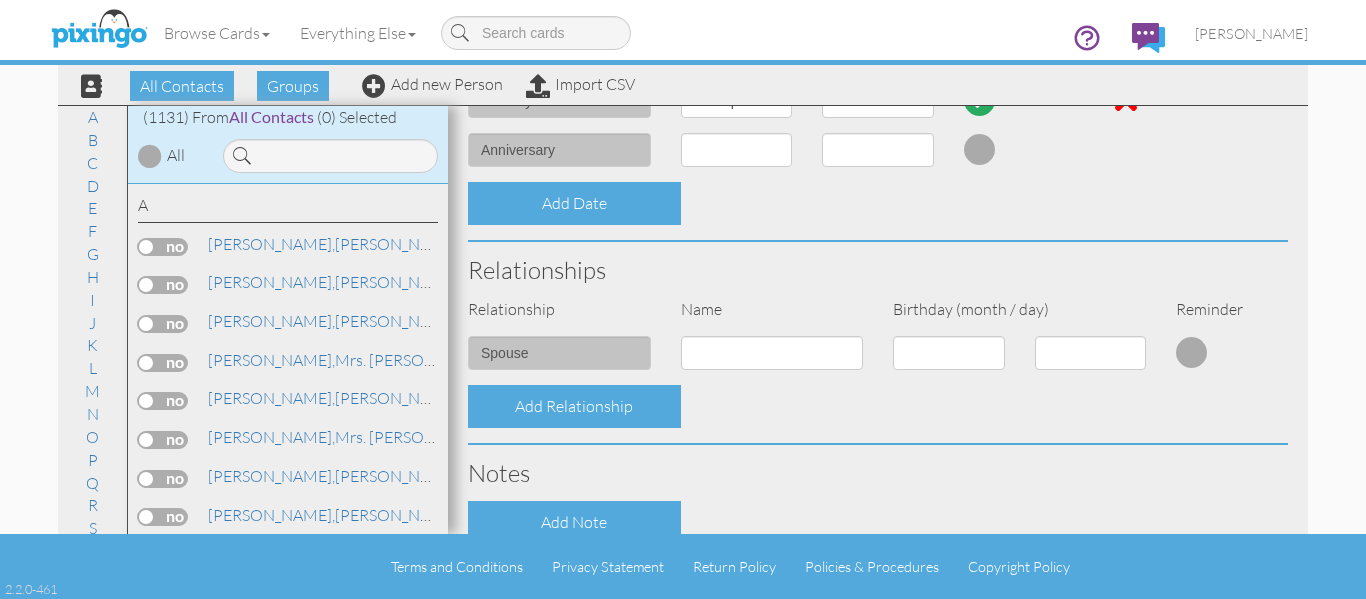 scroll, scrollTop: 806, scrollLeft: 0, axis: vertical 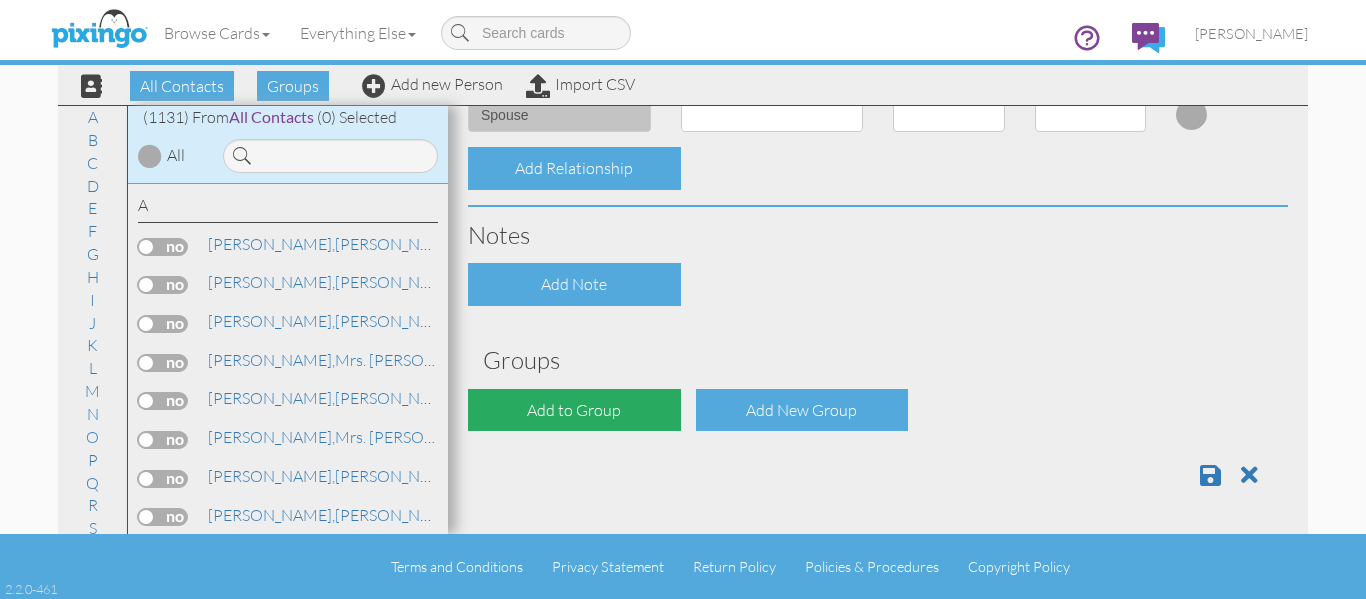 click on "Add to Group" at bounding box center (574, 410) 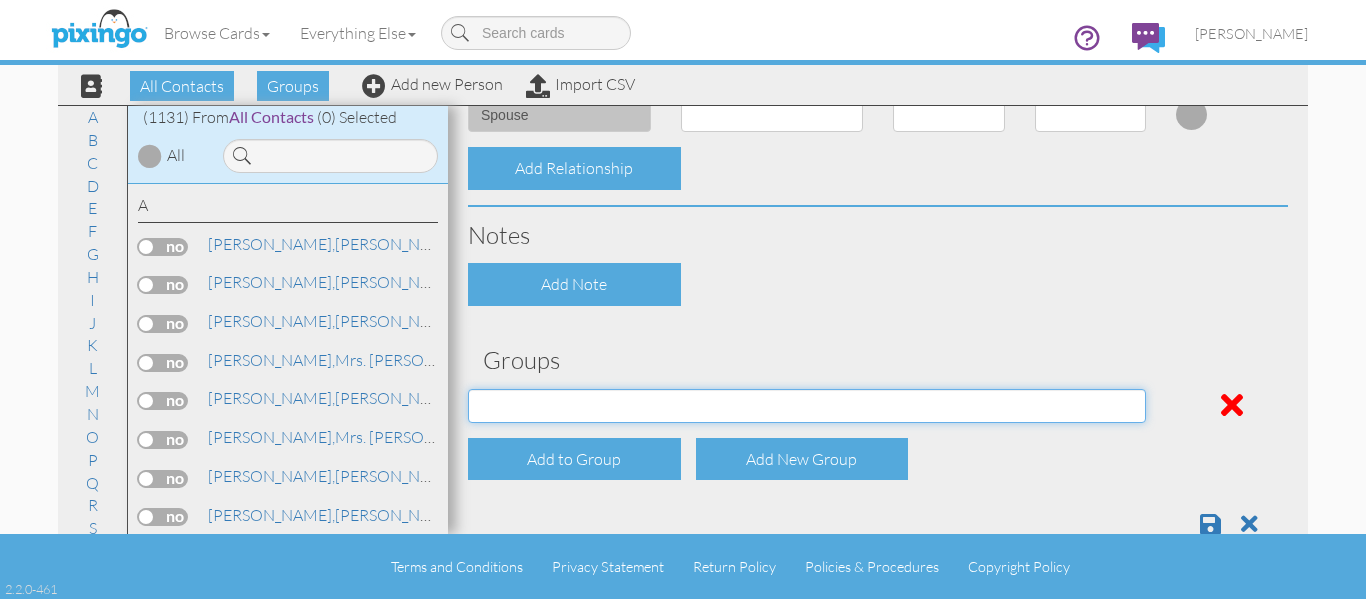 click on "April Birthdays August Birthdays Castlerock/Pine Pot Agents December Birthdays February Birthdays Inactive January Birthdays July Birthdays June Birthdays March Birthdays May Birthdays November Birthdays October Birthdays Prospects September Birthdays" at bounding box center (807, 406) 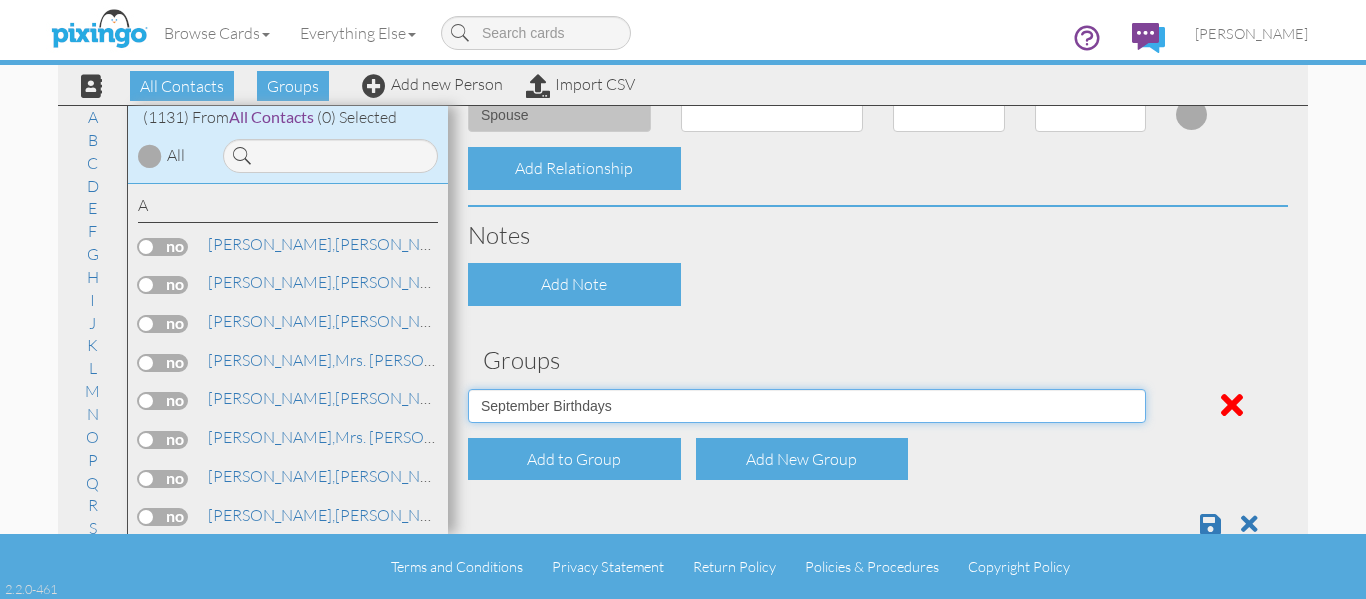 click on "April Birthdays August Birthdays Castlerock/Pine Pot Agents December Birthdays February Birthdays Inactive January Birthdays July Birthdays June Birthdays March Birthdays May Birthdays November Birthdays October Birthdays Prospects September Birthdays" at bounding box center (807, 406) 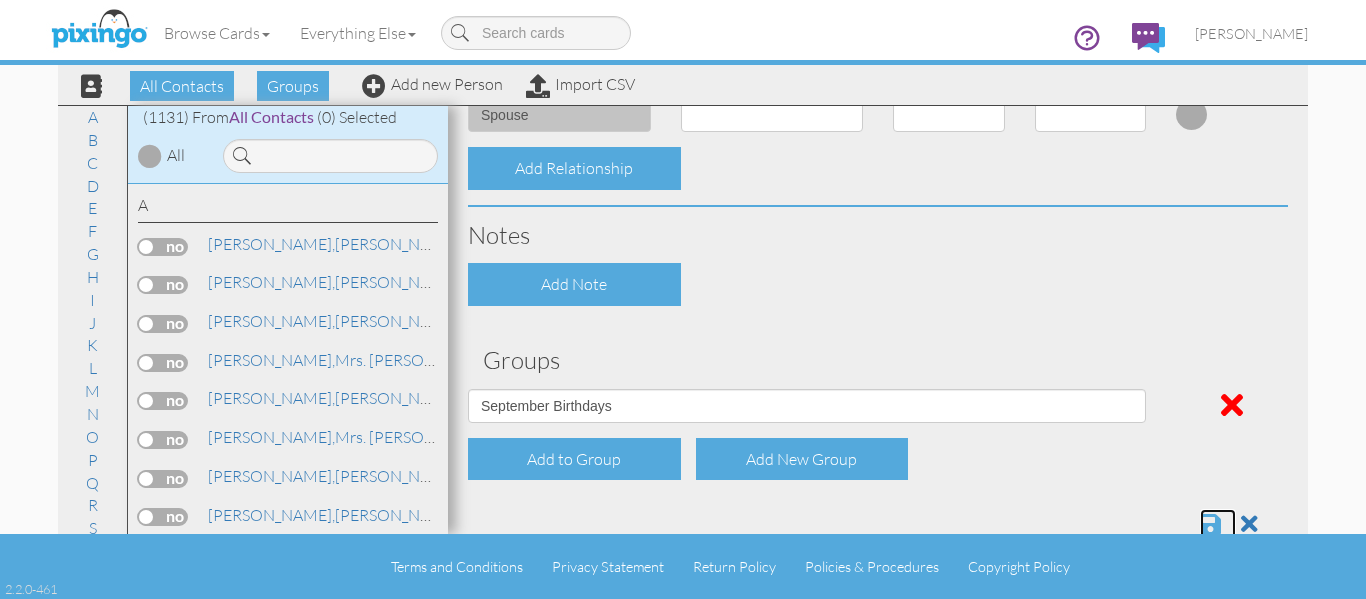 click at bounding box center [1210, 524] 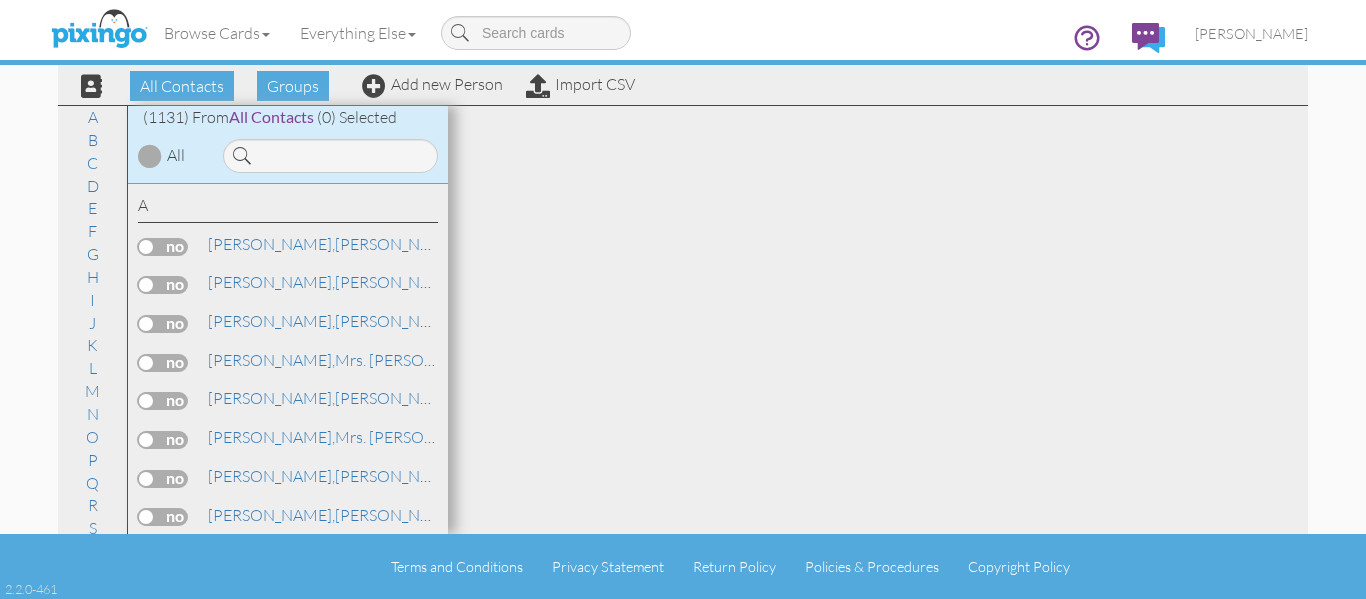 scroll, scrollTop: 0, scrollLeft: 0, axis: both 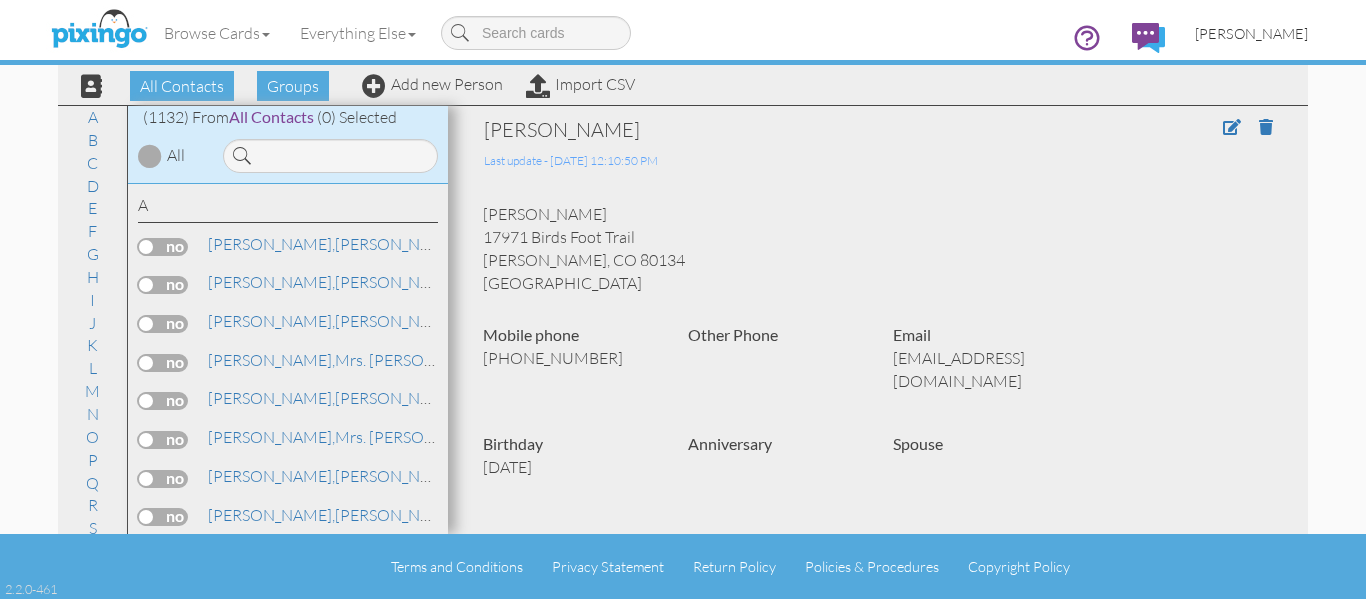 click on "[PERSON_NAME]" at bounding box center [1251, 33] 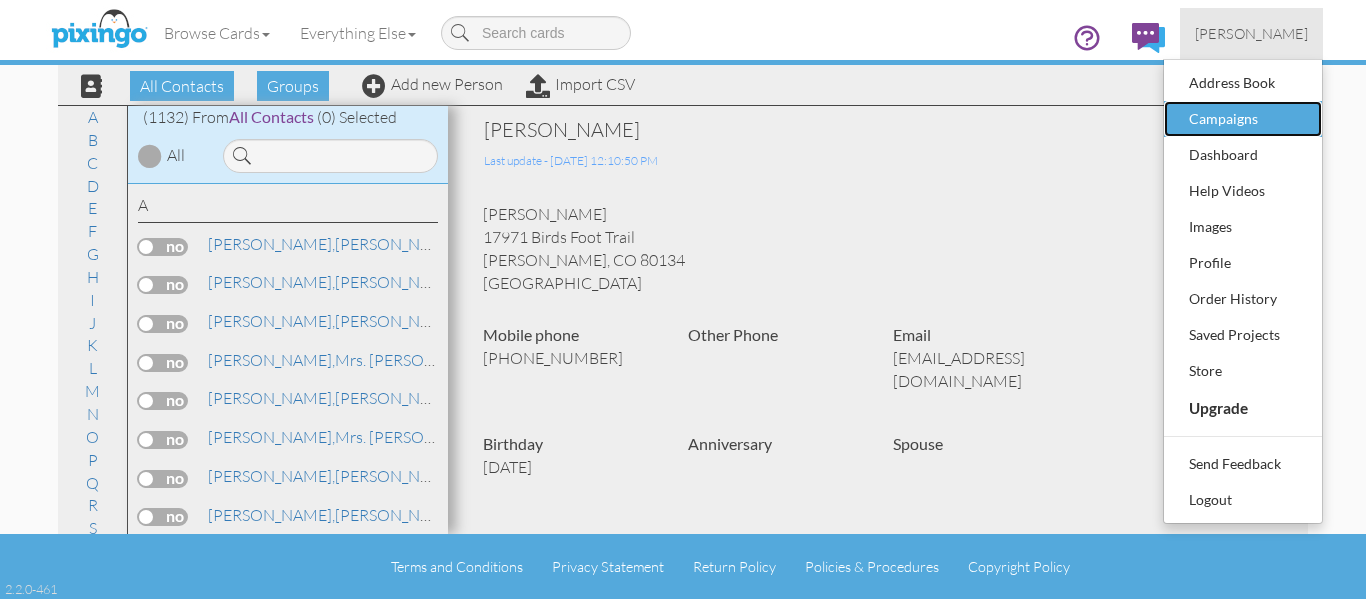 click on "Campaigns" at bounding box center [1243, 119] 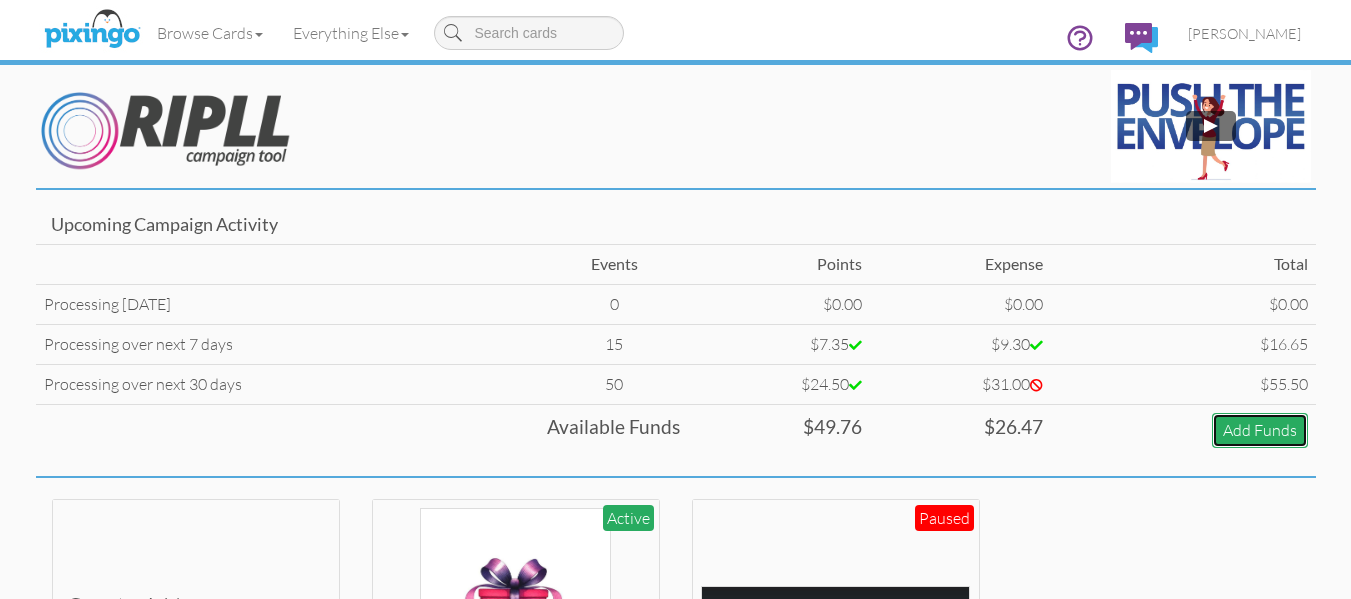 click on "Add Funds" at bounding box center (1260, 430) 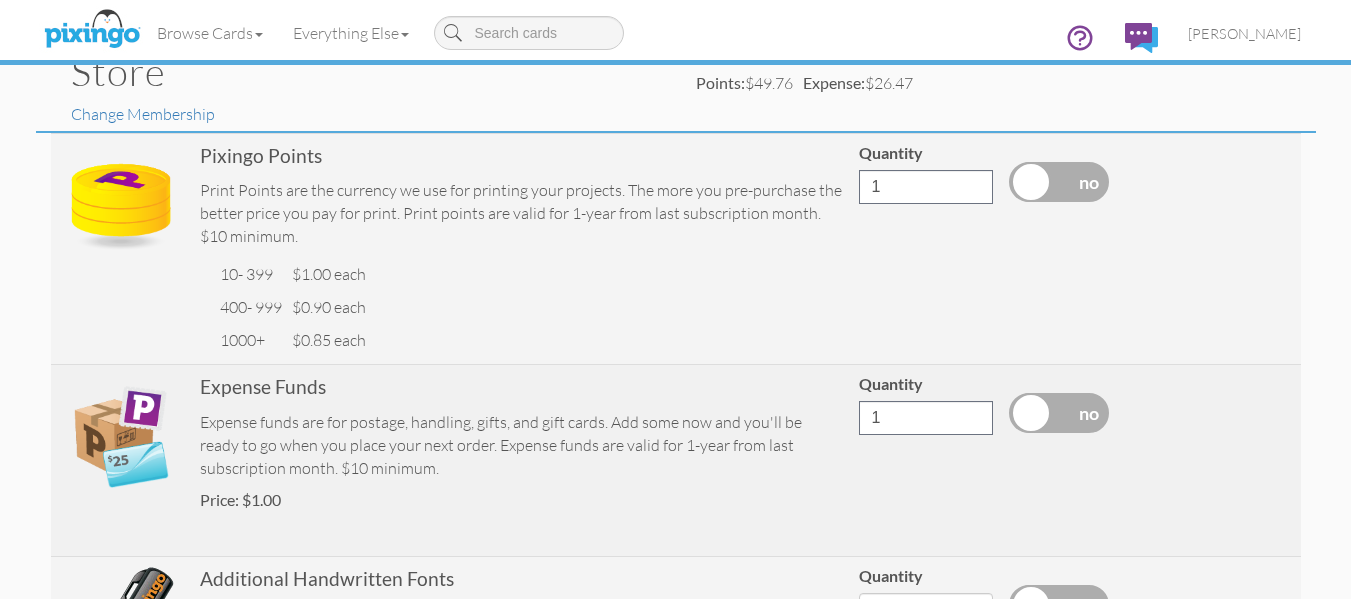 scroll, scrollTop: 100, scrollLeft: 0, axis: vertical 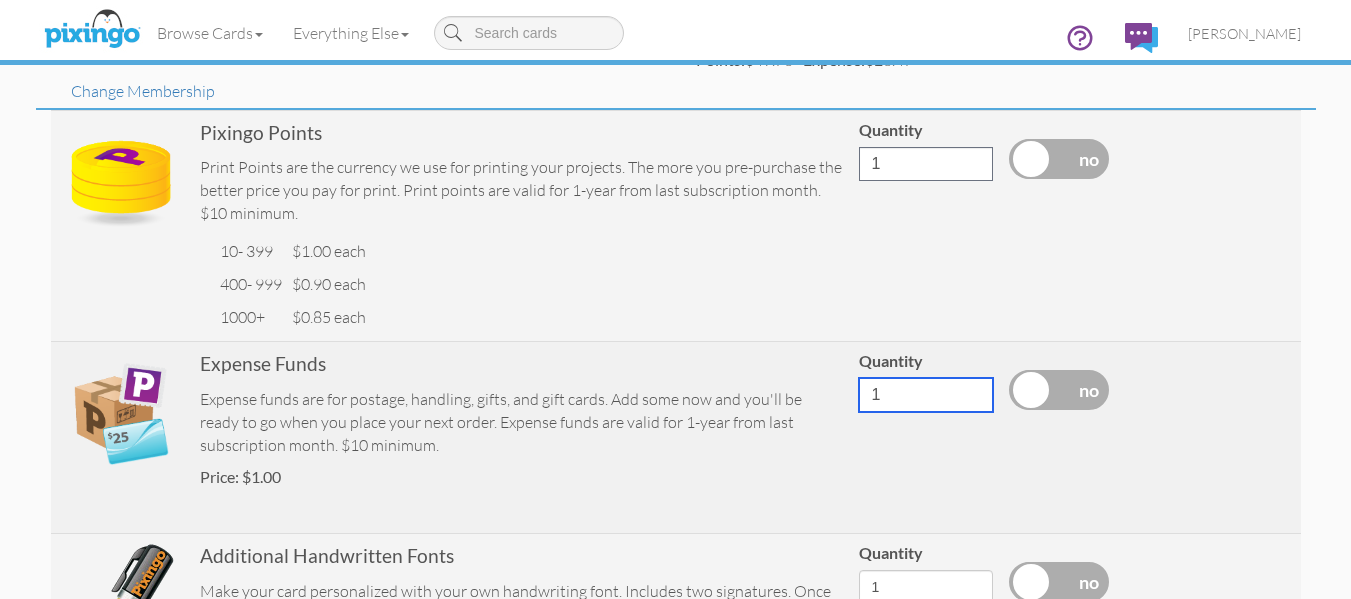 click on "1" at bounding box center (926, 395) 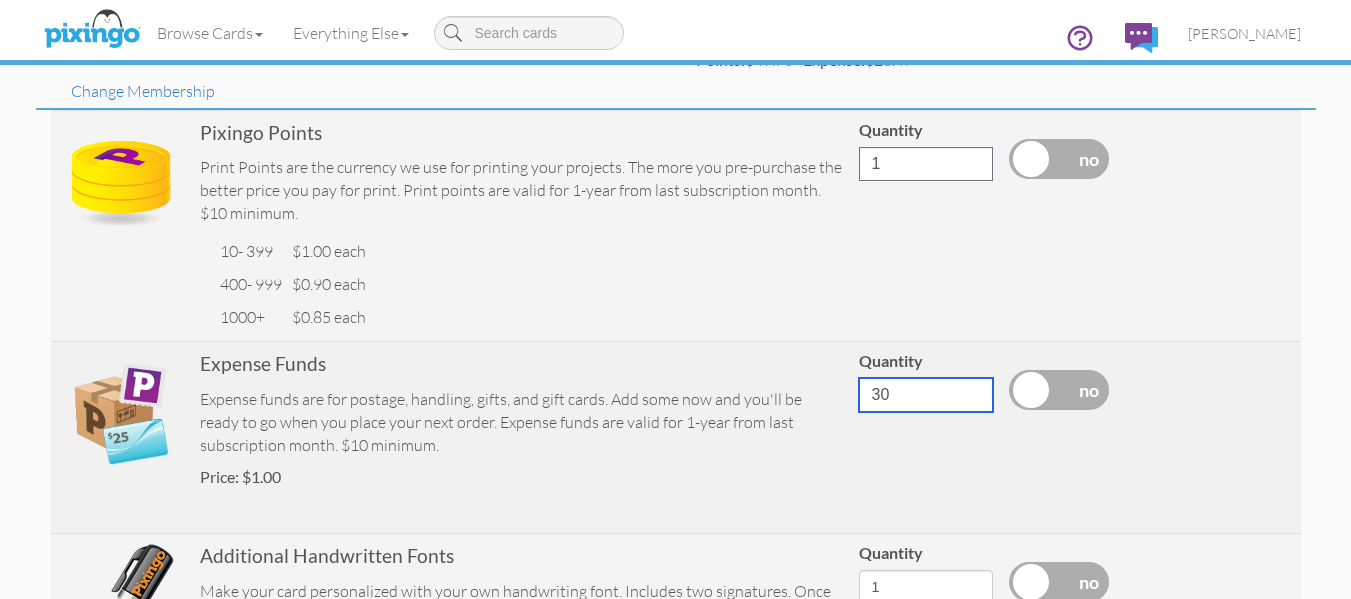 type on "30" 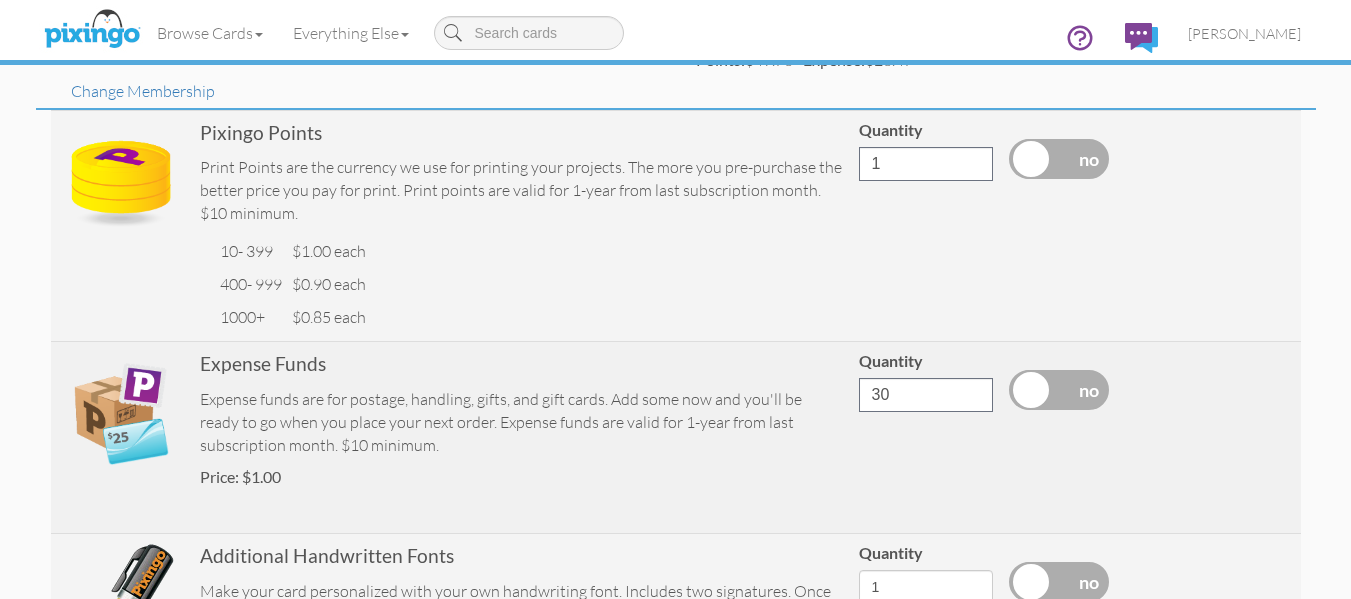 click at bounding box center (1076, 438) 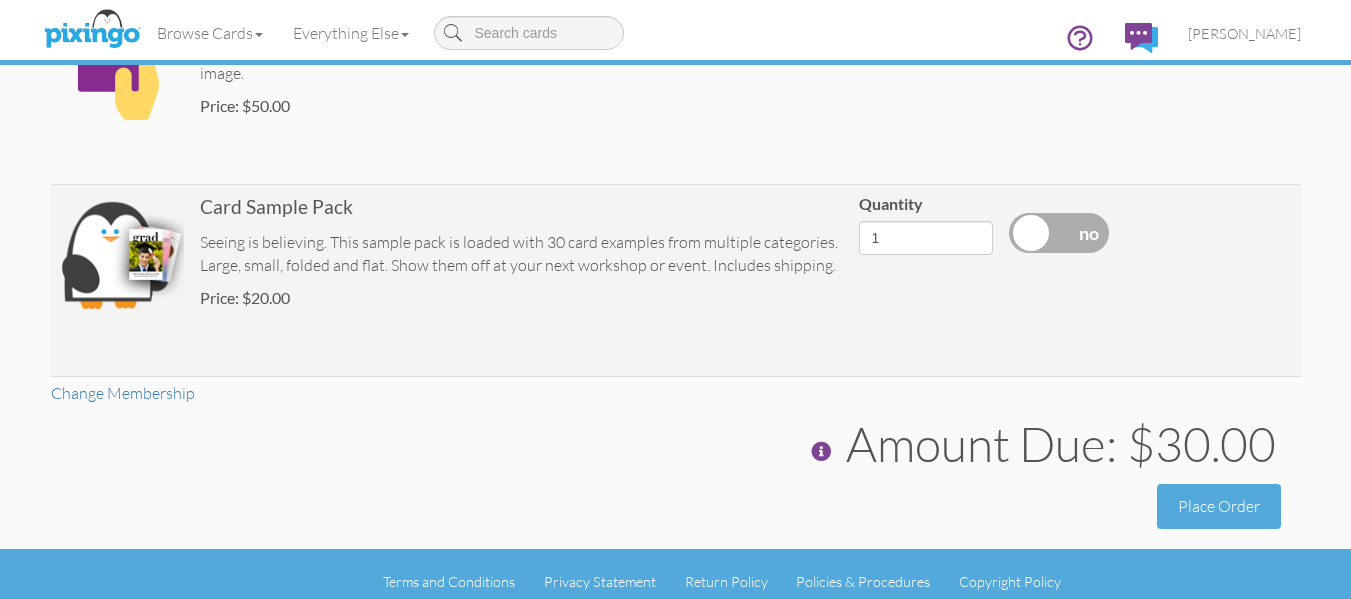scroll, scrollTop: 848, scrollLeft: 0, axis: vertical 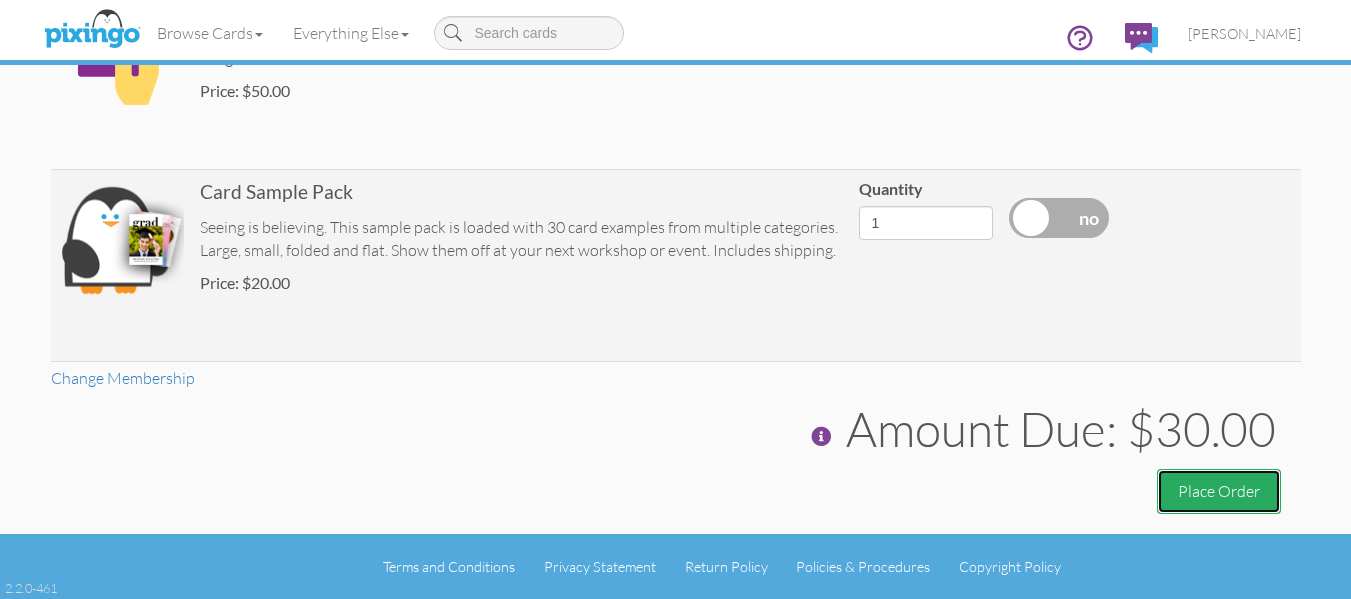 click on "Place Order" at bounding box center (1219, 491) 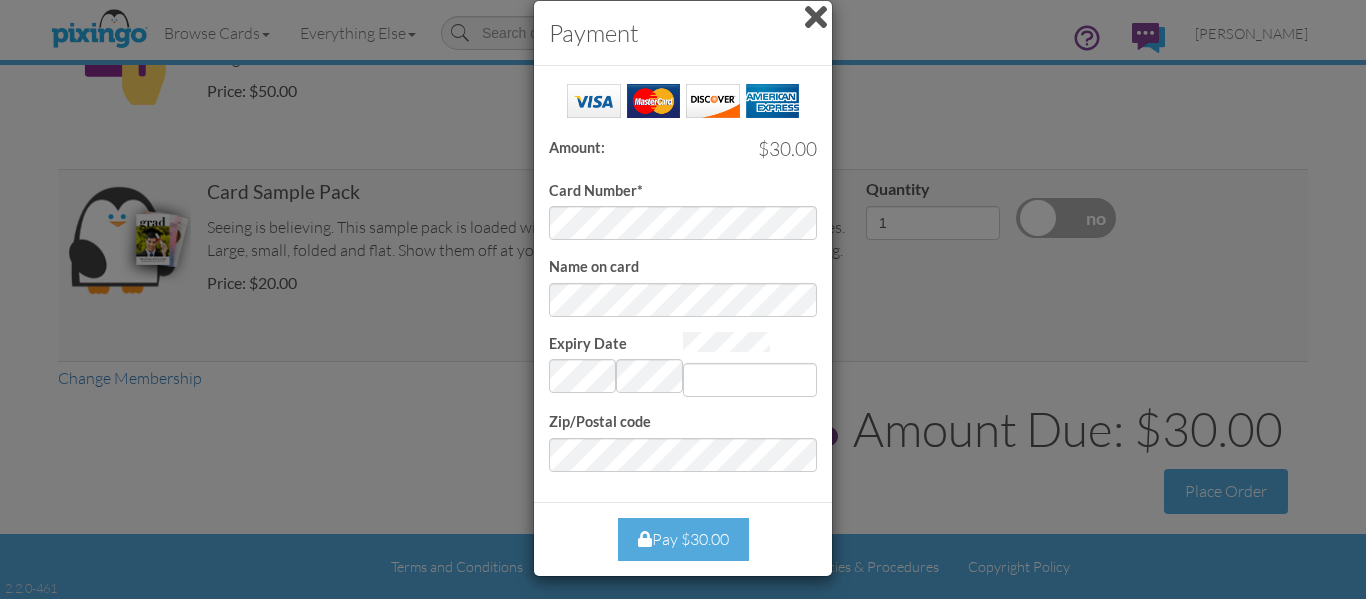 click on "Card Number*" at bounding box center [596, 191] 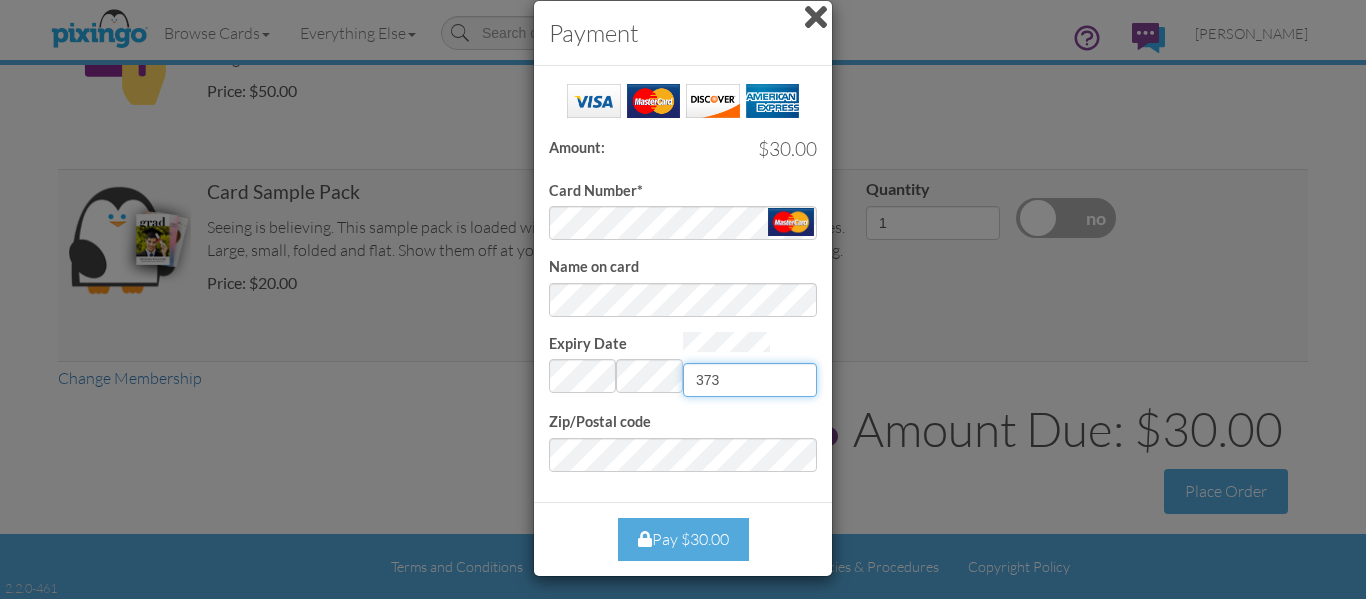type on "373" 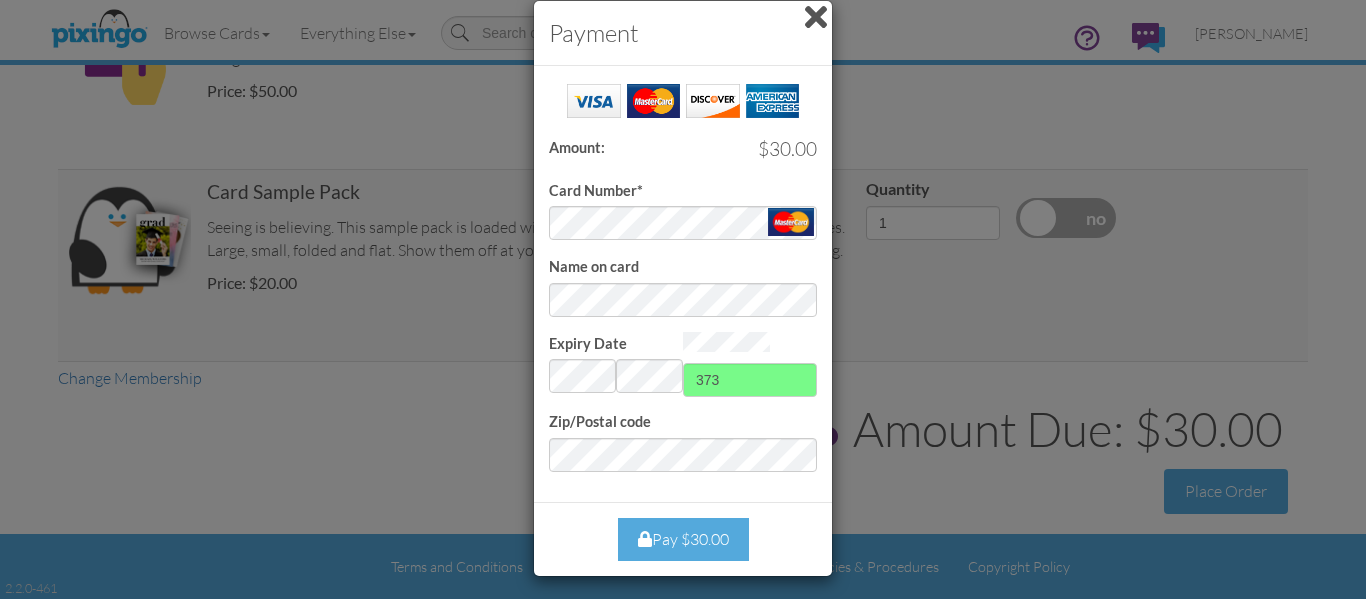 click on "Success!
Amount:
$30.00
Card Number*
Name on card
Expiry Date
Invalid month and year
373
Zip/Postal code" at bounding box center [683, 284] 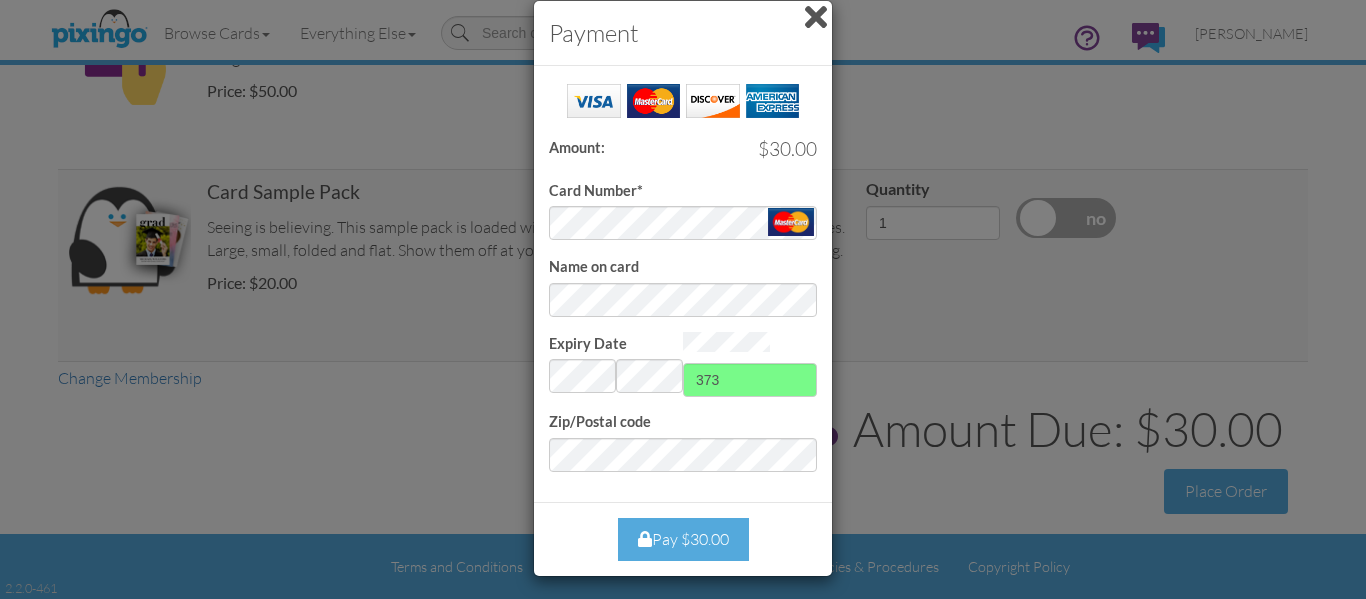 click on "Pay $30.00" at bounding box center (683, 539) 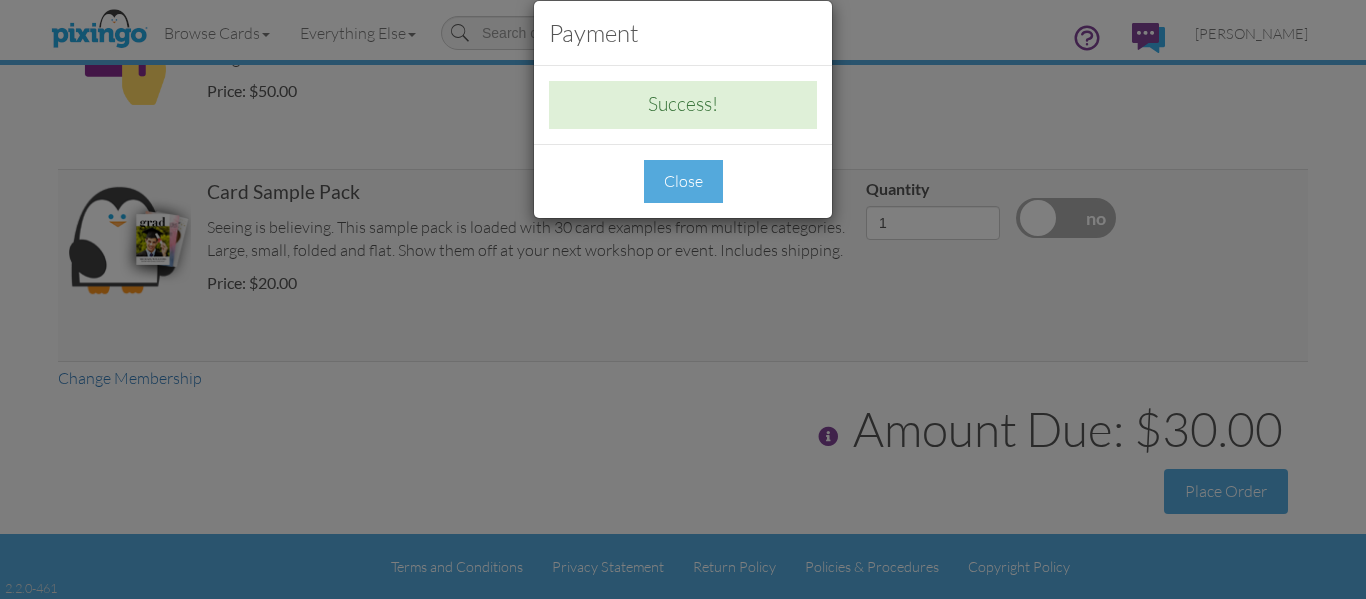 click on "Close" at bounding box center [683, 181] 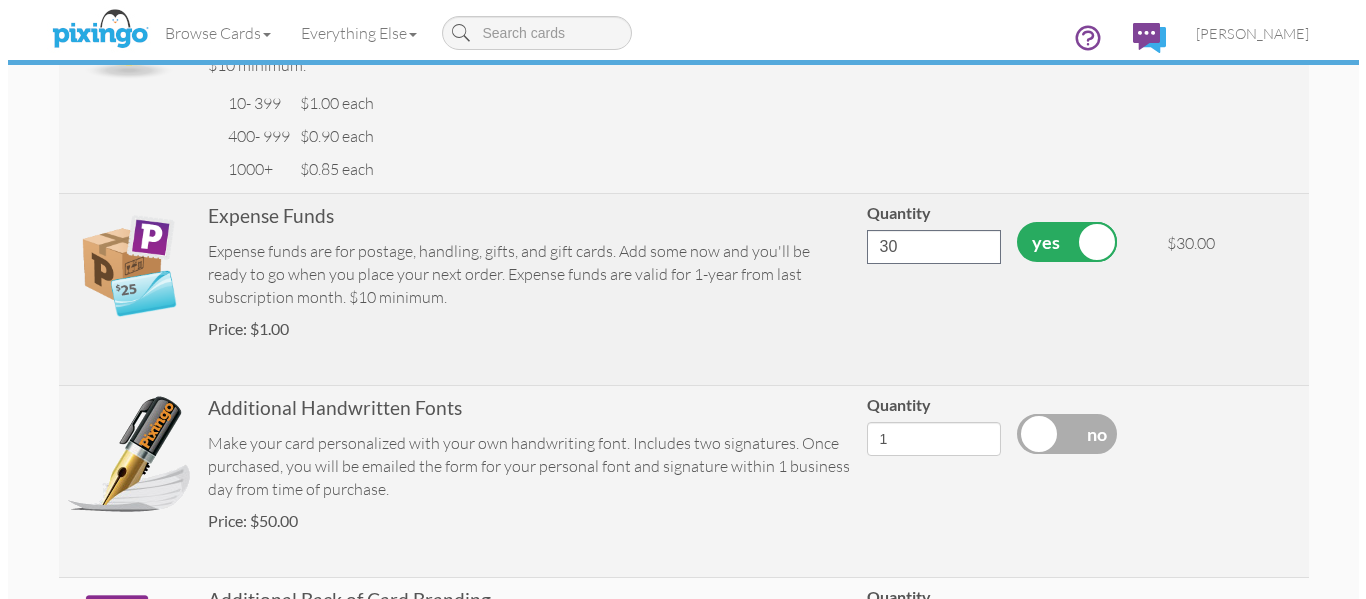 scroll, scrollTop: 0, scrollLeft: 0, axis: both 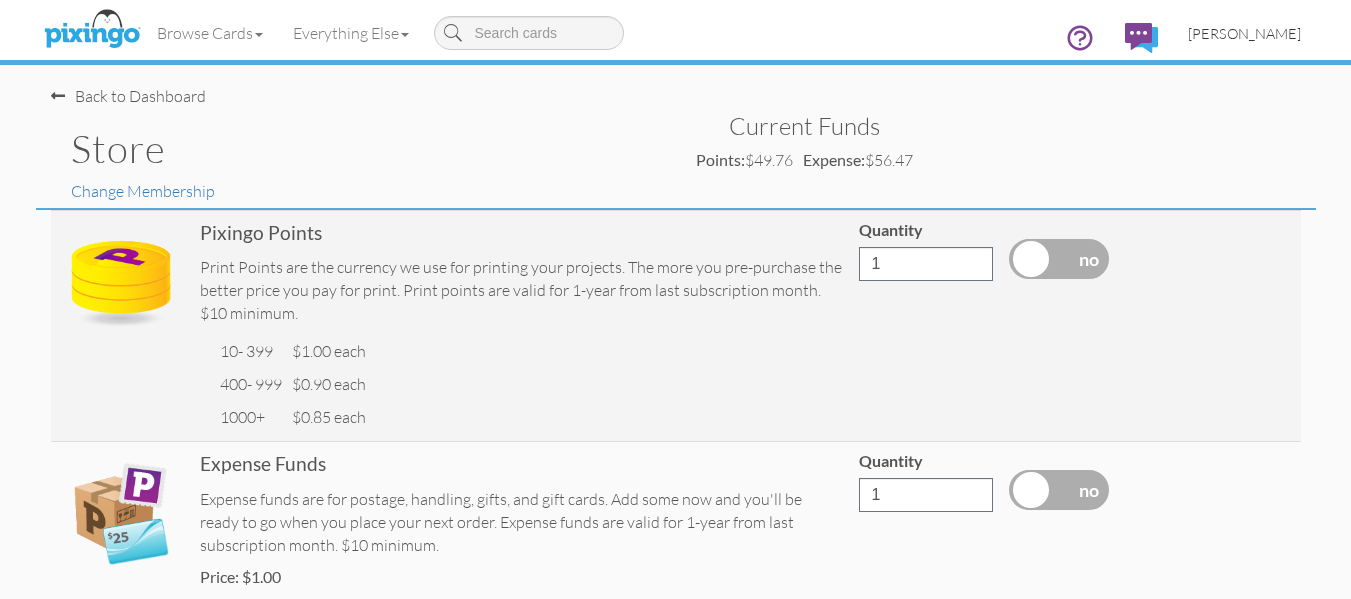 click on "[PERSON_NAME]" at bounding box center (1244, 33) 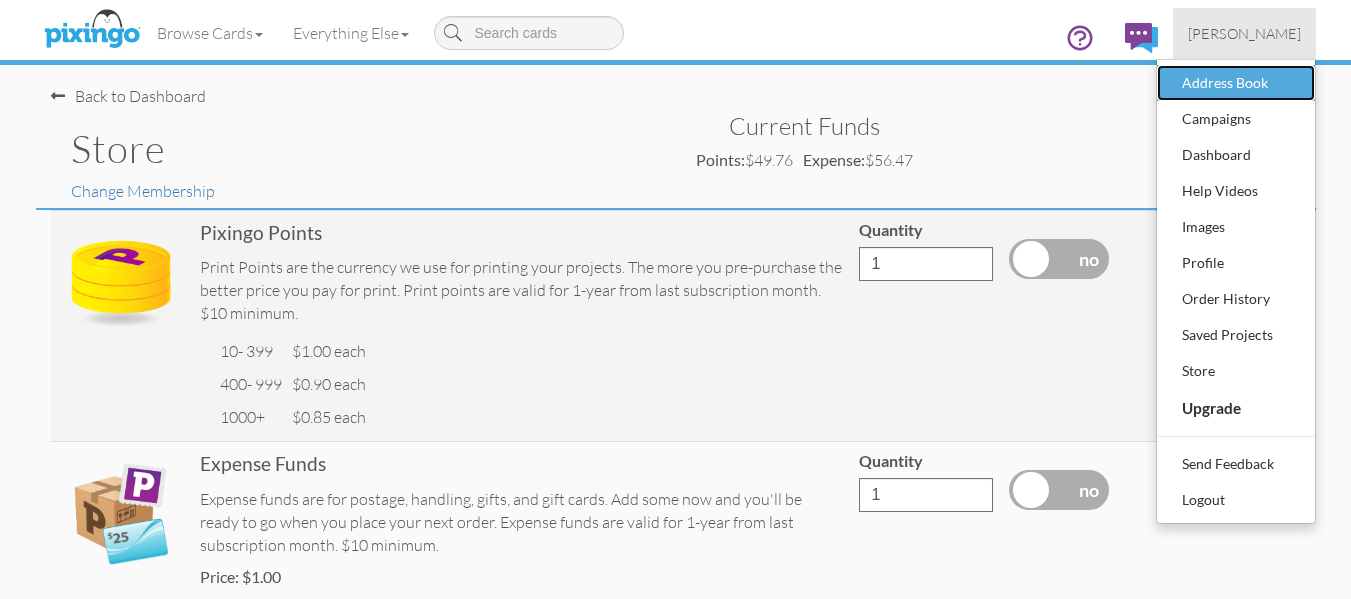 click on "Address Book" at bounding box center (1236, 83) 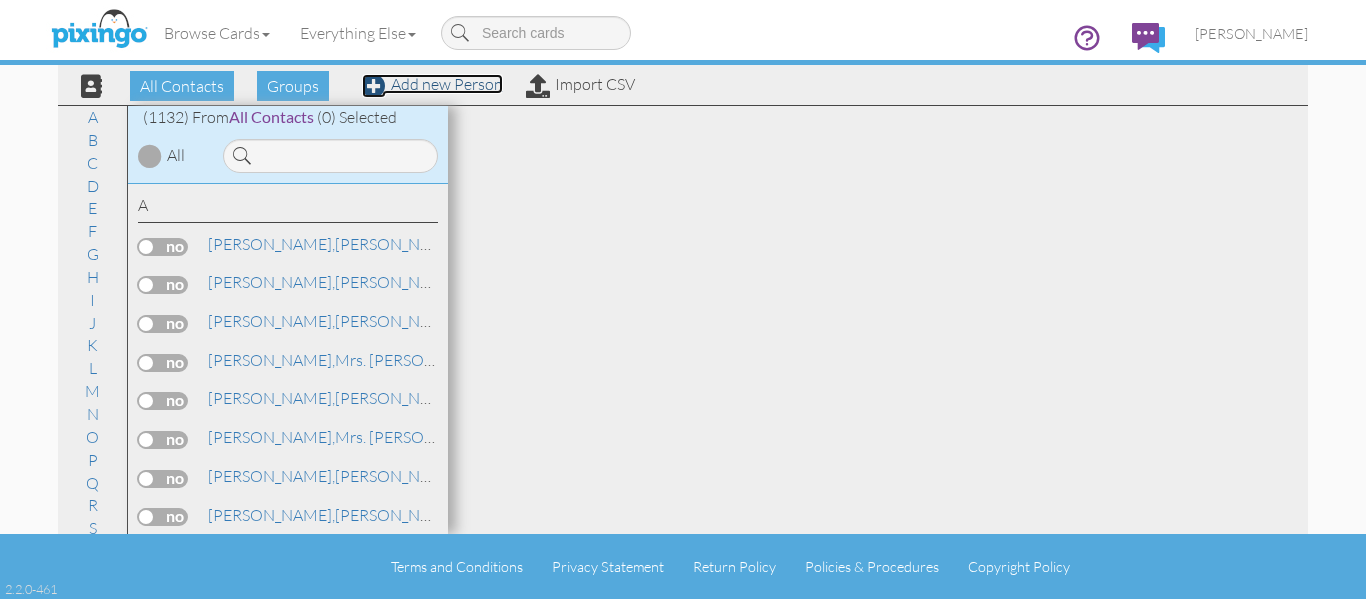 click on "Add new Person" at bounding box center (432, 84) 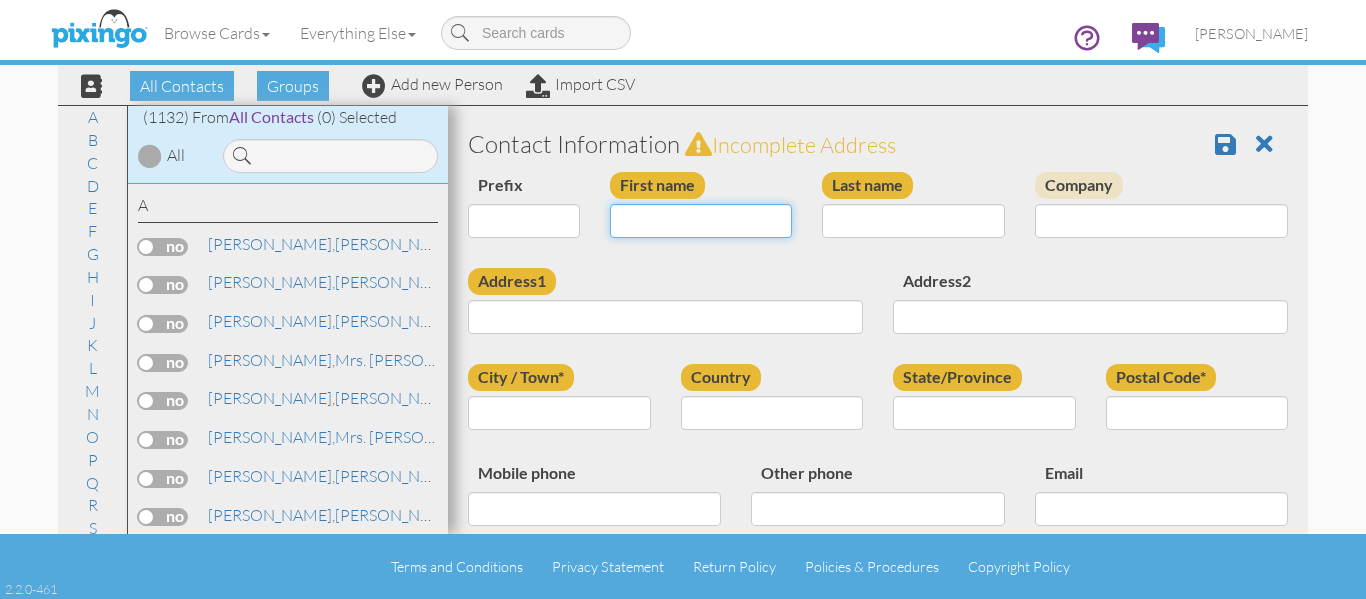 click on "First name" at bounding box center (701, 221) 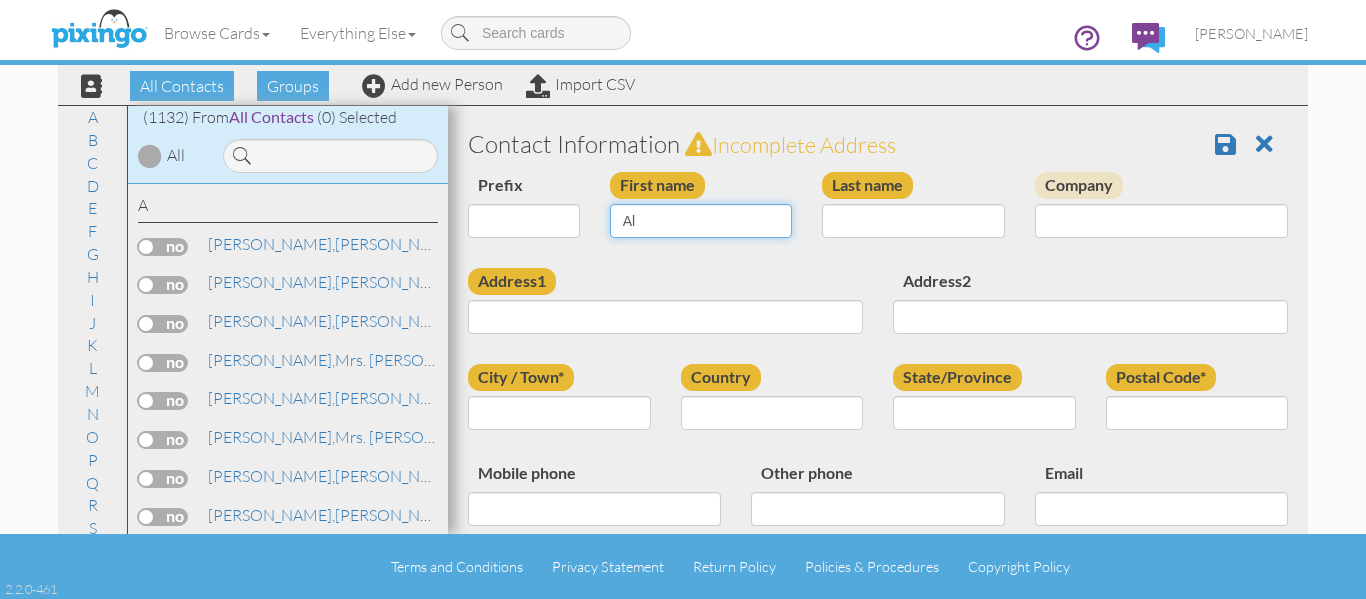 type on "Al" 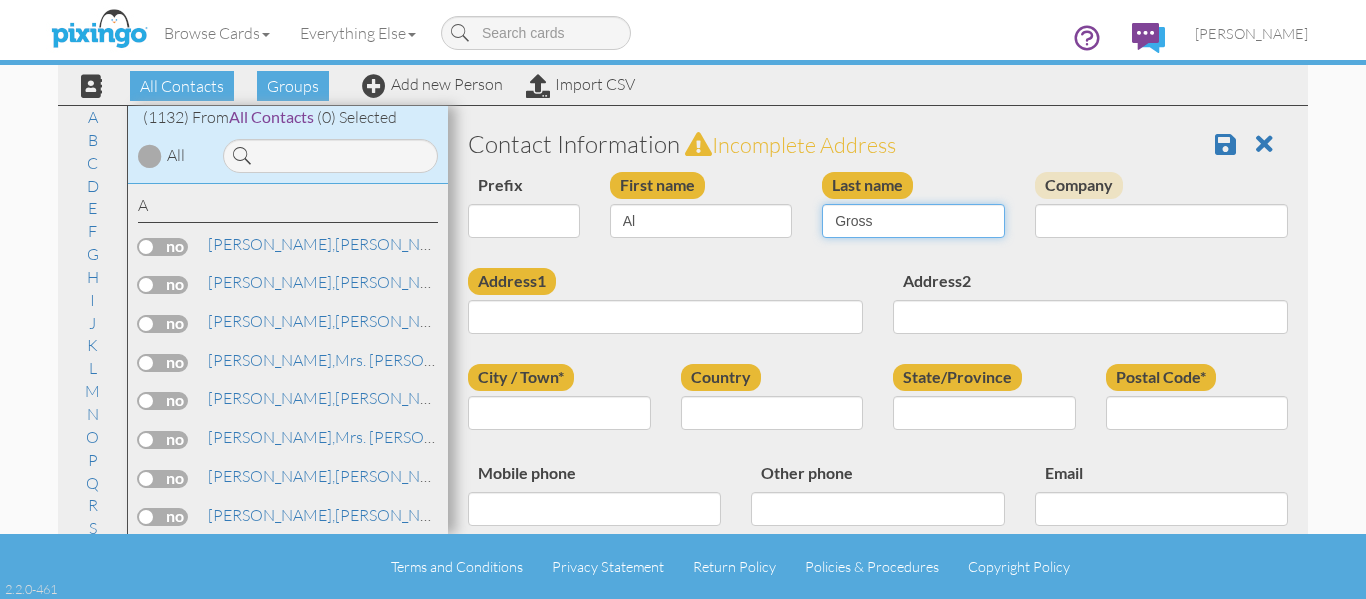 type on "Gross" 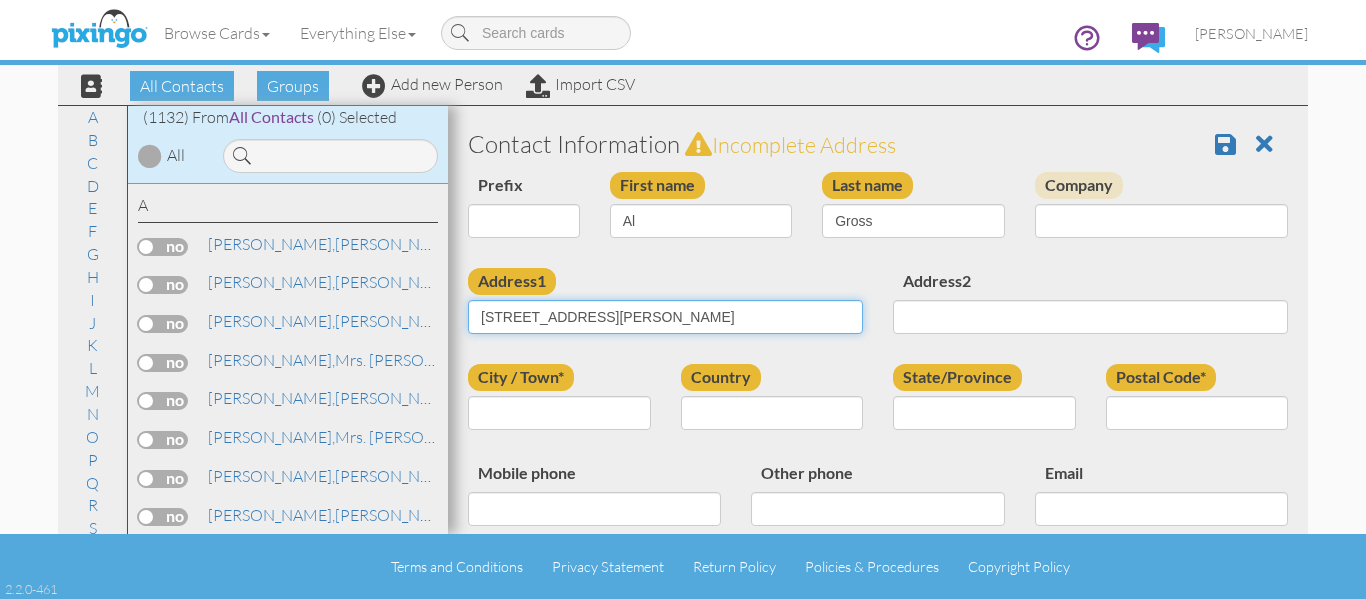 type on "6140 Taft Court" 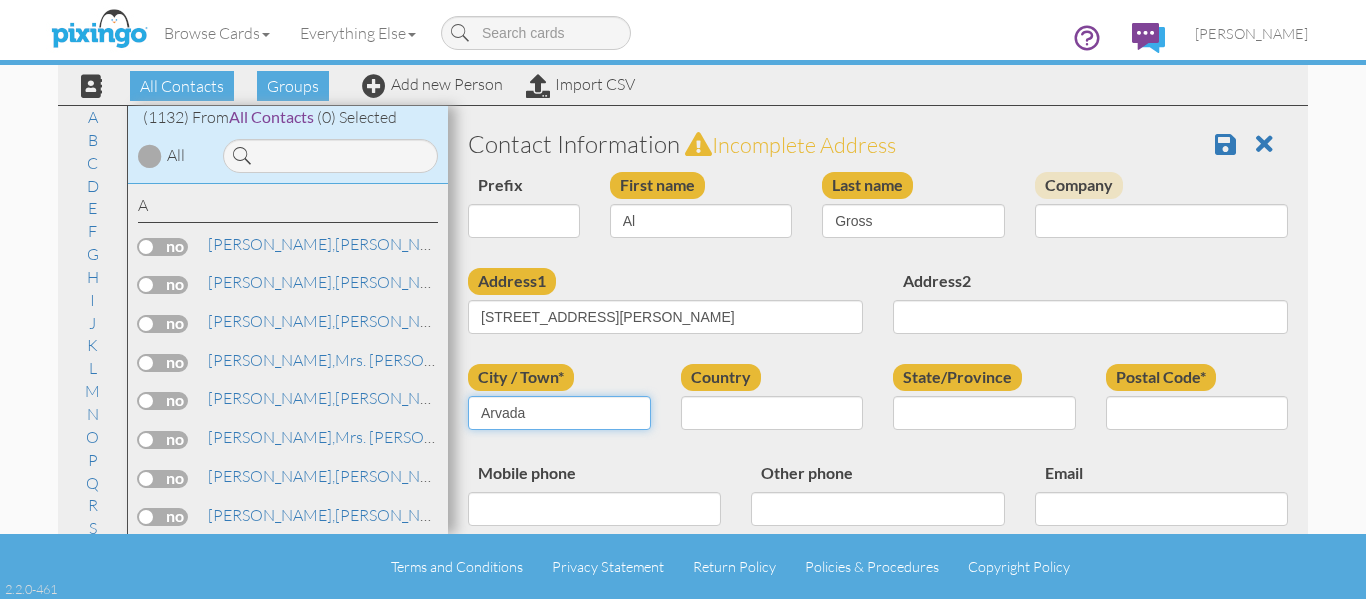 type on "Arvada" 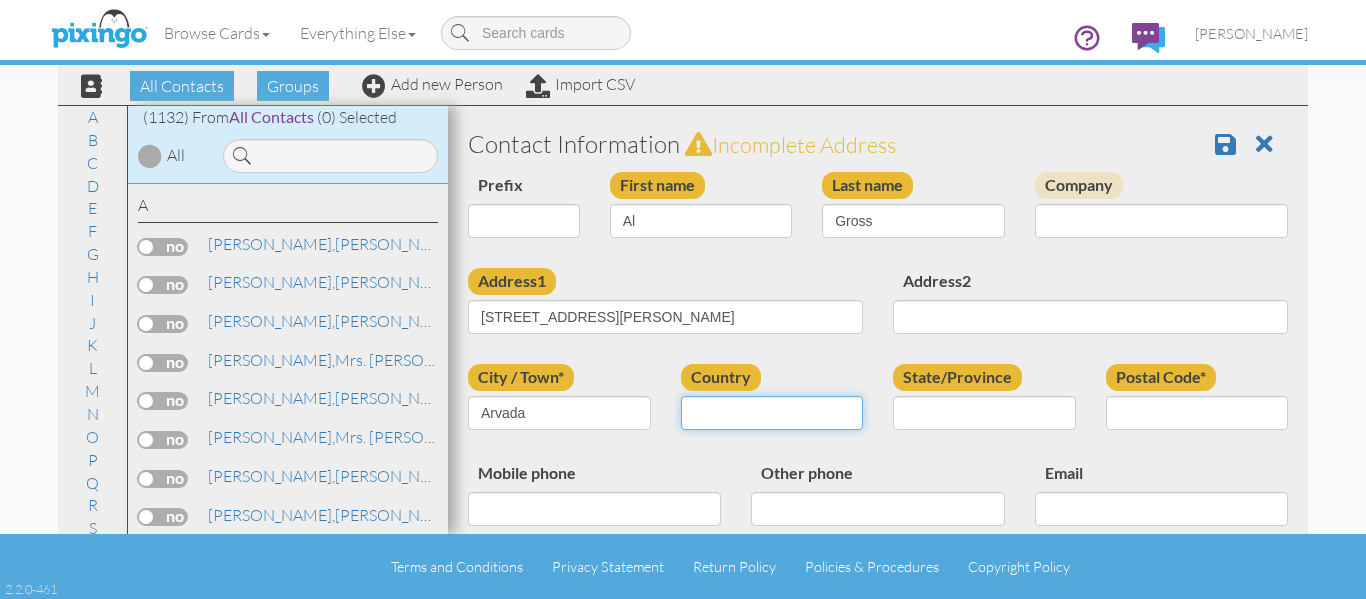 select on "object:6719" 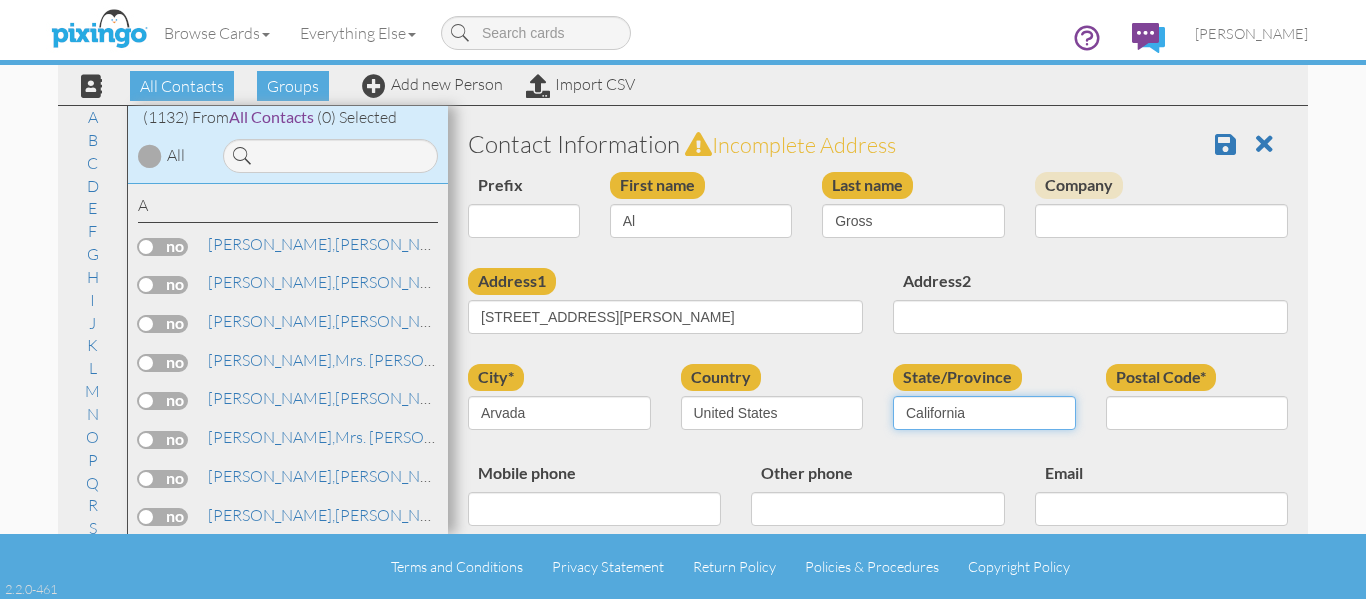select on "object:6973" 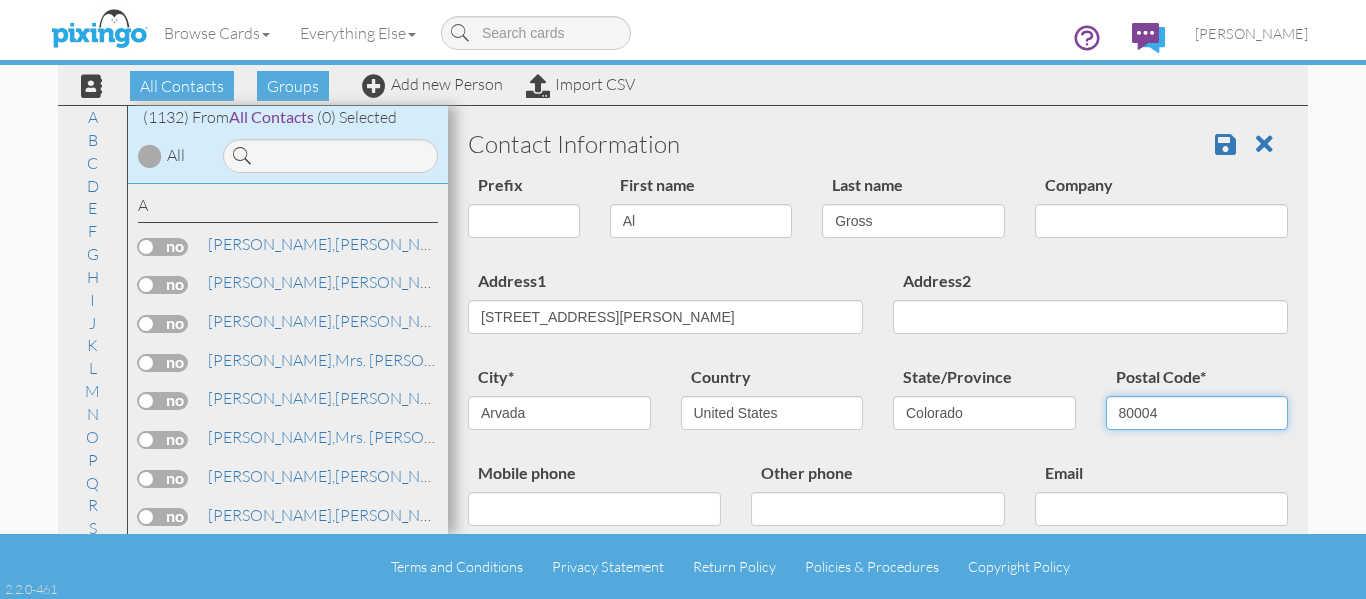 type on "80004" 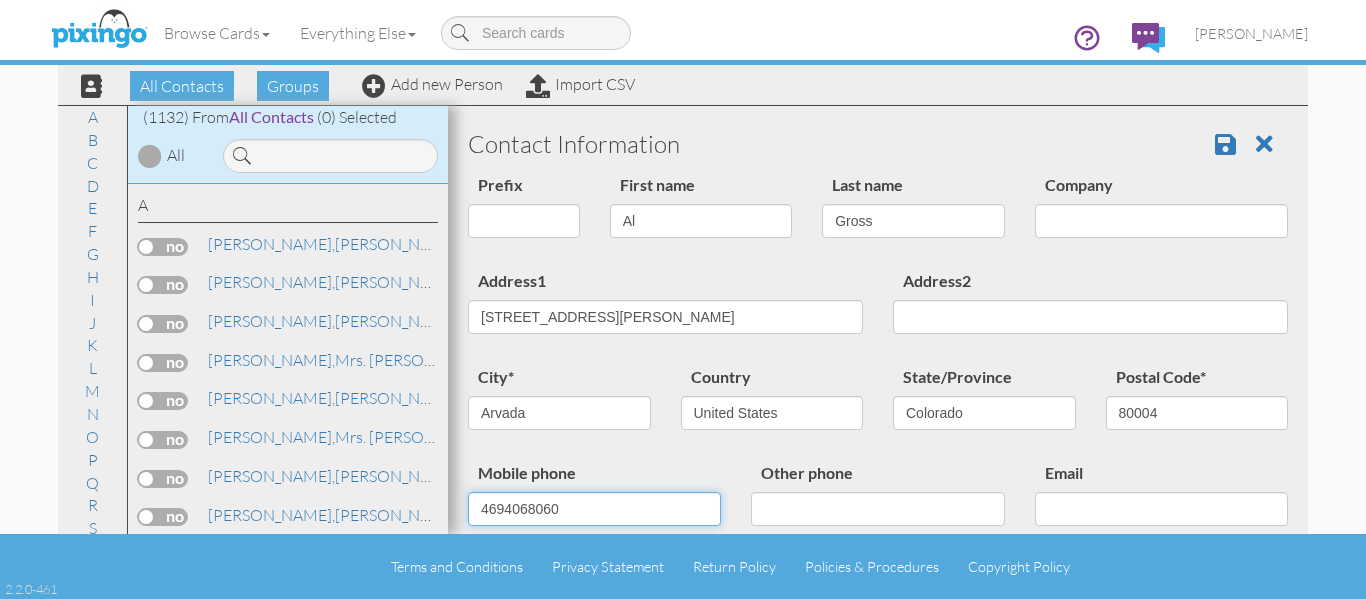 type on "4694068060" 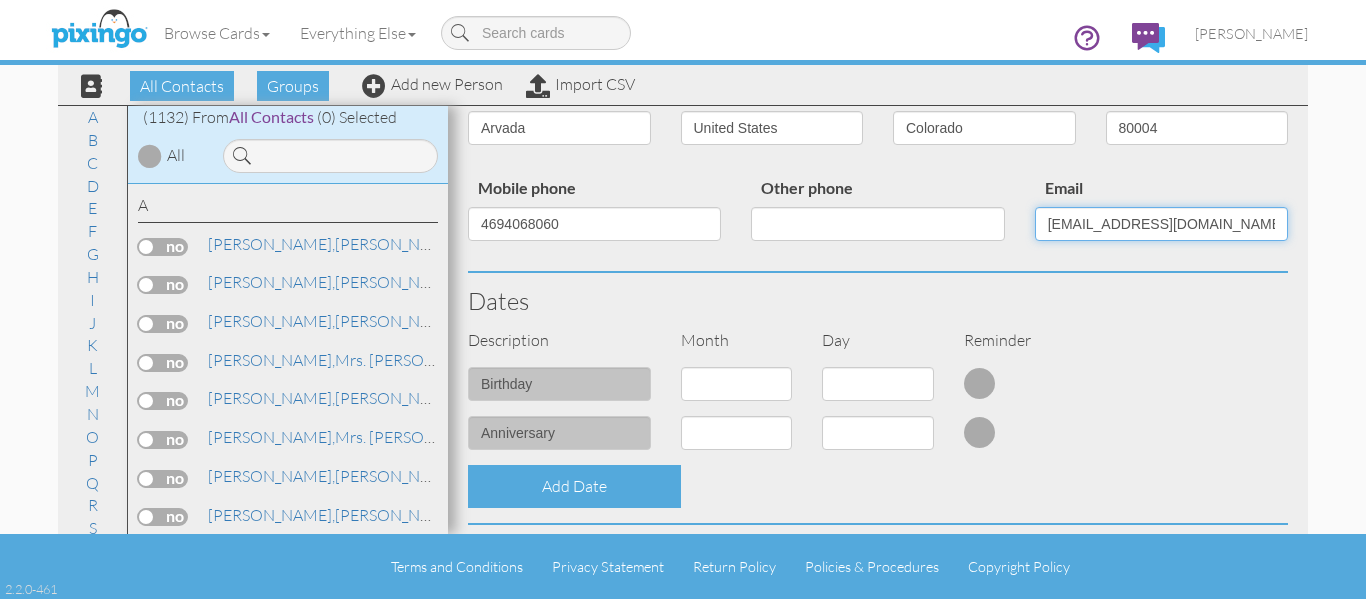scroll, scrollTop: 400, scrollLeft: 0, axis: vertical 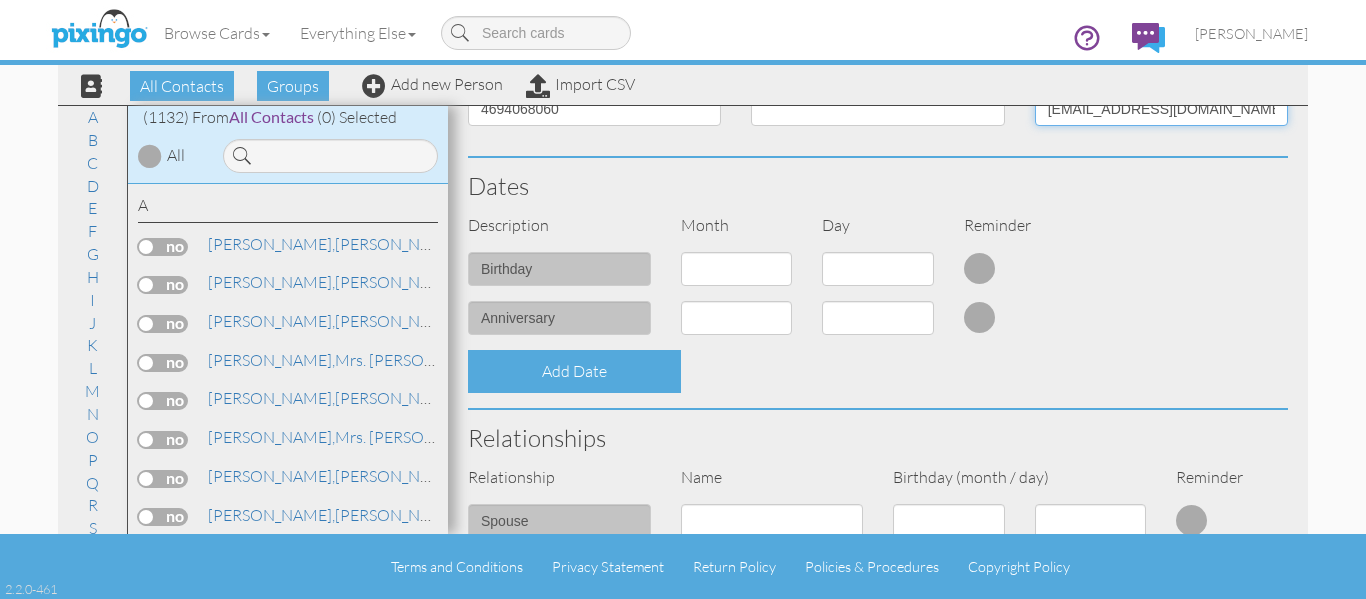 type on "alcgross@gmail.com" 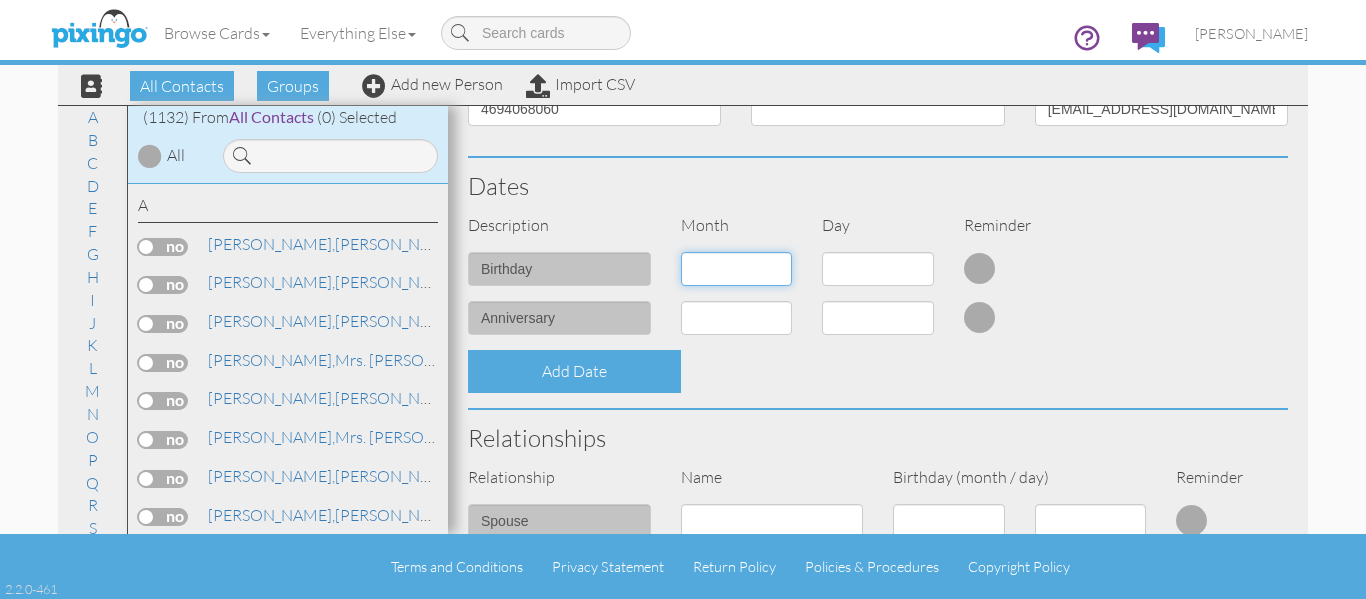 click on "1 - Jan 2 - Feb 3 - Mar 4 - Apr 5 - May 6 - Jun 7 - Jul 8 - Aug 9 - Sep 10 - Oct 11 - Nov 12 - Dec" at bounding box center (737, 269) 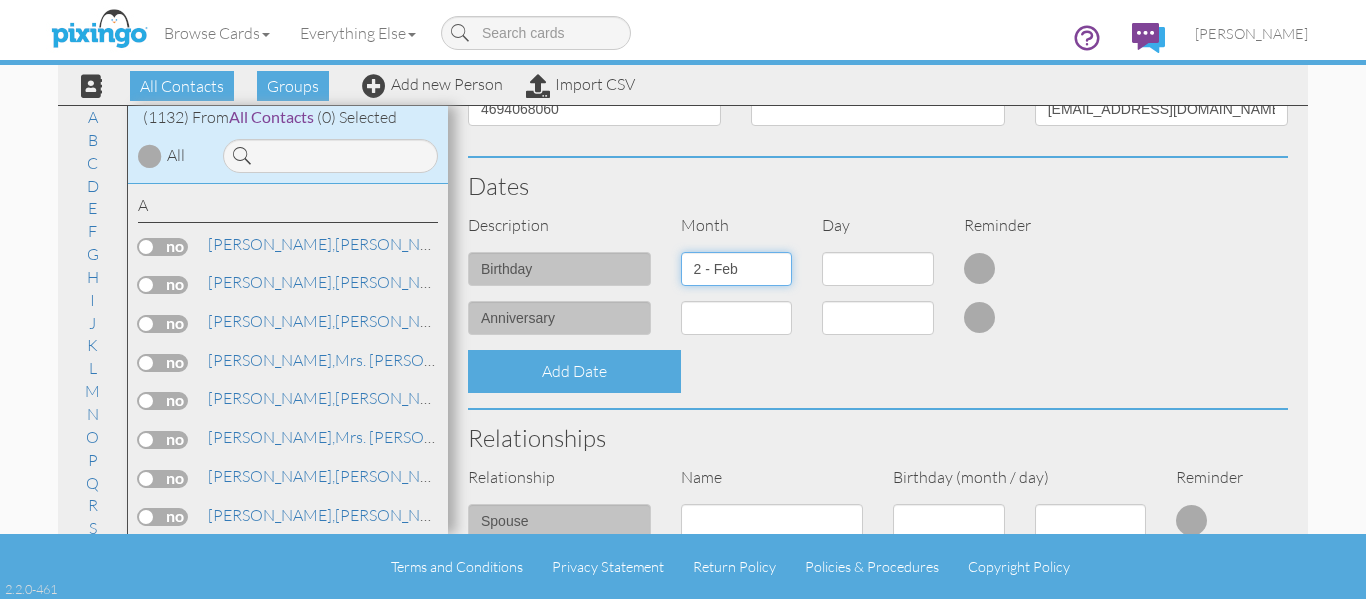 click on "1 - Jan 2 - Feb 3 - Mar 4 - Apr 5 - May 6 - Jun 7 - Jul 8 - Aug 9 - Sep 10 - Oct 11 - Nov 12 - Dec" at bounding box center [737, 269] 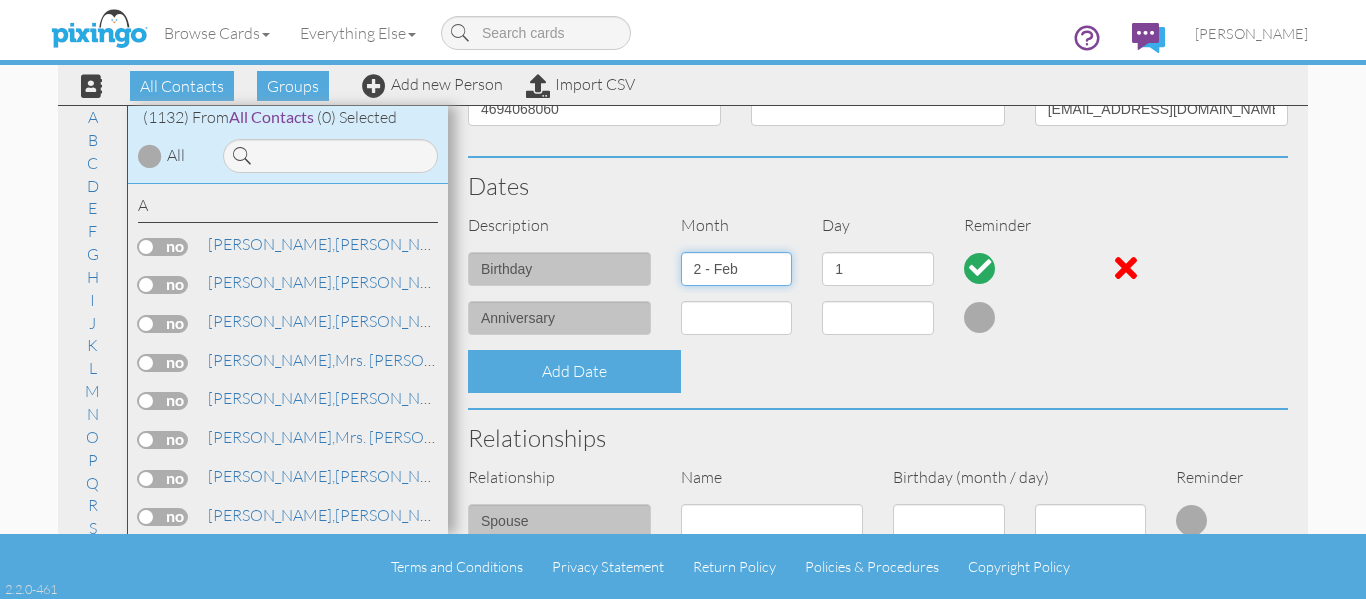 click on "1 - Jan 2 - Feb 3 - Mar 4 - Apr 5 - May 6 - Jun 7 - Jul 8 - Aug 9 - Sep 10 - Oct 11 - Nov 12 - Dec" at bounding box center (737, 269) 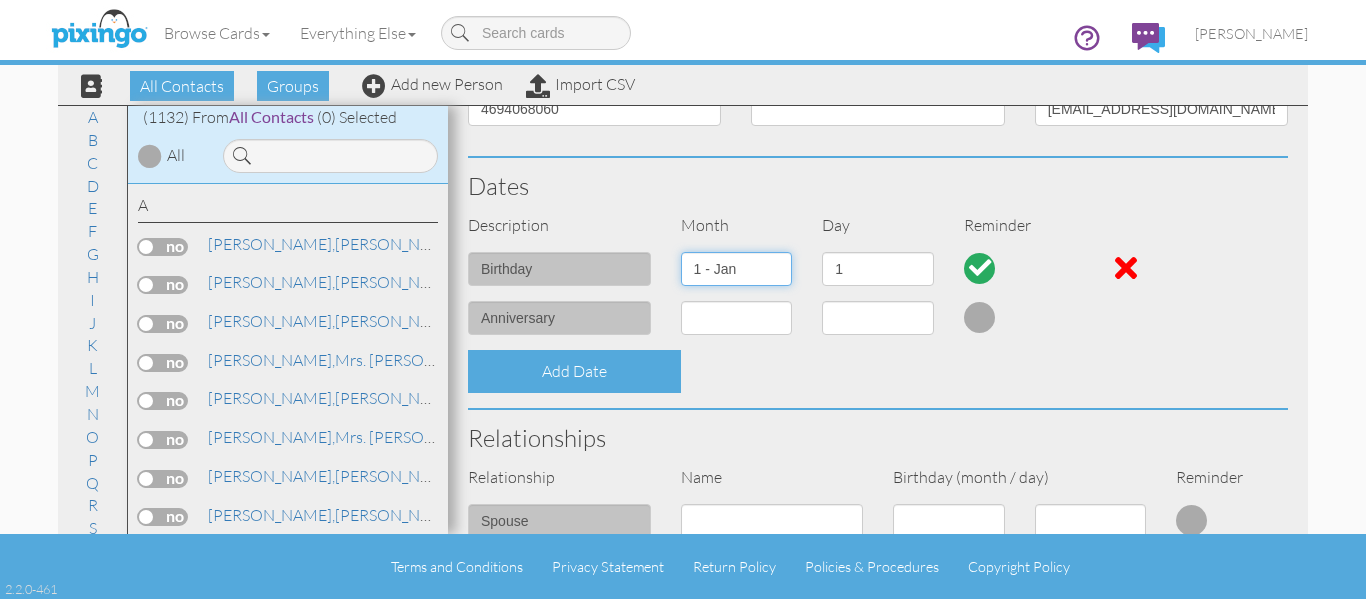 click on "1 - Jan 2 - Feb 3 - Mar 4 - Apr 5 - May 6 - Jun 7 - Jul 8 - Aug 9 - Sep 10 - Oct 11 - Nov 12 - Dec" at bounding box center [737, 269] 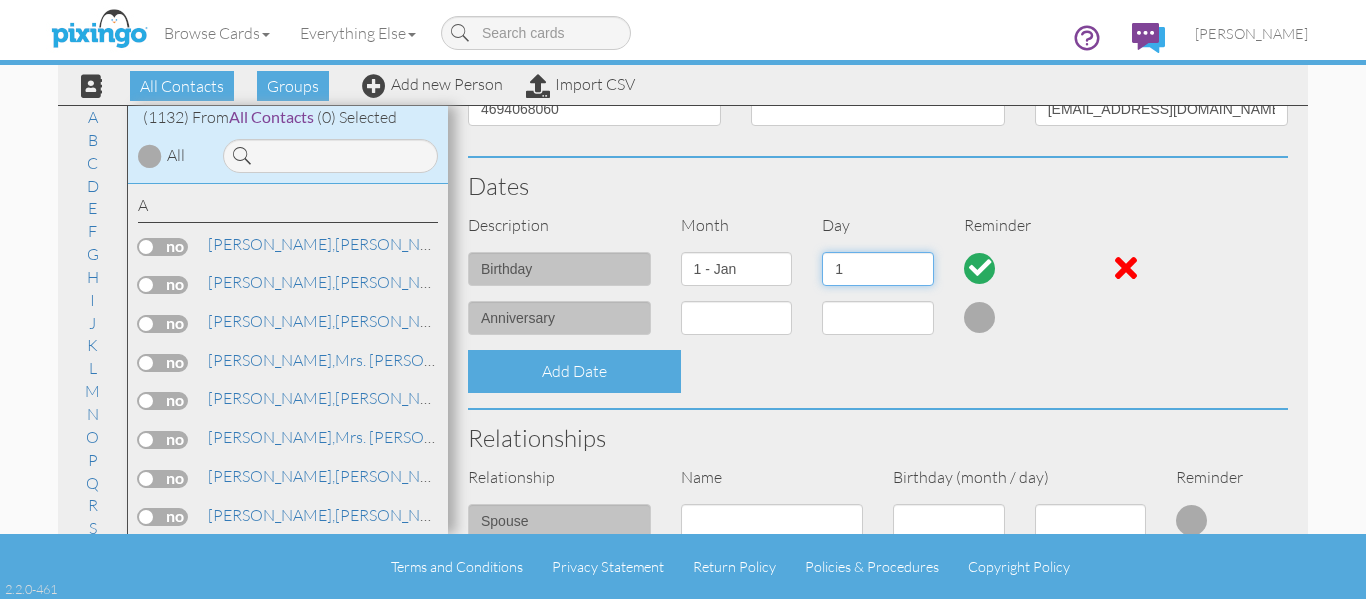 click on "1 2 3 4 5 6 7 8 9 10 11 12 13 14 15 16 17 18 19 20 21 22 23 24 25 26 27 28 29 30 31" at bounding box center [878, 269] 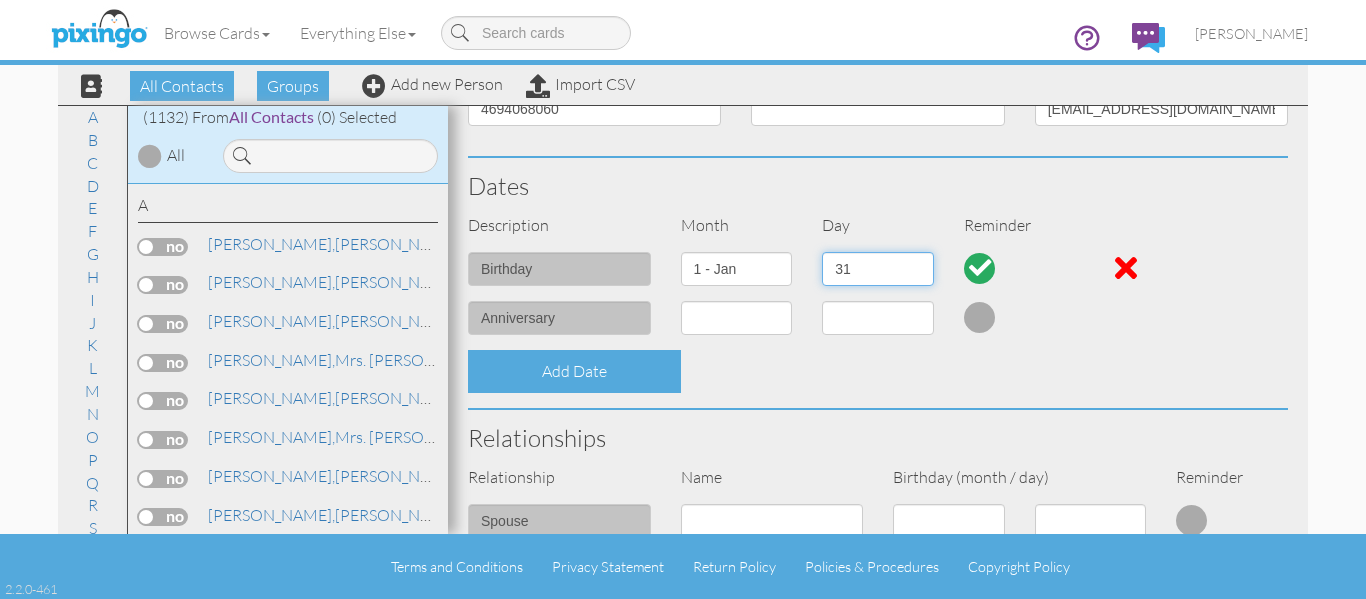 click on "1 2 3 4 5 6 7 8 9 10 11 12 13 14 15 16 17 18 19 20 21 22 23 24 25 26 27 28 29 30 31" at bounding box center [878, 269] 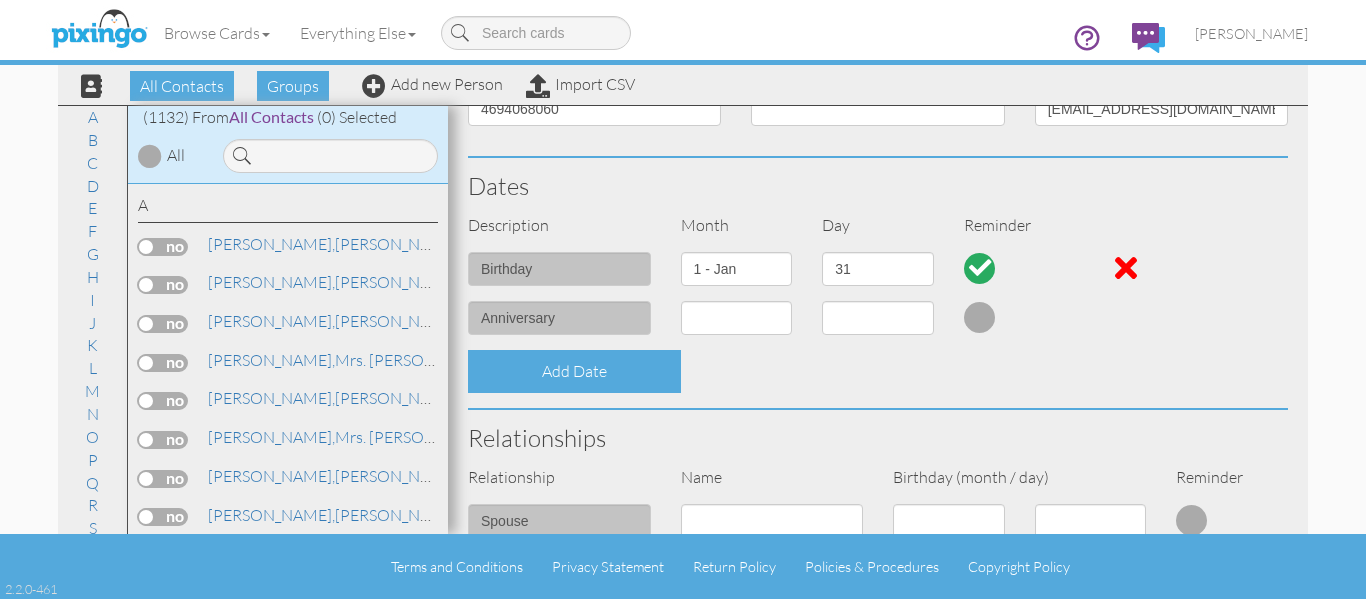 click on "Day" at bounding box center (878, 225) 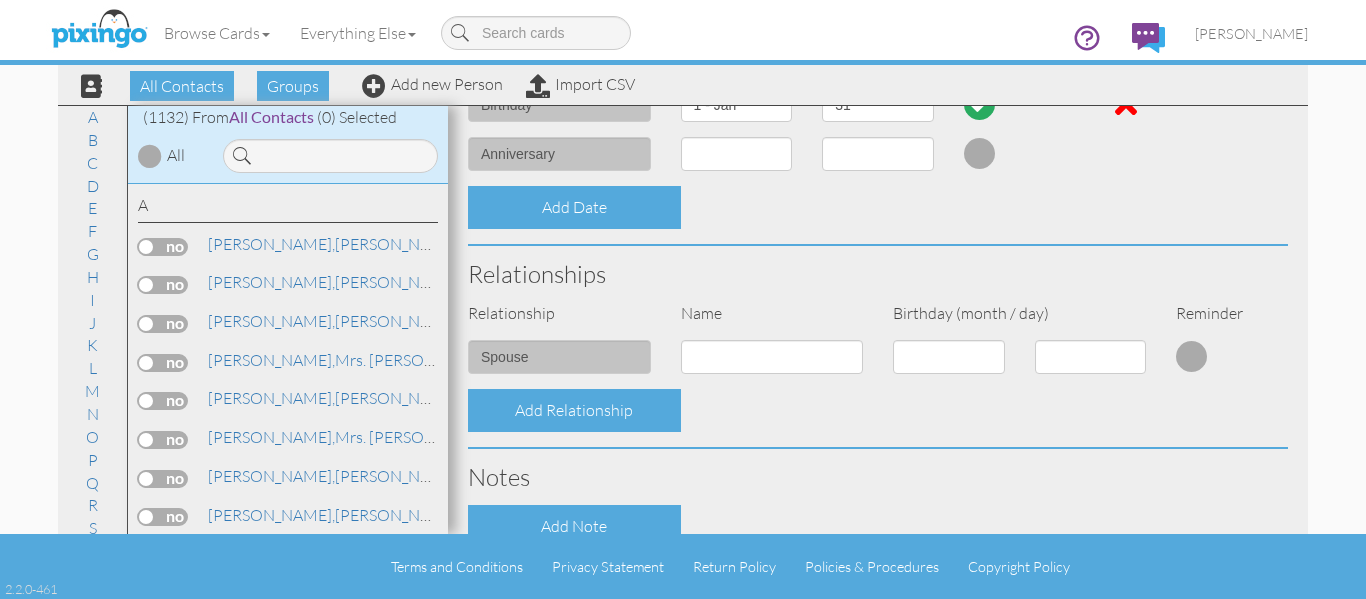scroll, scrollTop: 806, scrollLeft: 0, axis: vertical 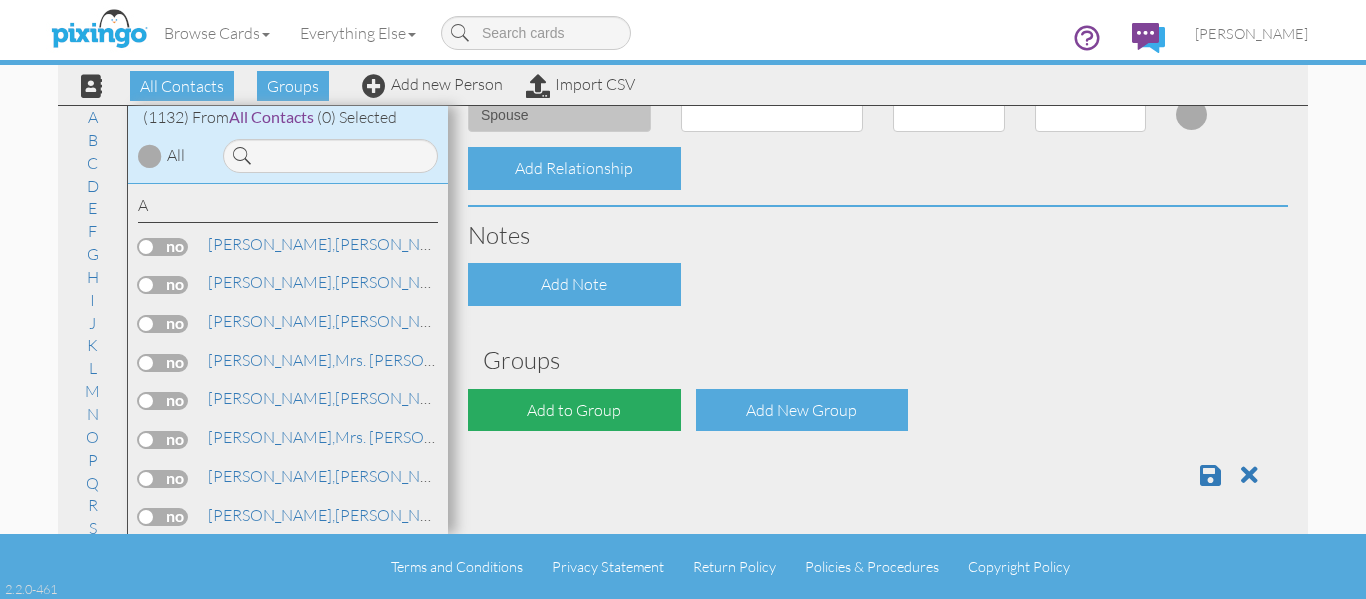 click on "Add to Group" at bounding box center [574, 410] 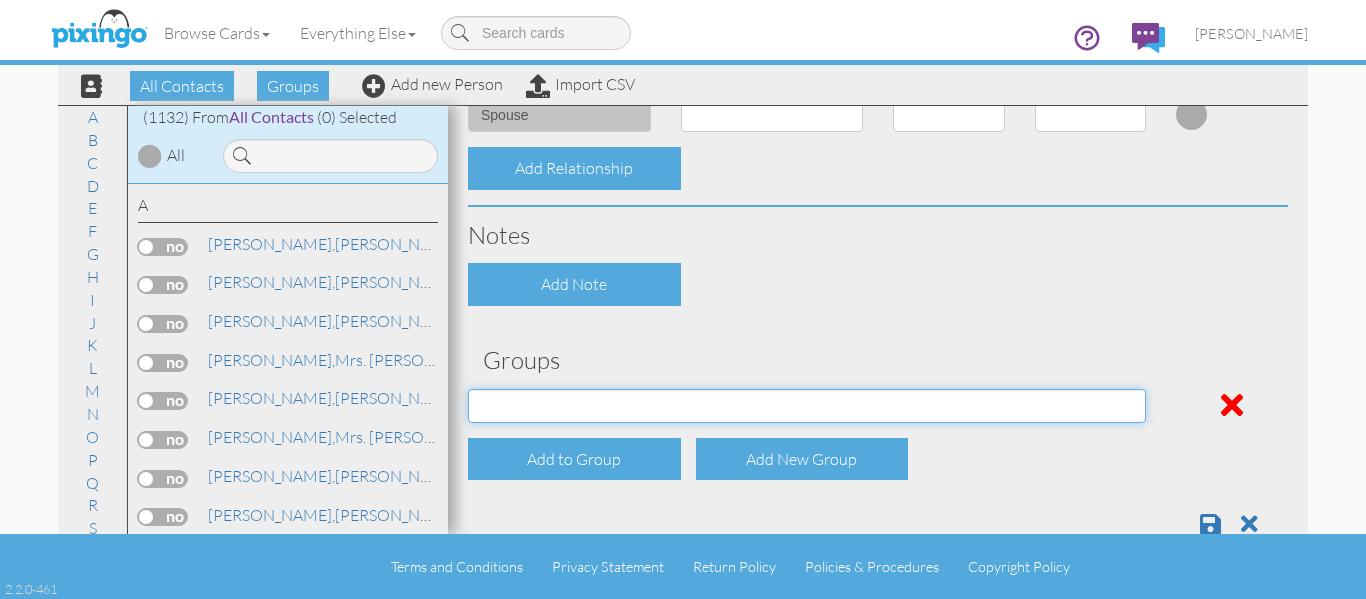 click on "April Birthdays August Birthdays Castlerock/Pine Pot Agents December Birthdays February Birthdays Inactive January Birthdays July Birthdays June Birthdays March Birthdays May Birthdays November Birthdays October Birthdays Prospects September Birthdays" at bounding box center [807, 406] 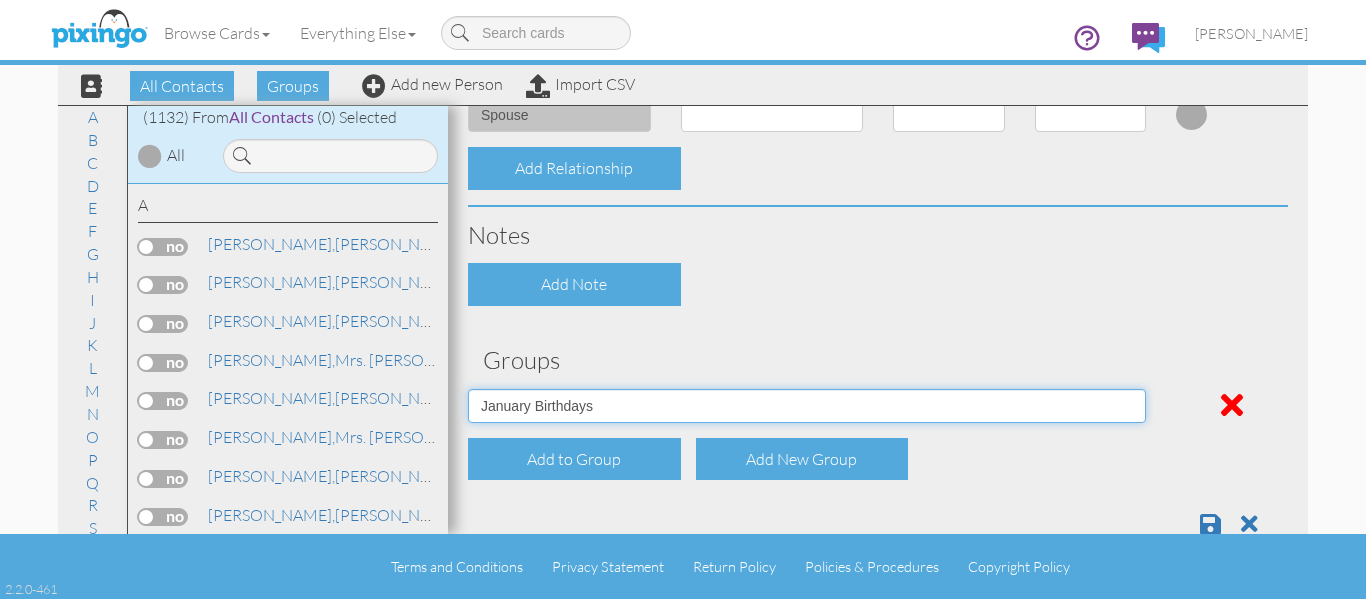click on "April Birthdays August Birthdays Castlerock/Pine Pot Agents December Birthdays February Birthdays Inactive January Birthdays July Birthdays June Birthdays March Birthdays May Birthdays November Birthdays October Birthdays Prospects September Birthdays" at bounding box center (807, 406) 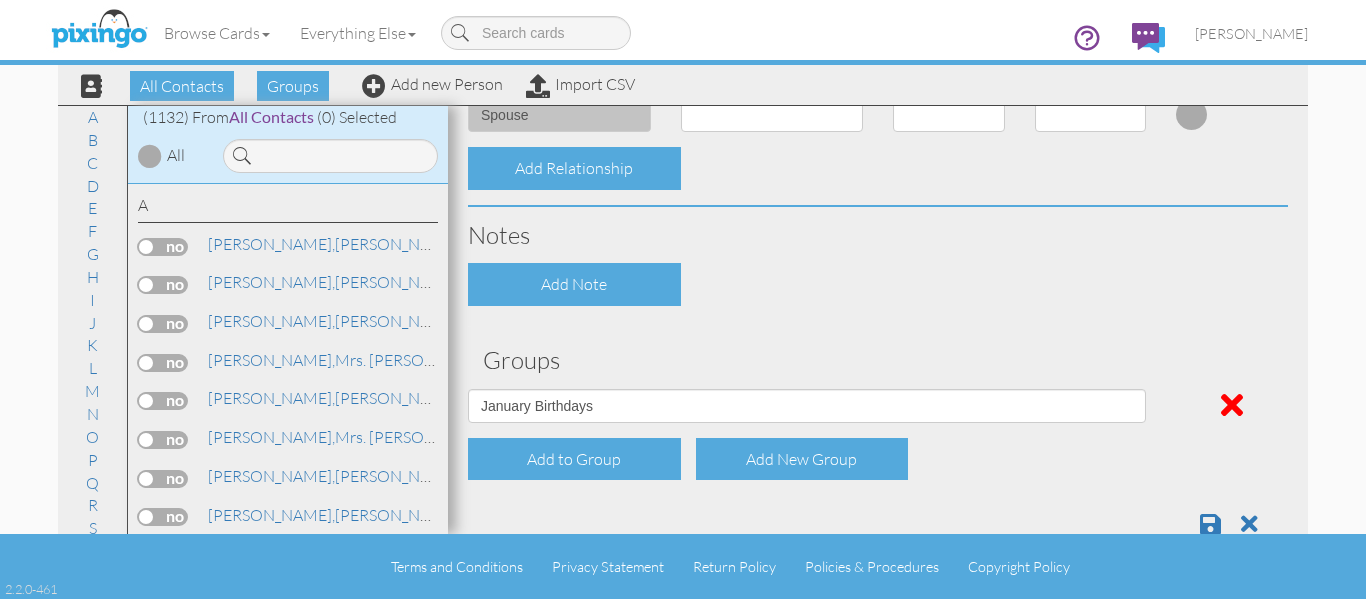 click on "Add Note" at bounding box center (878, 284) 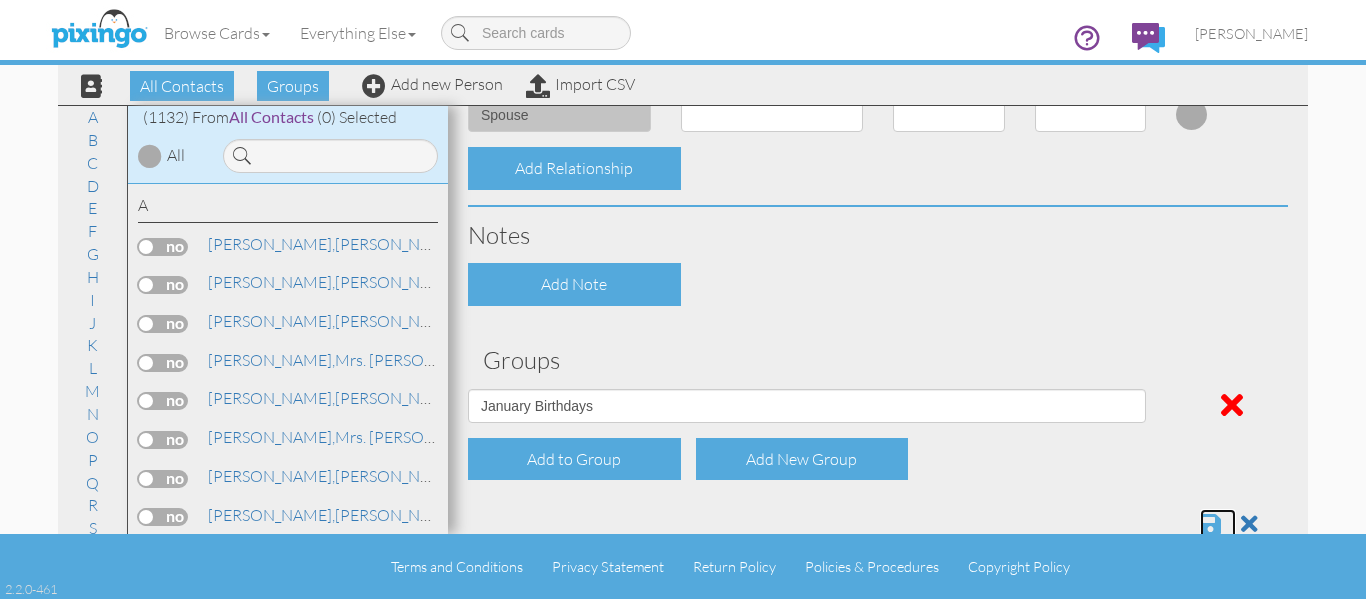click at bounding box center [1210, 524] 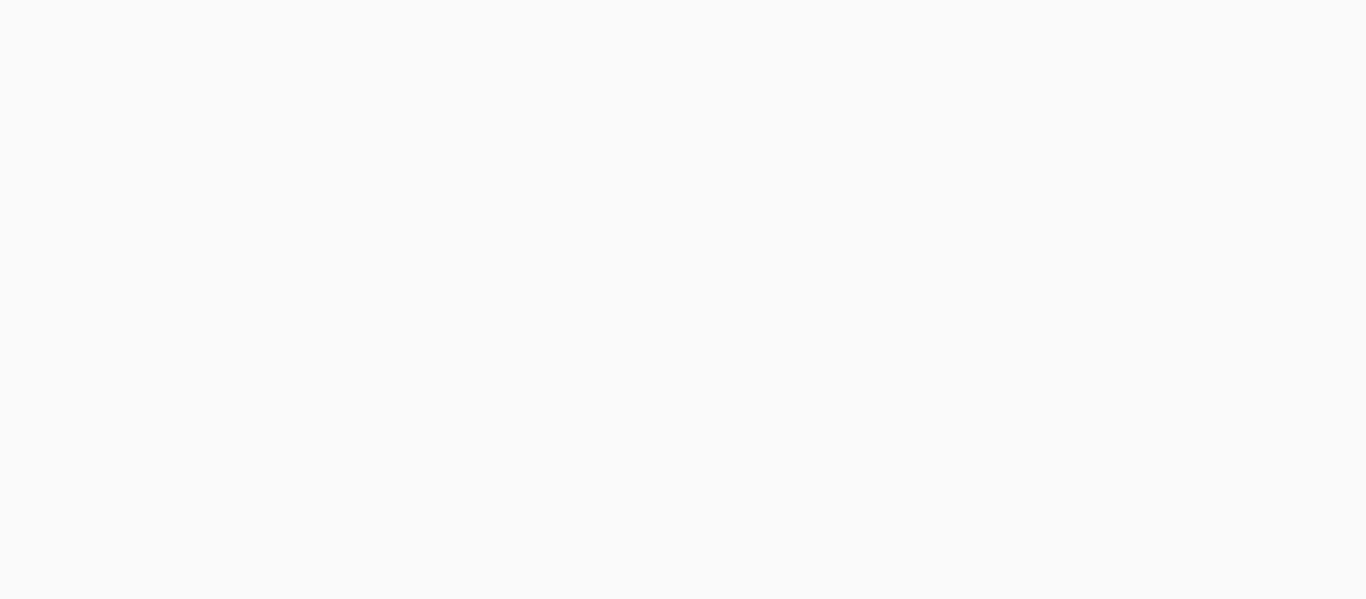 scroll, scrollTop: 0, scrollLeft: 0, axis: both 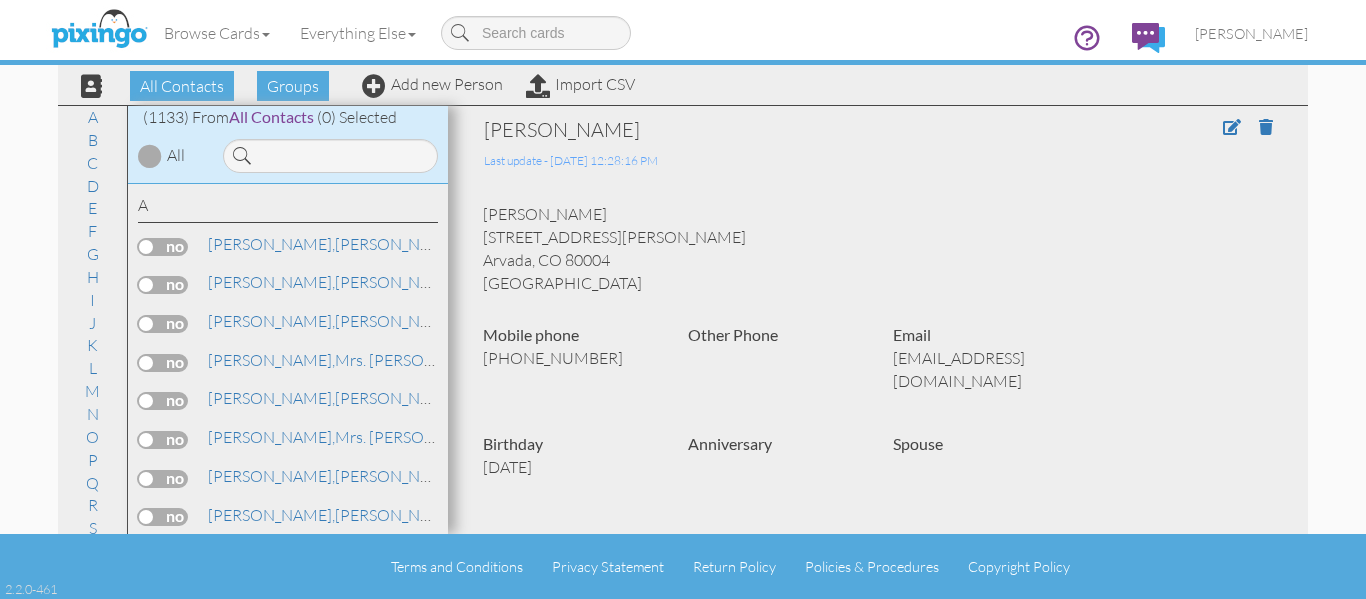 click on "All Contacts
Groups
Add new Person
Import
CSV" at bounding box center [350, 85] 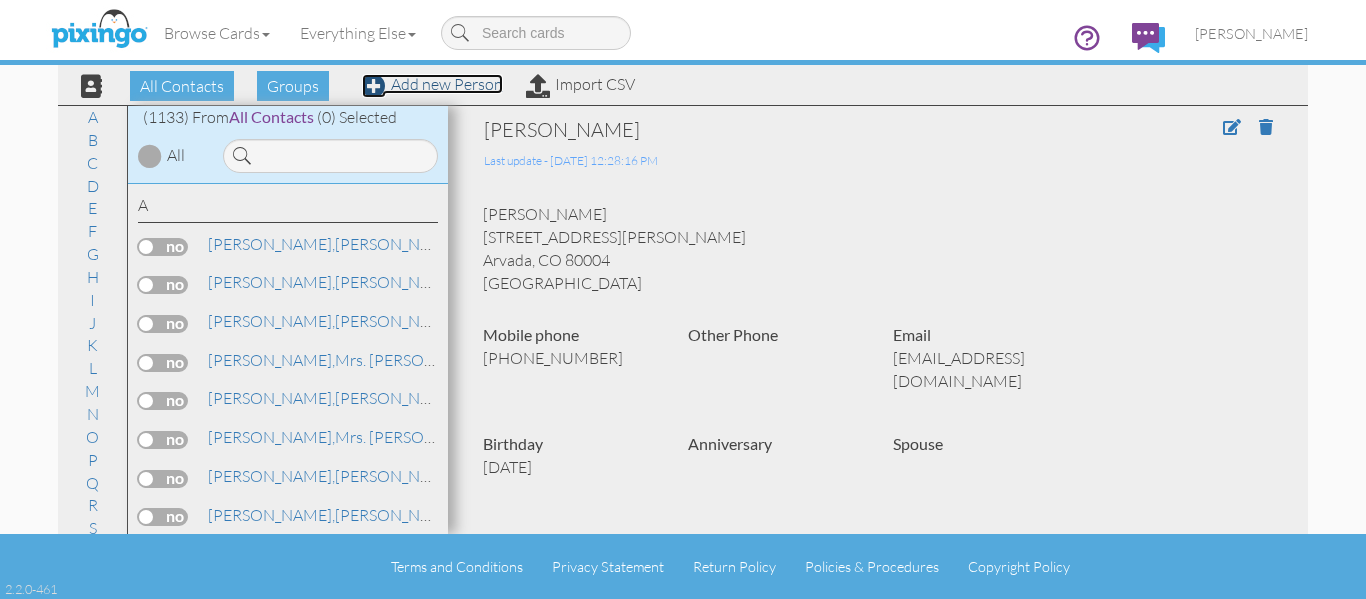 click on "Add new Person" at bounding box center [432, 84] 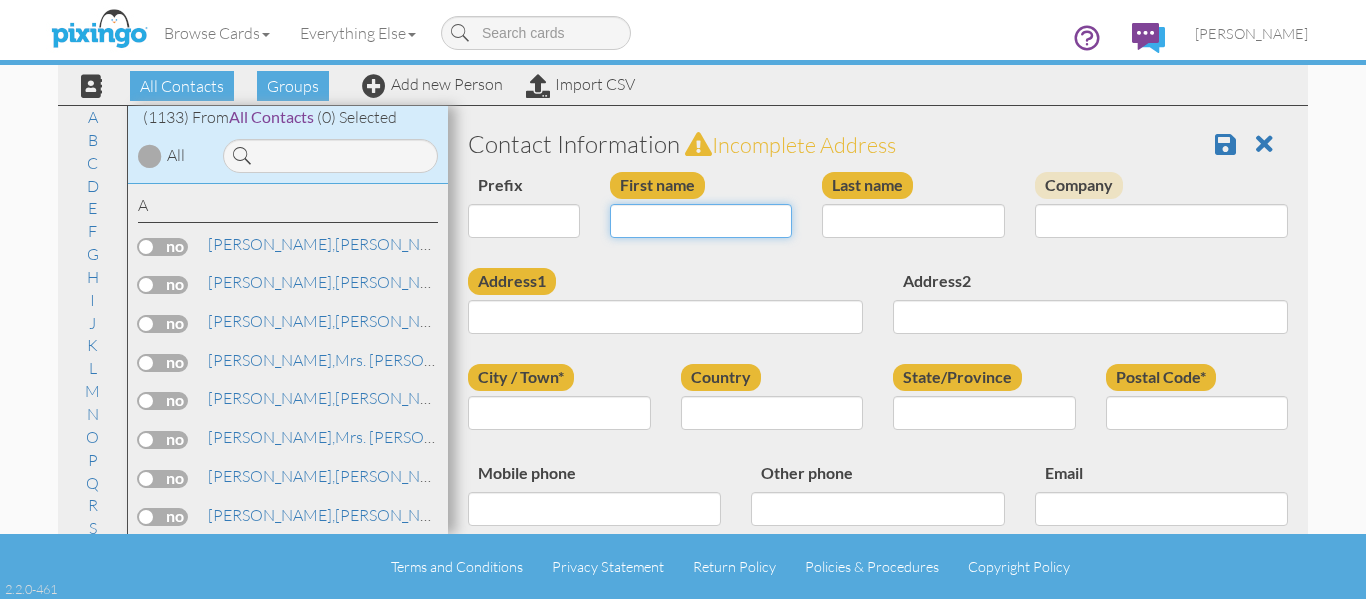 click on "First name" at bounding box center (701, 221) 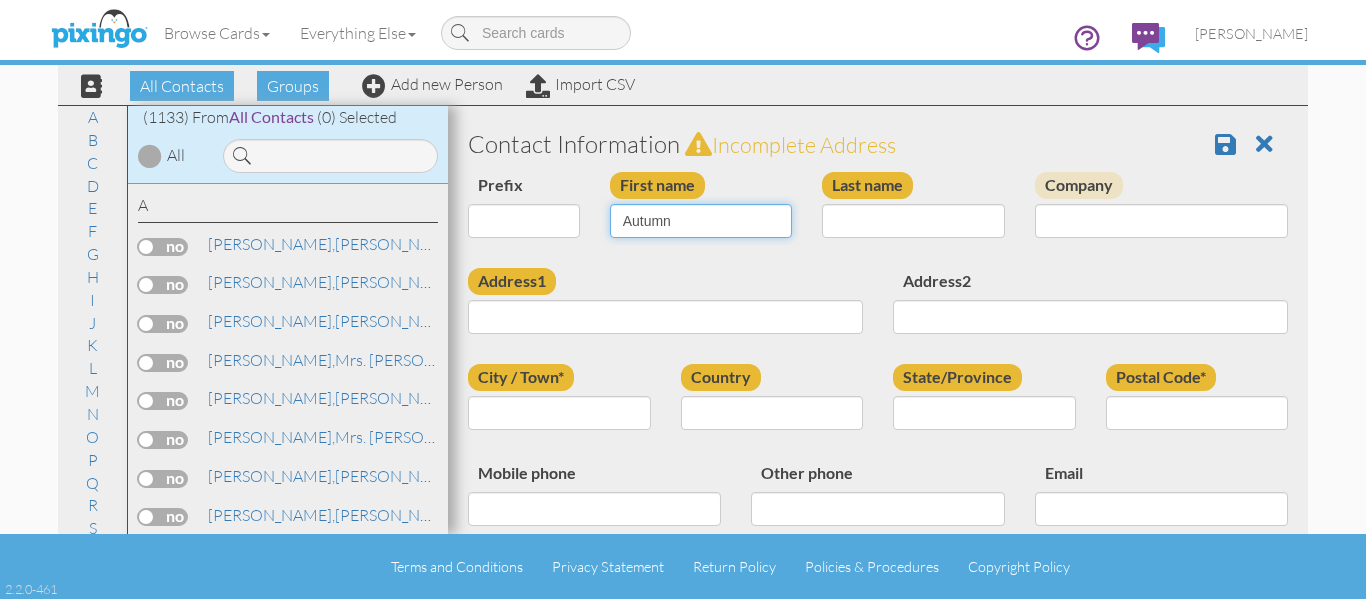 type on "Autumn" 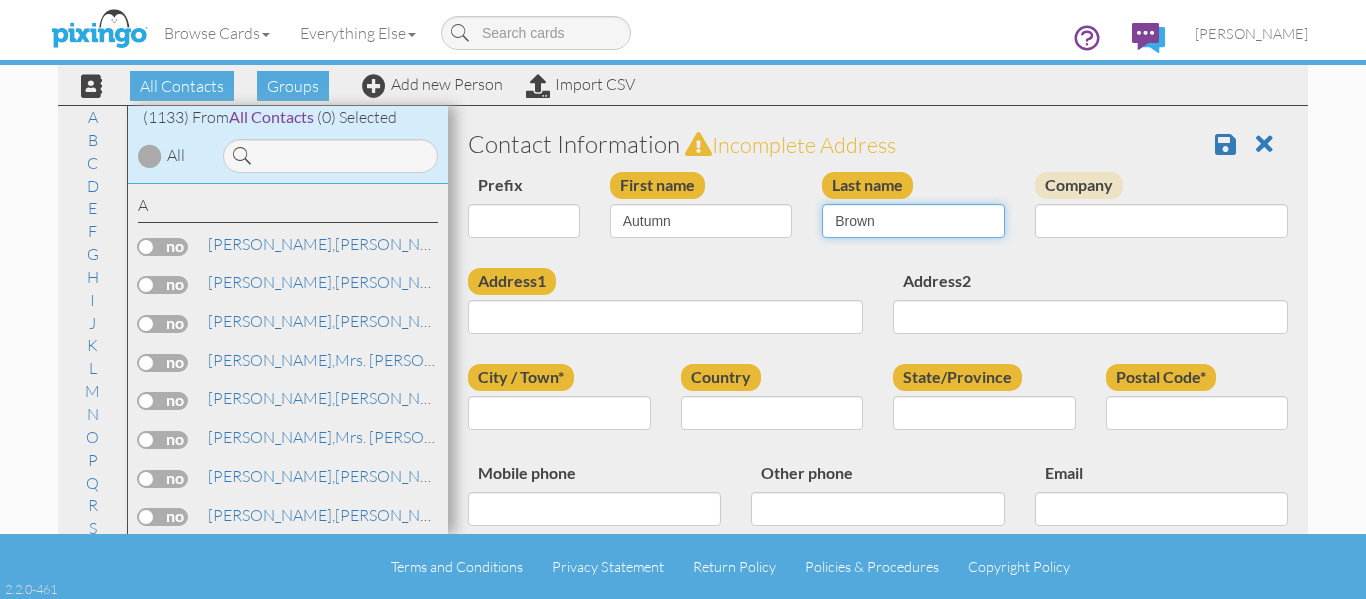 type on "Brown" 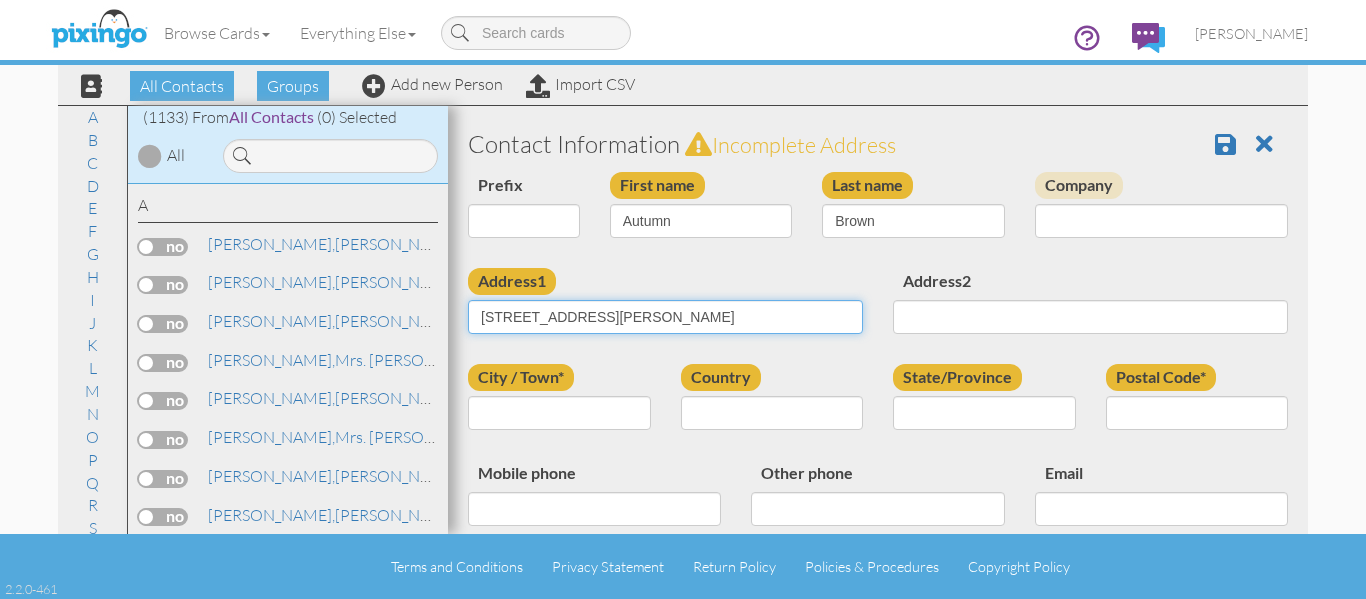 type on "6140 Taft Court" 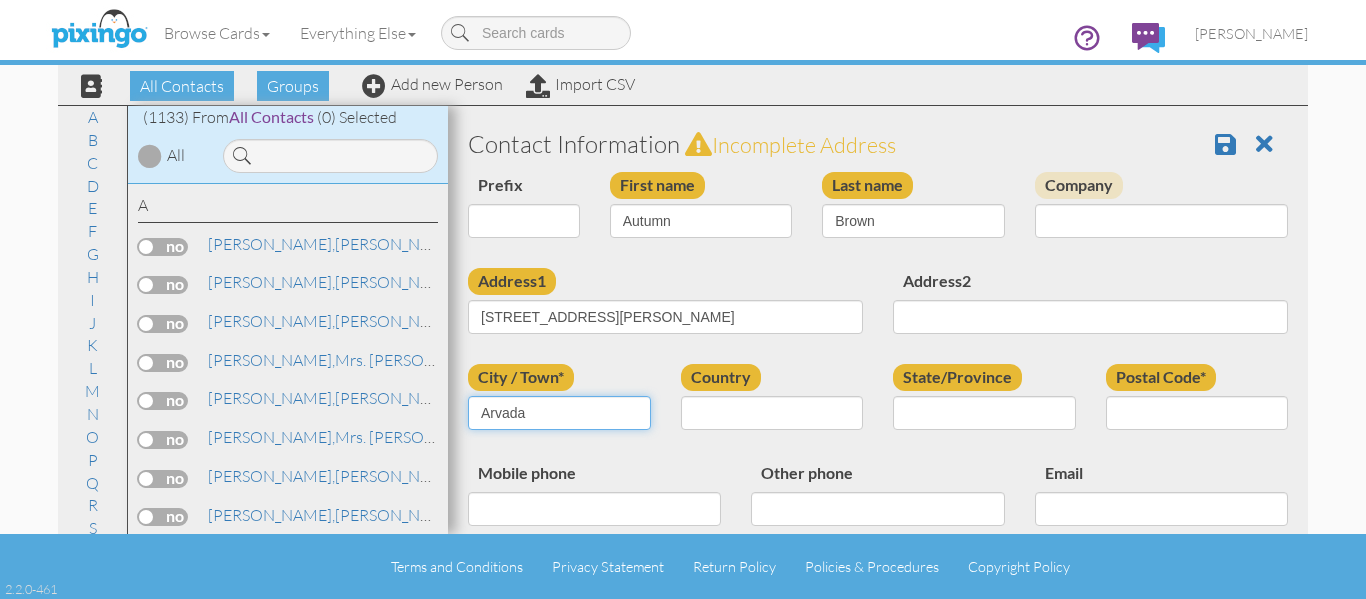 type on "Arvada" 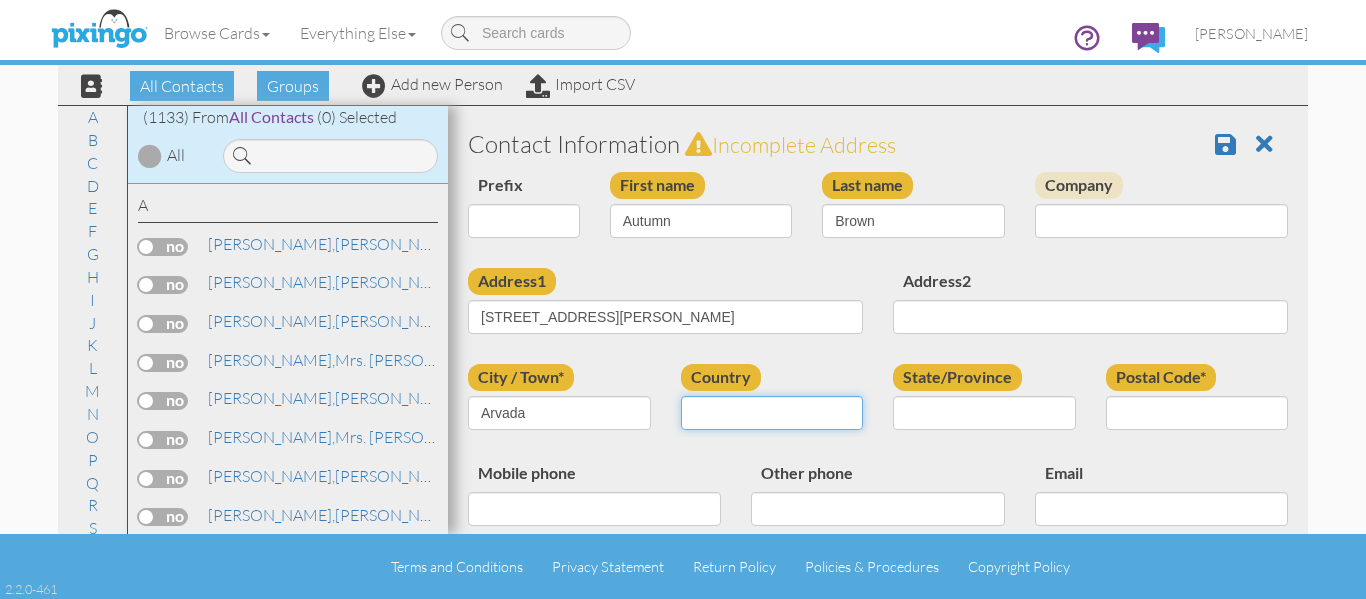 select on "object:3756" 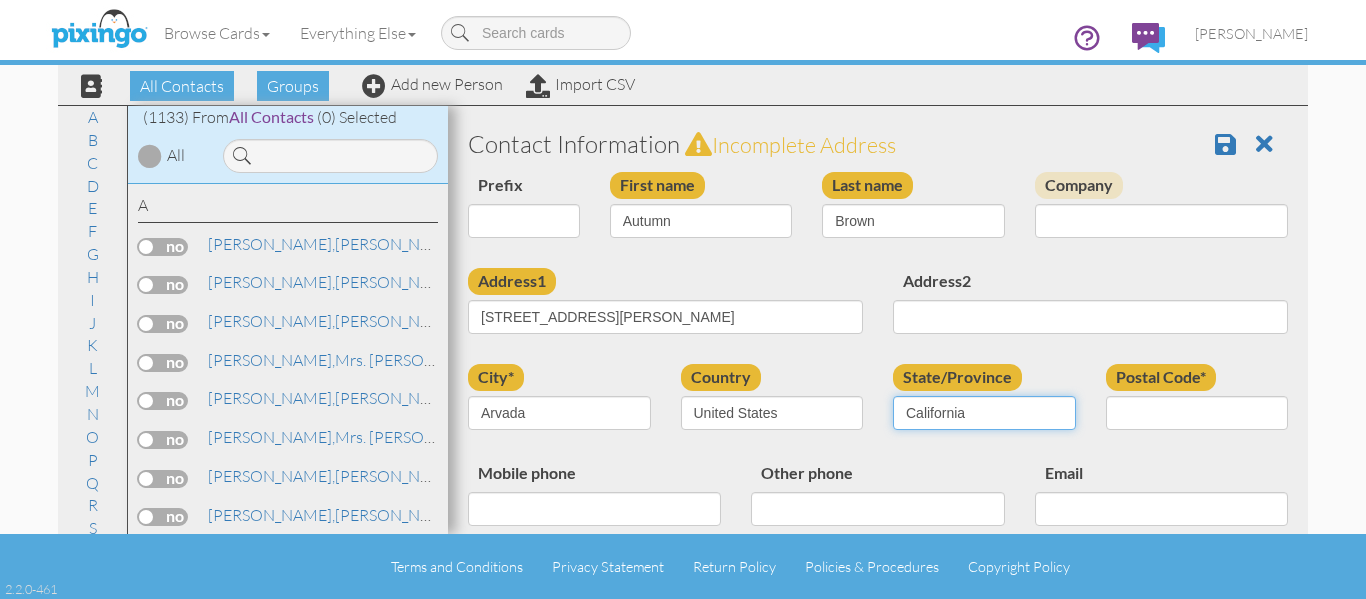 select on "object:4010" 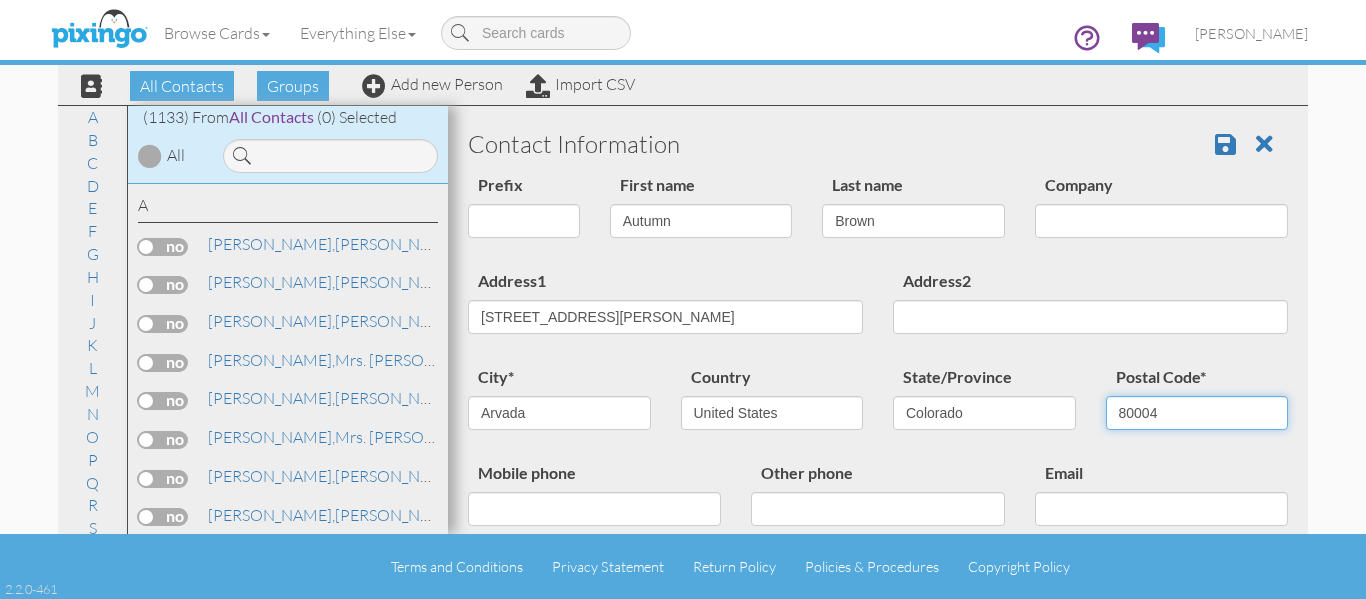 type on "80004" 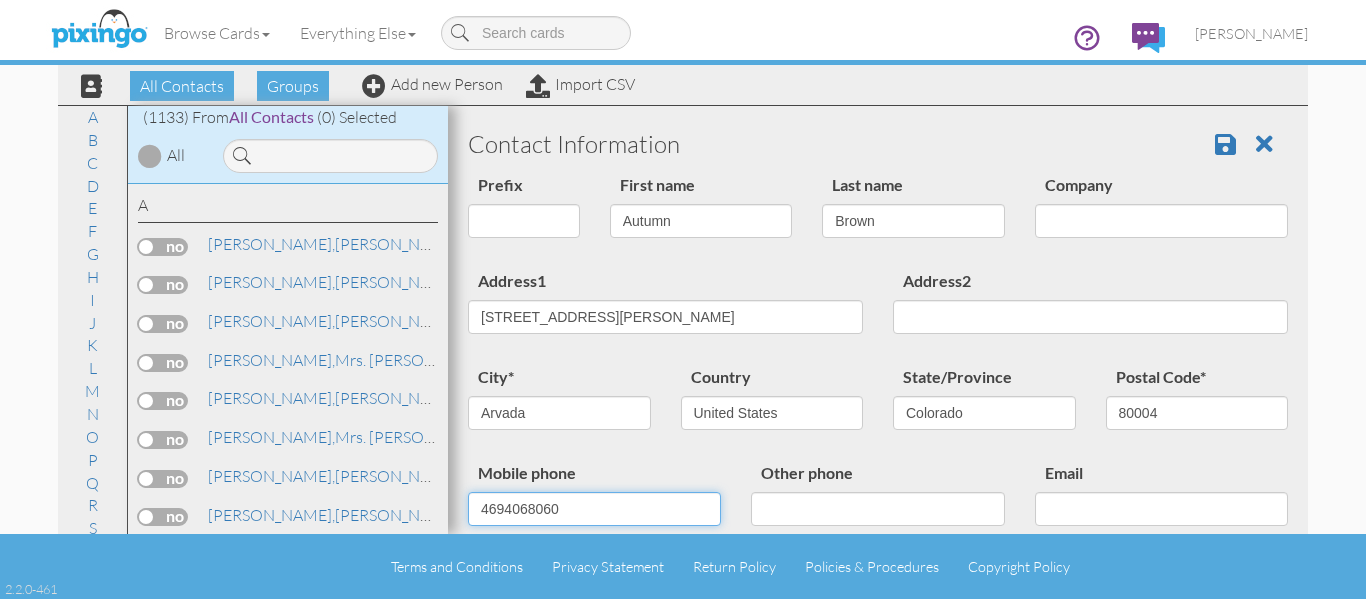 type on "4694068060" 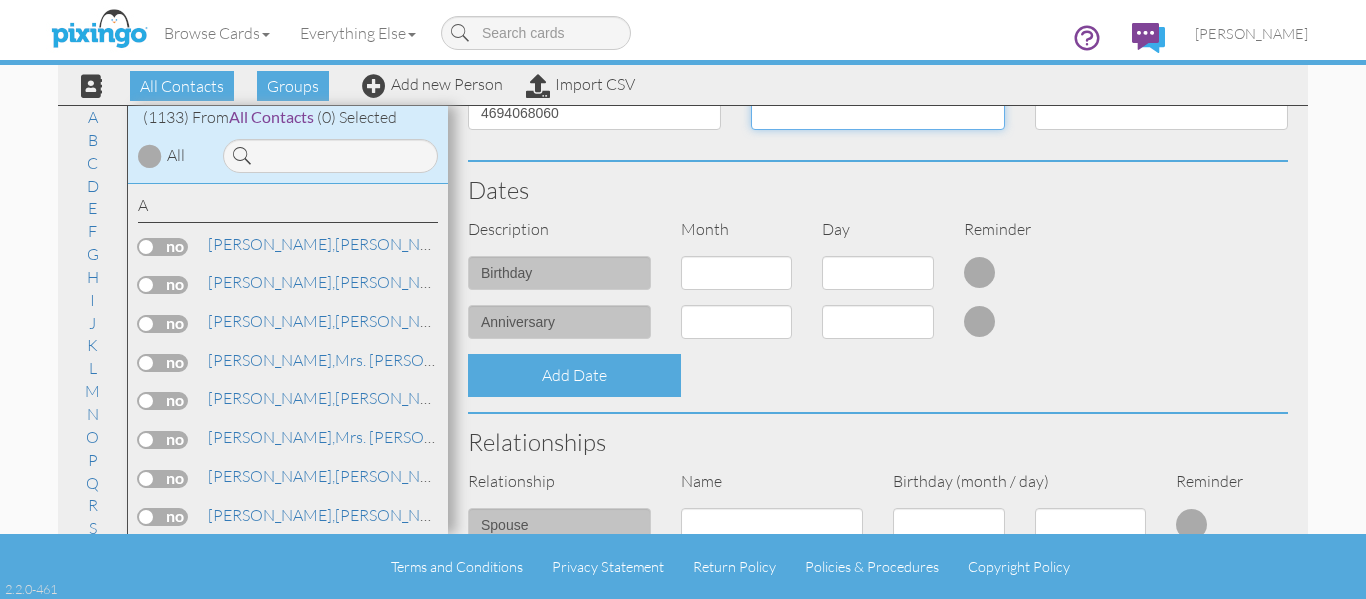 scroll, scrollTop: 400, scrollLeft: 0, axis: vertical 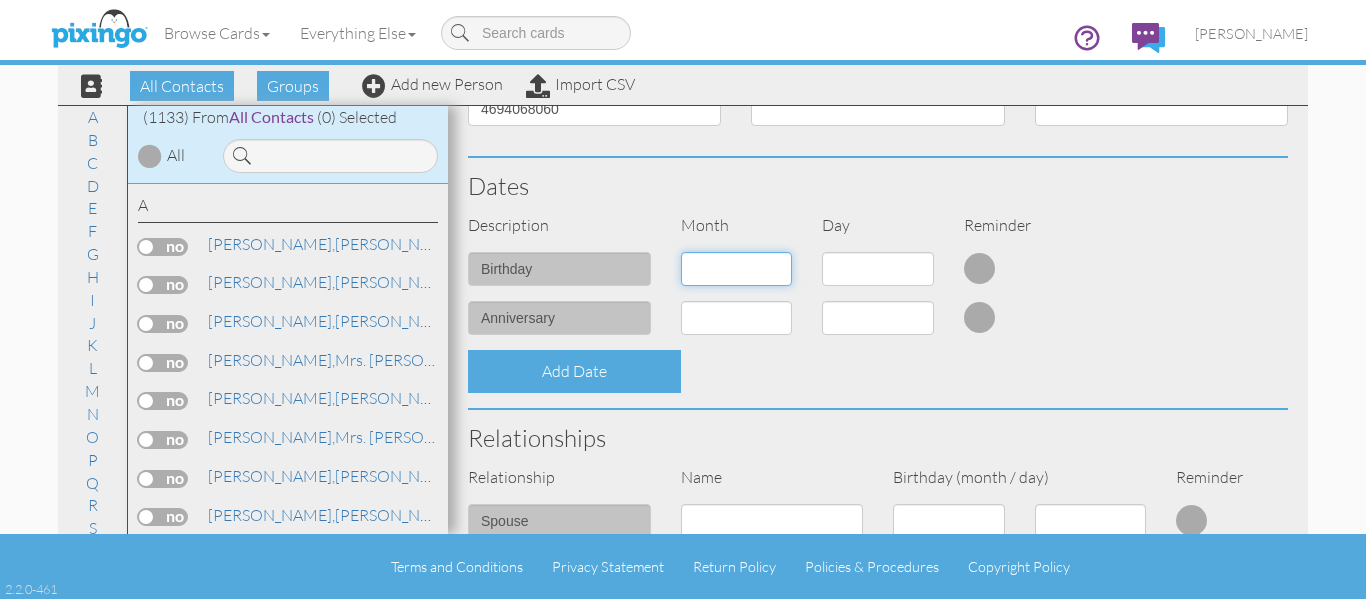 click on "1 - [DATE] - [DATE] - [DATE] - [DATE] - [DATE] - [DATE] - [DATE] - [DATE] - [DATE] - [DATE] - [DATE] - Dec" at bounding box center [737, 269] 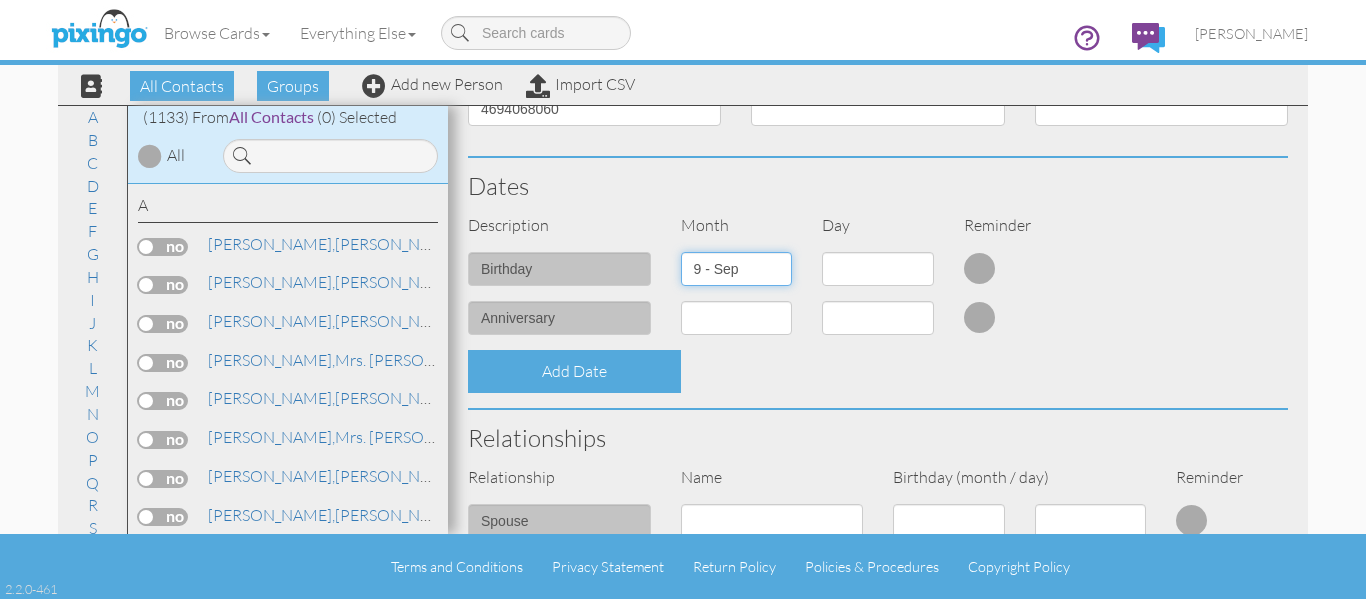 click on "1 - [DATE] - [DATE] - [DATE] - [DATE] - [DATE] - [DATE] - [DATE] - [DATE] - [DATE] - [DATE] - [DATE] - Dec" at bounding box center [737, 269] 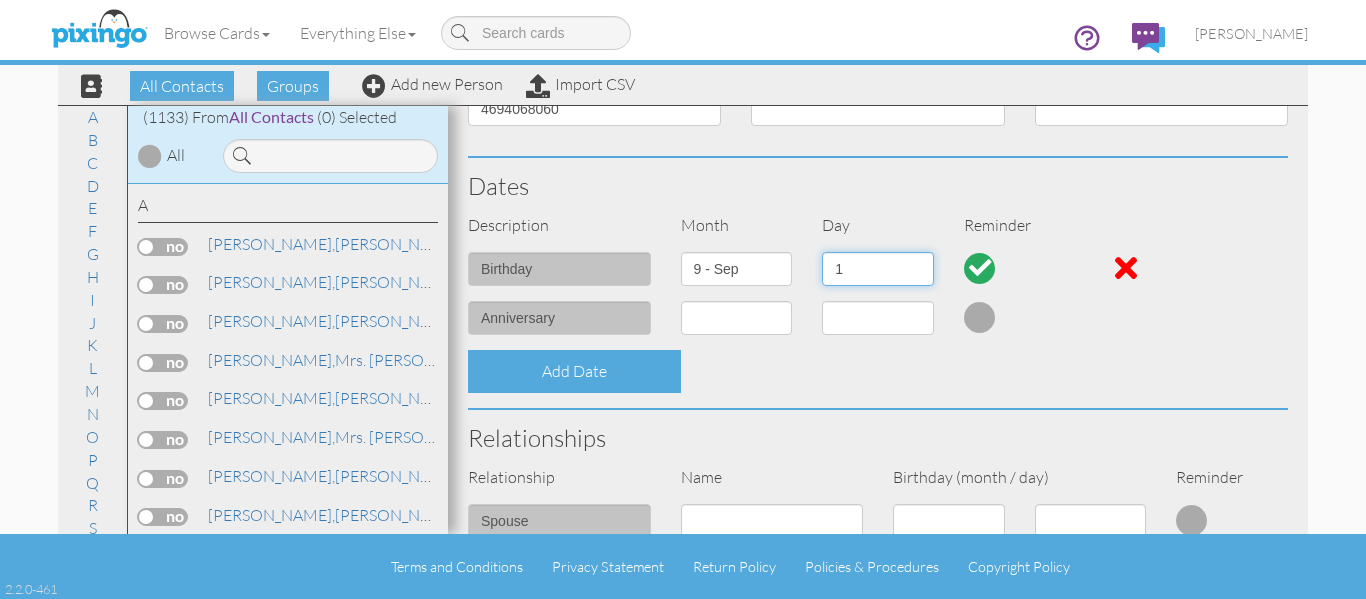 click on "1 2 3 4 5 6 7 8 9 10 11 12 13 14 15 16 17 18 19 20 21 22 23 24 25 26 27 28 29 30" at bounding box center (878, 269) 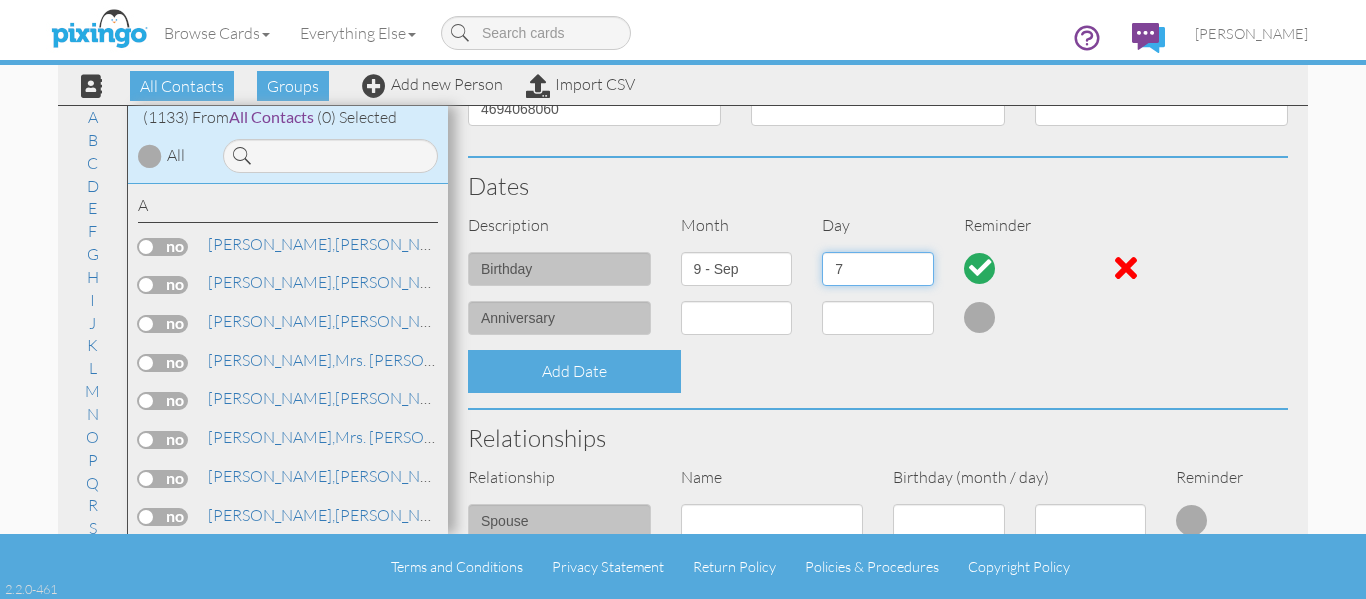 click on "1 2 3 4 5 6 7 8 9 10 11 12 13 14 15 16 17 18 19 20 21 22 23 24 25 26 27 28 29 30" at bounding box center [878, 269] 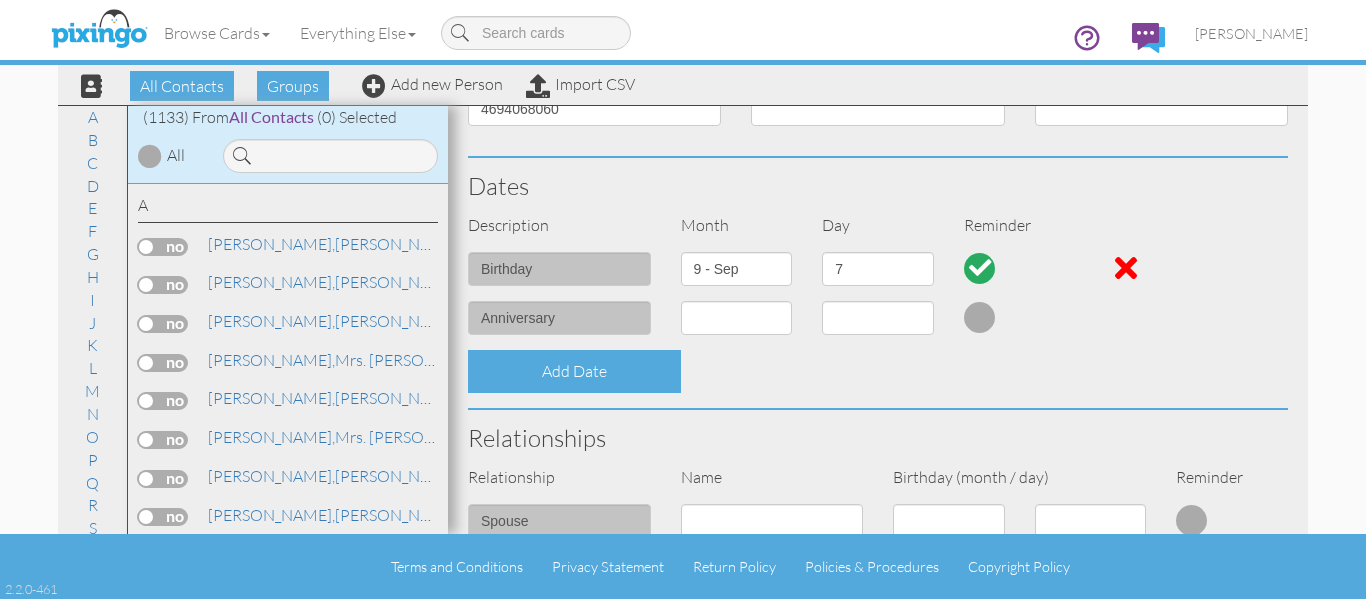 click on "Dates" at bounding box center [878, 186] 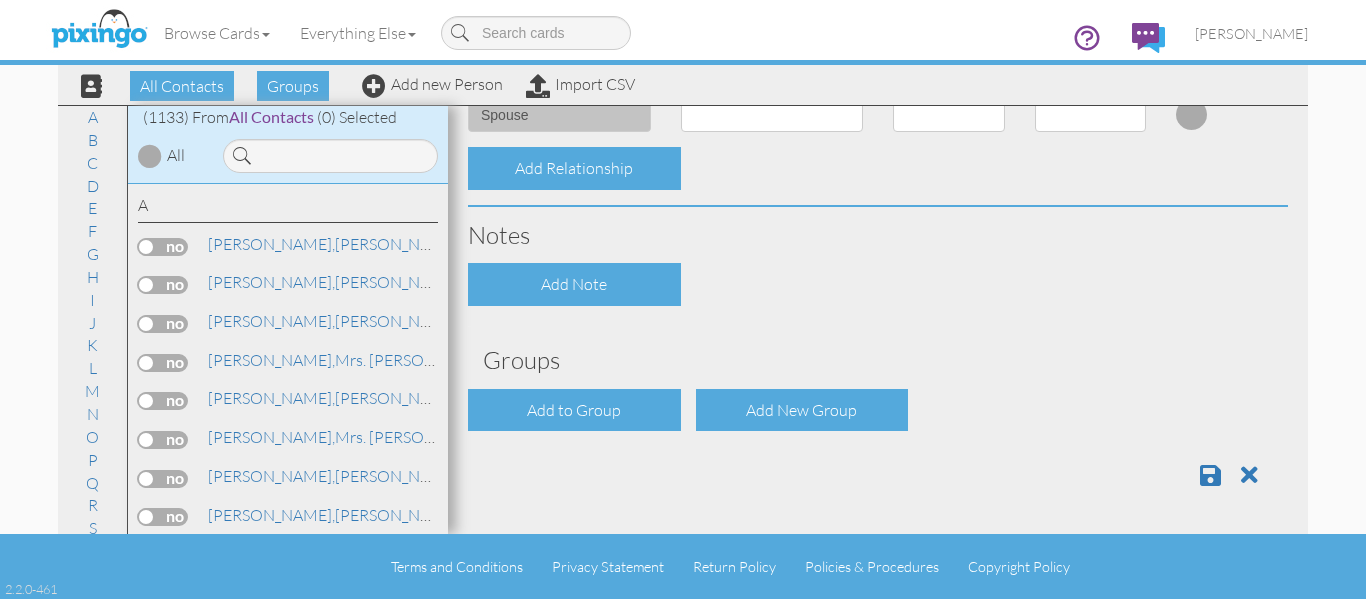 drag, startPoint x: 572, startPoint y: 407, endPoint x: 581, endPoint y: 385, distance: 23.769728 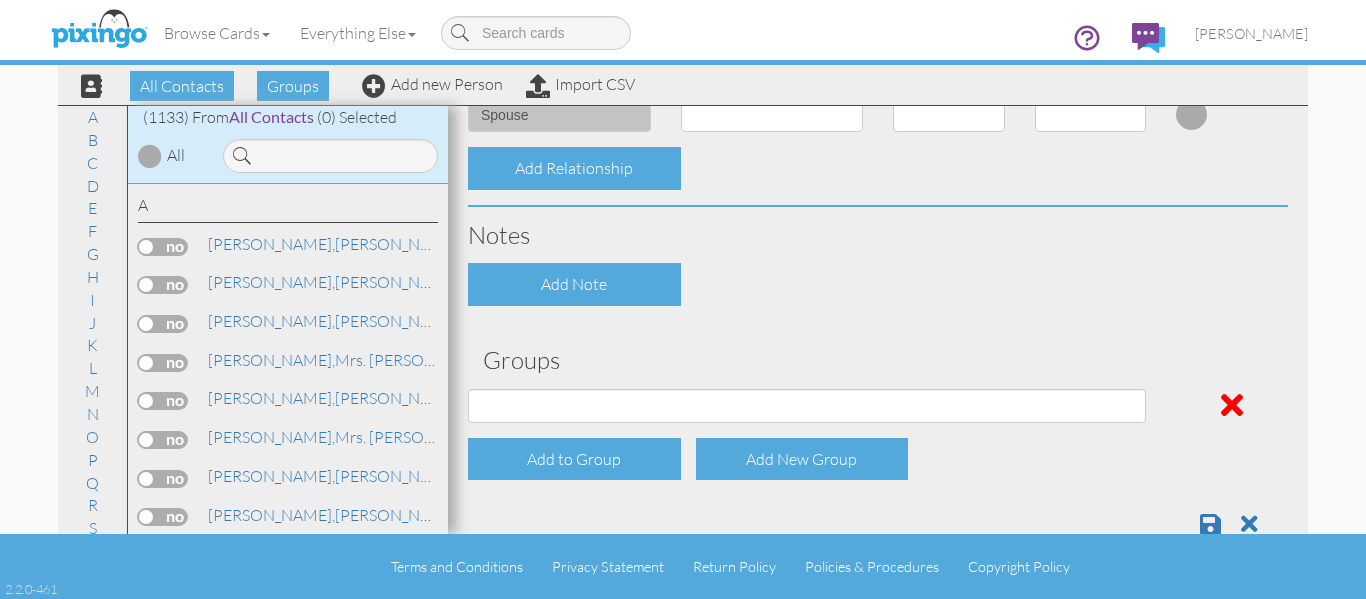 click on "Contact Information
Prefix
Dr. Mr. Mrs.
First name
Autumn
Last name
Brown
Company
Address1
6140 Taft Court
Address2
city*
Arvada
Country
United States -------------- Afghanistan Albania Algeria American Samoa Andorra Angola Anguilla Antarctica Antigua and Barbuda Argentina Armenia Aruba Australia Austria Azerbaijan Bahamas Bahrain Bangladesh Barbados Belarus Belgium Belize Benin Bermuda Bhutan Bolivia Bosnia and Herzegovina Botswana Bouvet Island Brazil British Indian Ocean Territory Brunei Darussalam Bulgaria Burkina Faso Burundi Cambodia Cameroon Canada Cape Verde Chad 1" at bounding box center (878, -69) 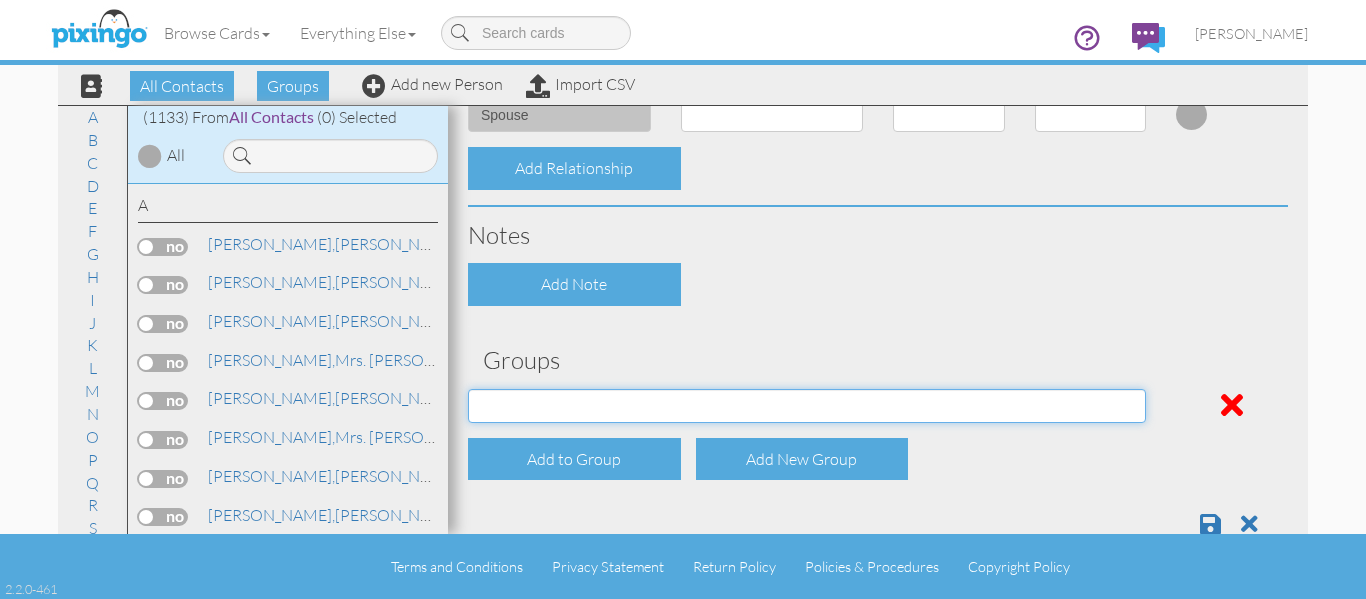 click on "April Birthdays August Birthdays Castlerock/Pine Pot Agents December Birthdays February Birthdays Inactive January Birthdays July Birthdays June Birthdays March Birthdays May Birthdays November Birthdays October Birthdays Prospects September Birthdays" at bounding box center [807, 406] 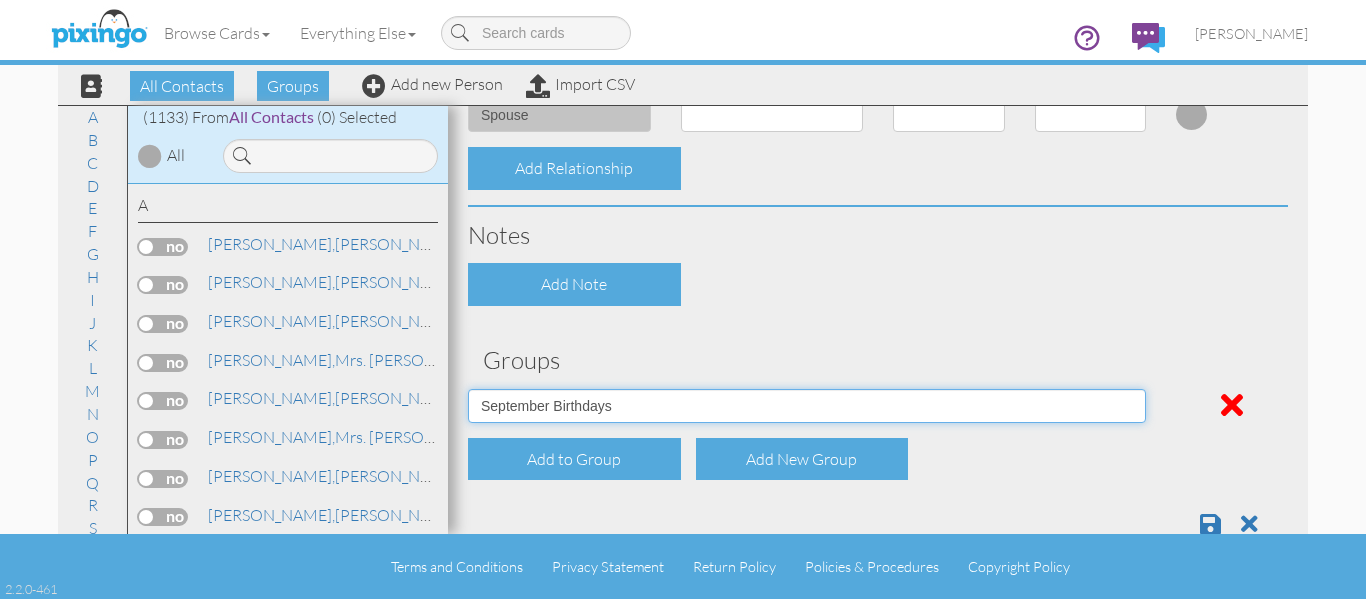 click on "April Birthdays August Birthdays Castlerock/Pine Pot Agents December Birthdays February Birthdays Inactive January Birthdays July Birthdays June Birthdays March Birthdays May Birthdays November Birthdays October Birthdays Prospects September Birthdays" at bounding box center (807, 406) 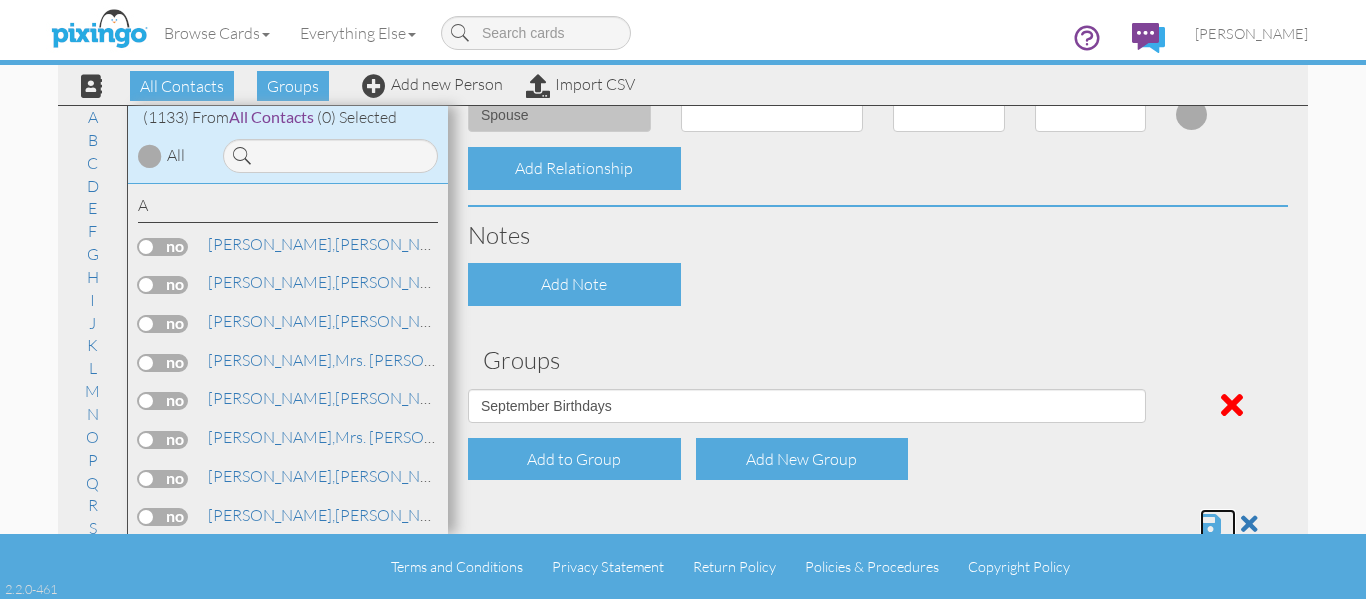 click at bounding box center (1210, 524) 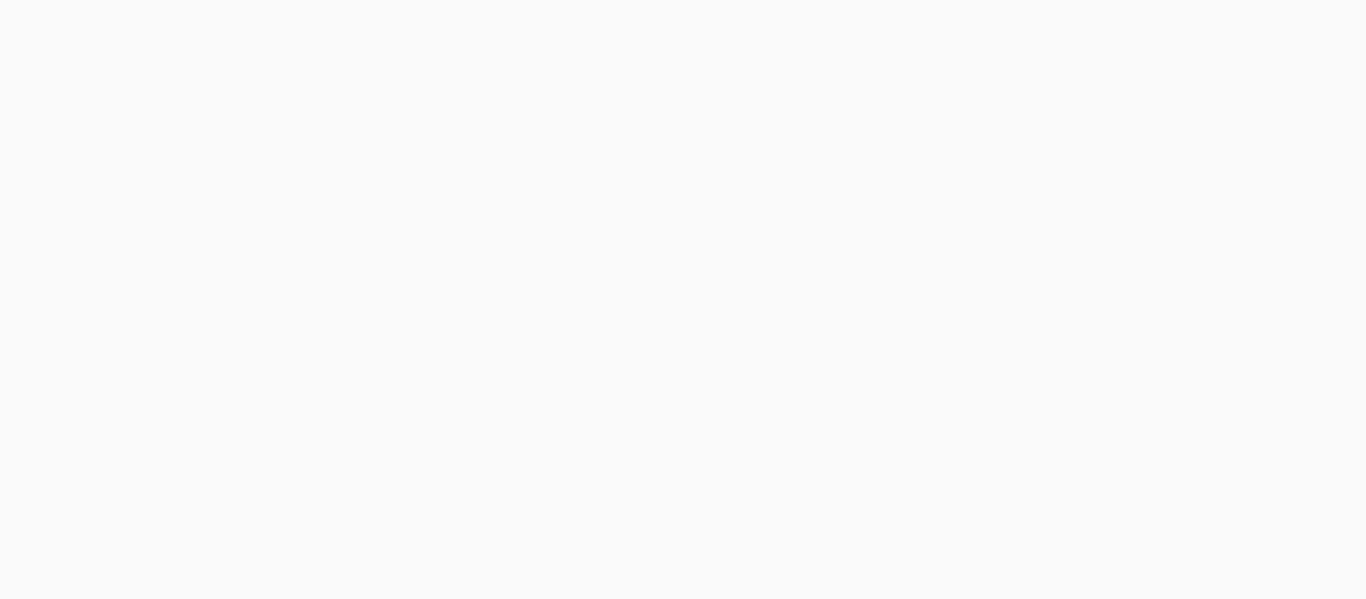 scroll, scrollTop: 0, scrollLeft: 0, axis: both 